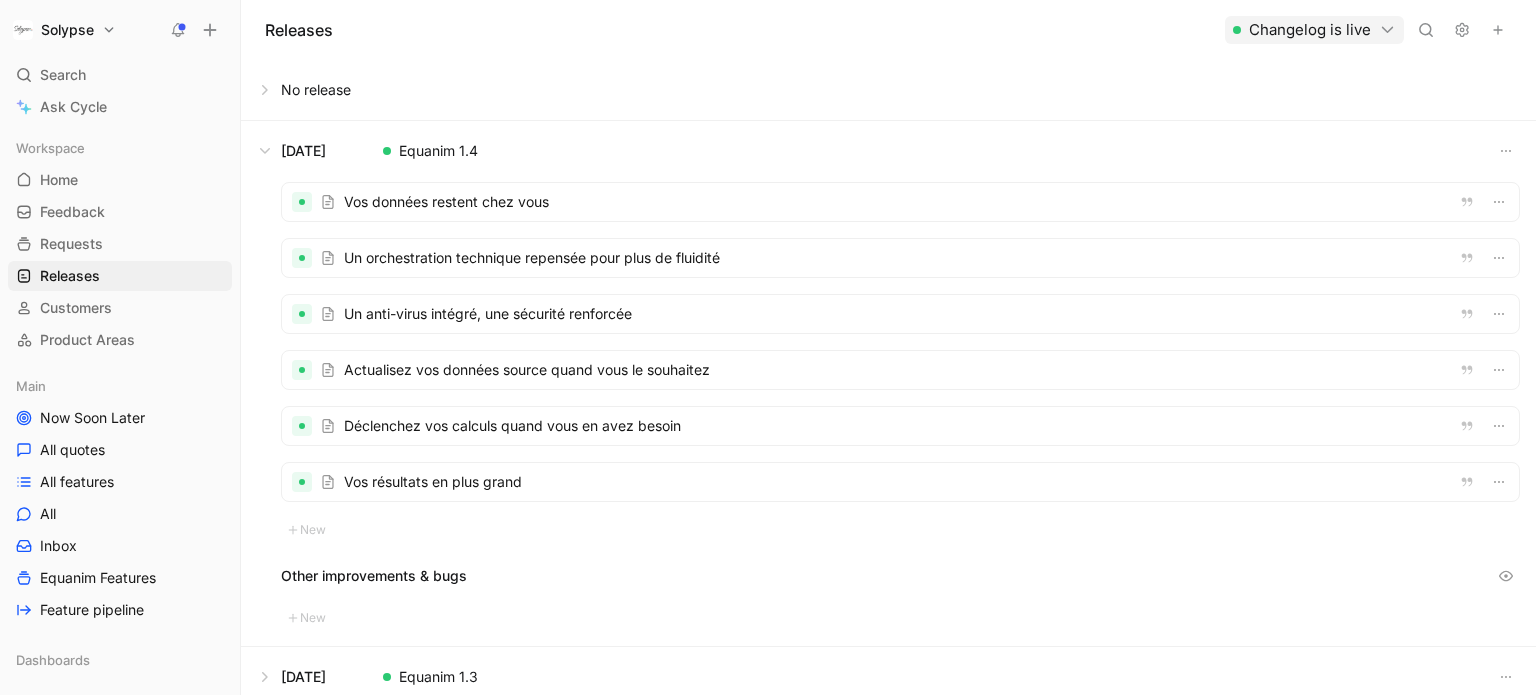 scroll, scrollTop: 0, scrollLeft: 0, axis: both 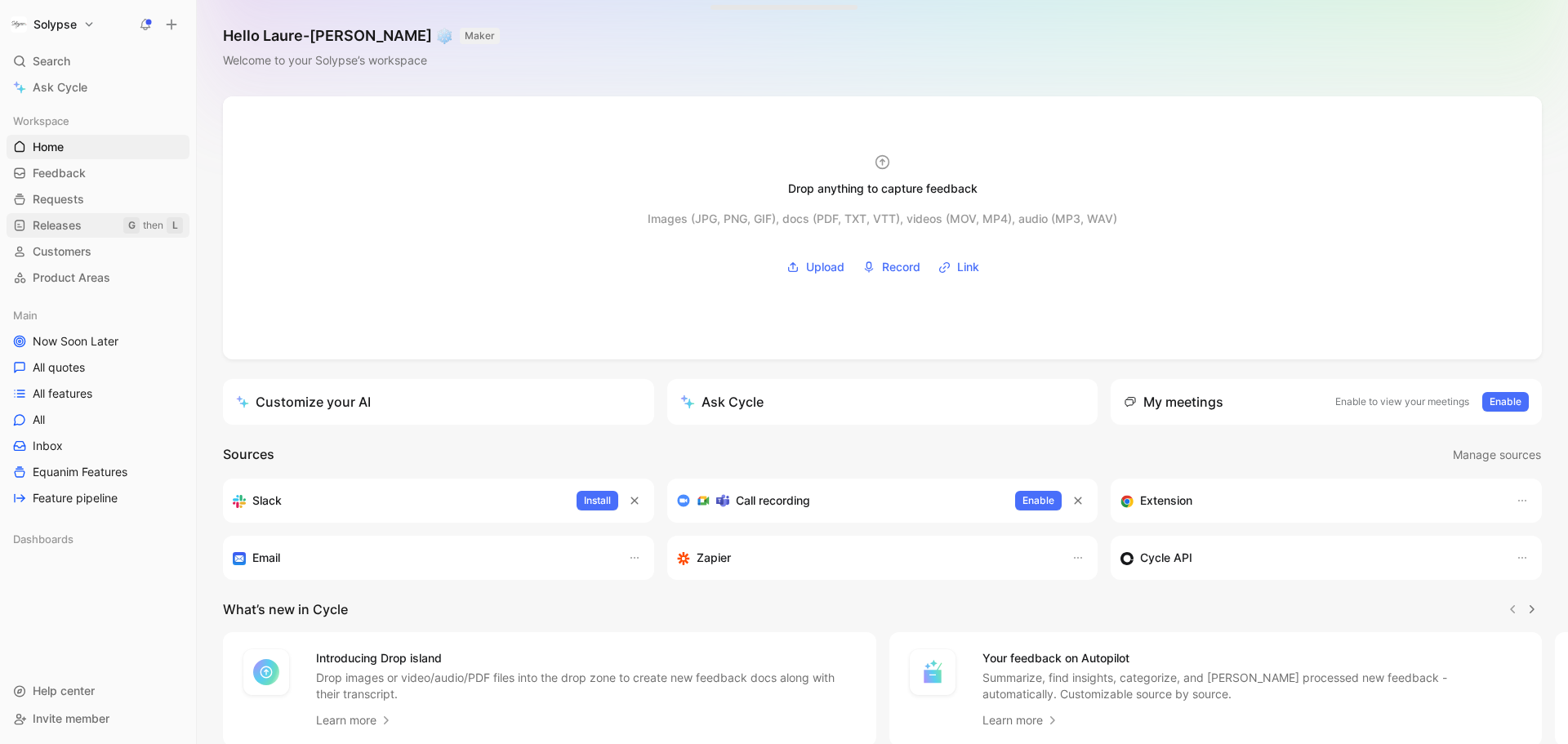 click on "Releases" at bounding box center (57, 225) 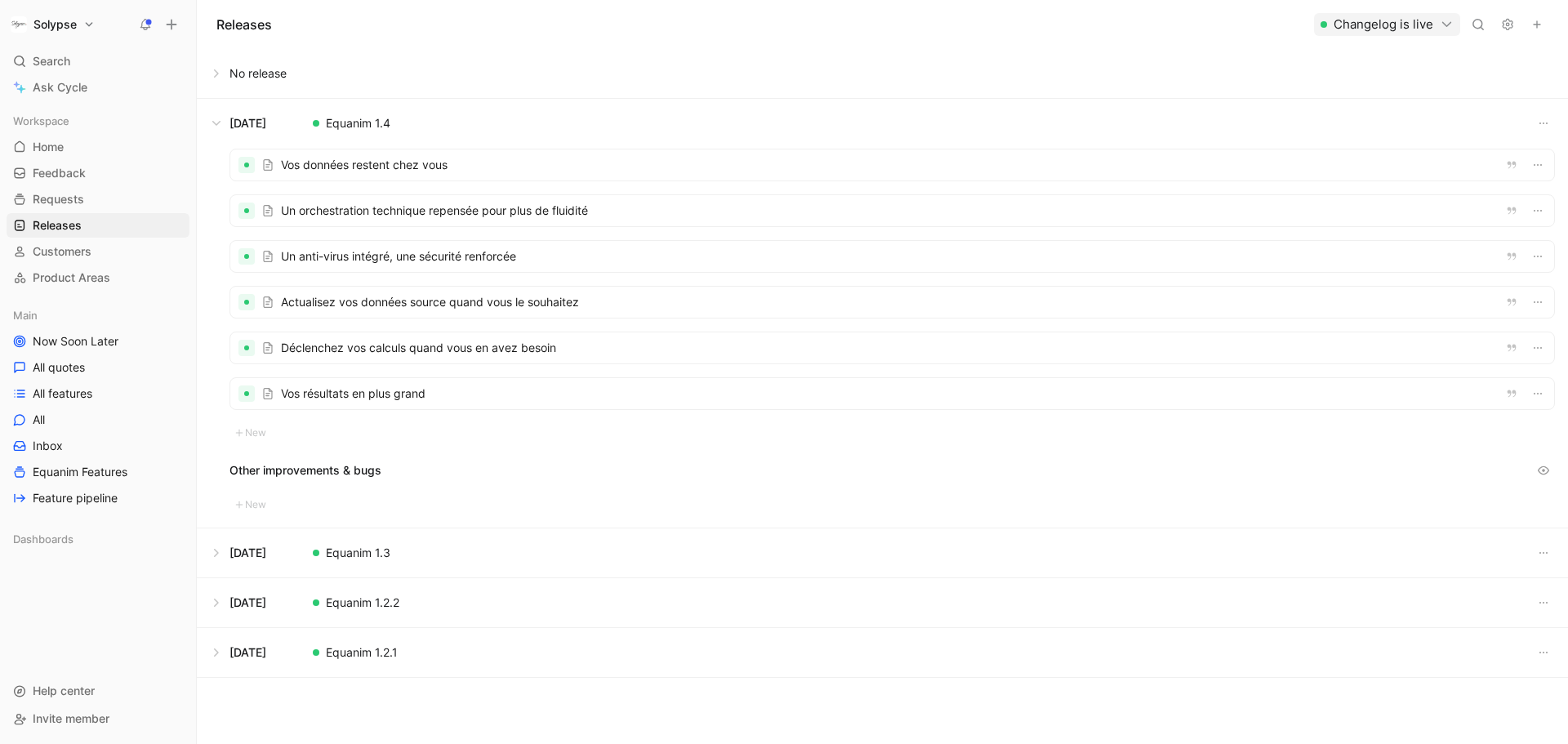 click at bounding box center [892, 165] 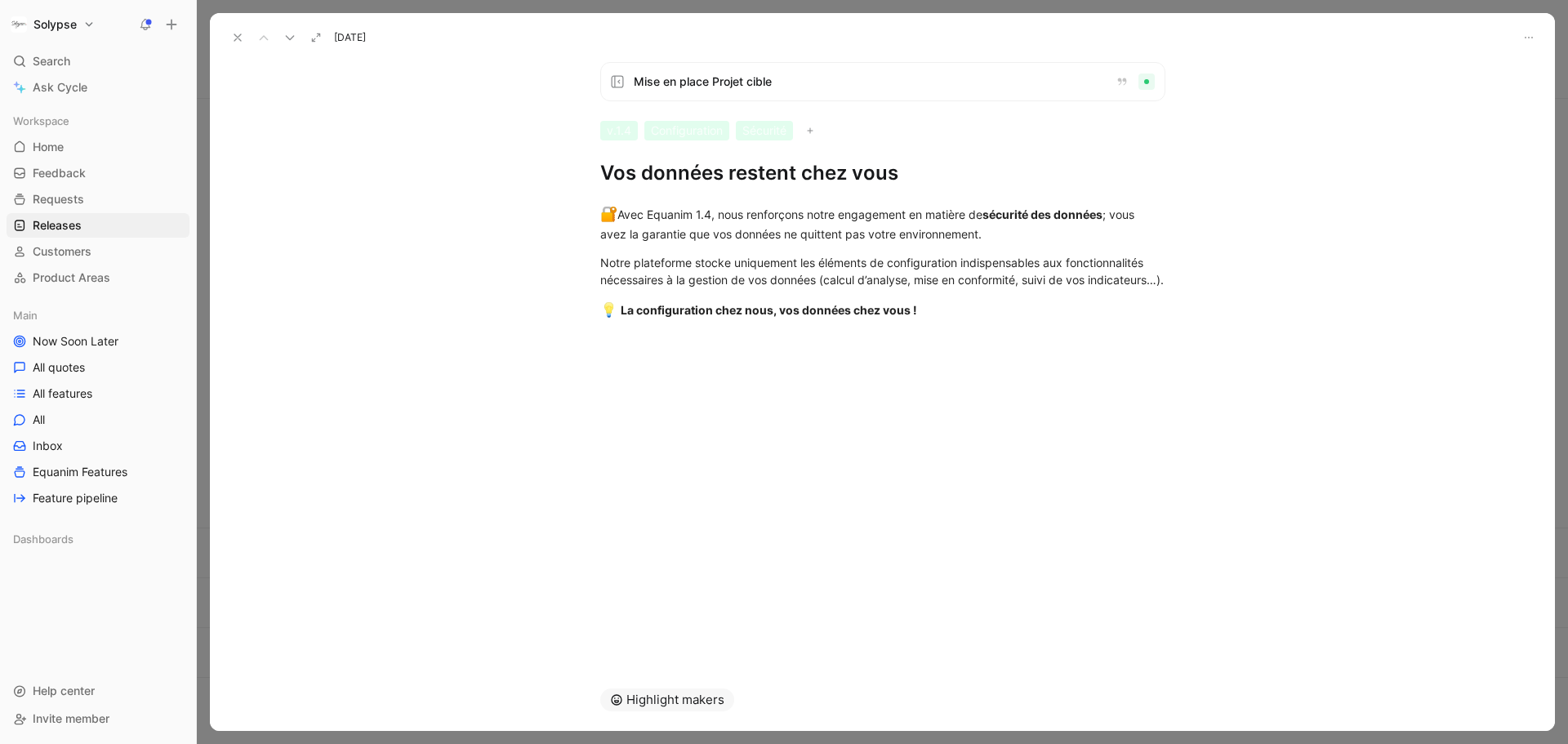 click on "Vos données restent chez vous" at bounding box center [883, 173] 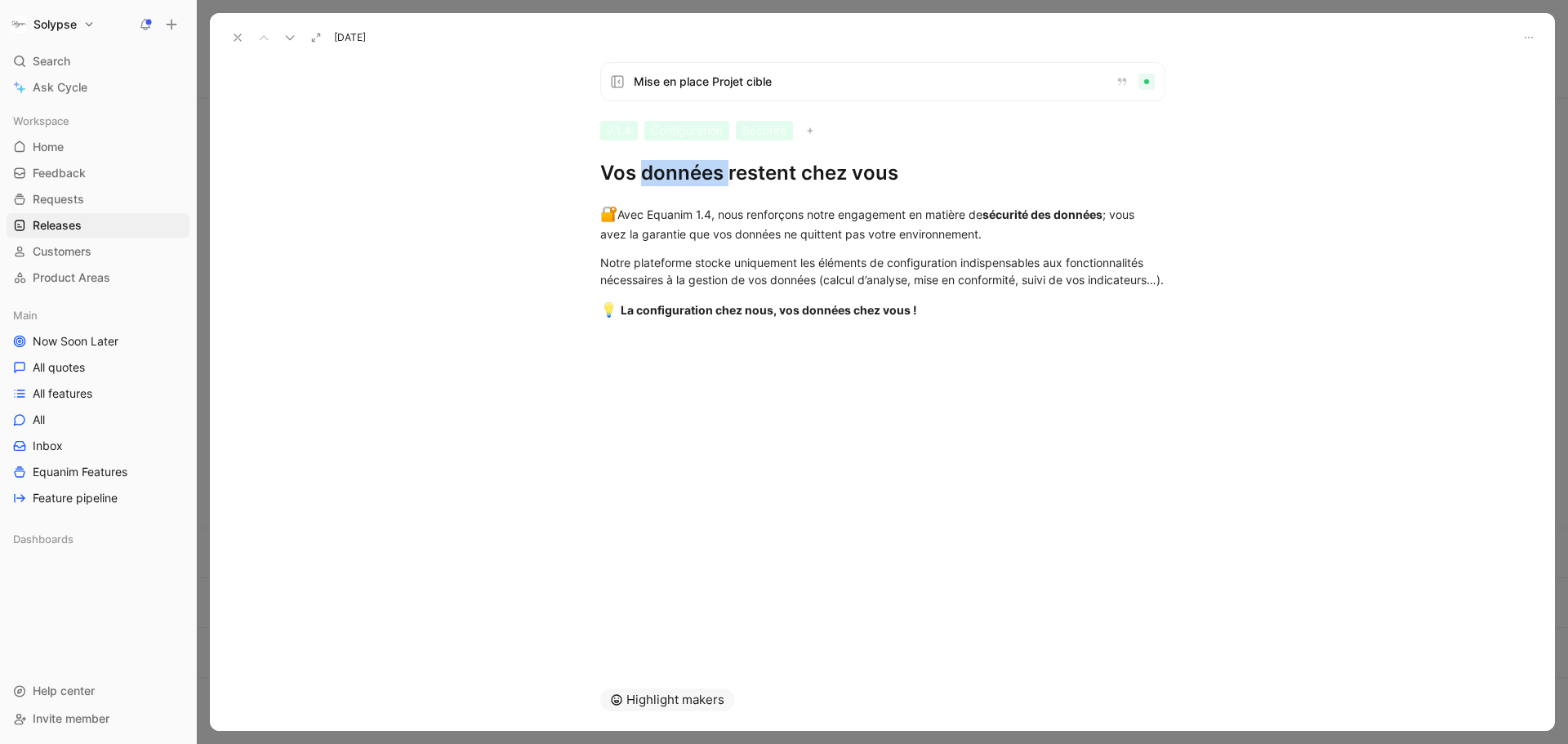 click on "Vos données restent chez vous" at bounding box center (883, 173) 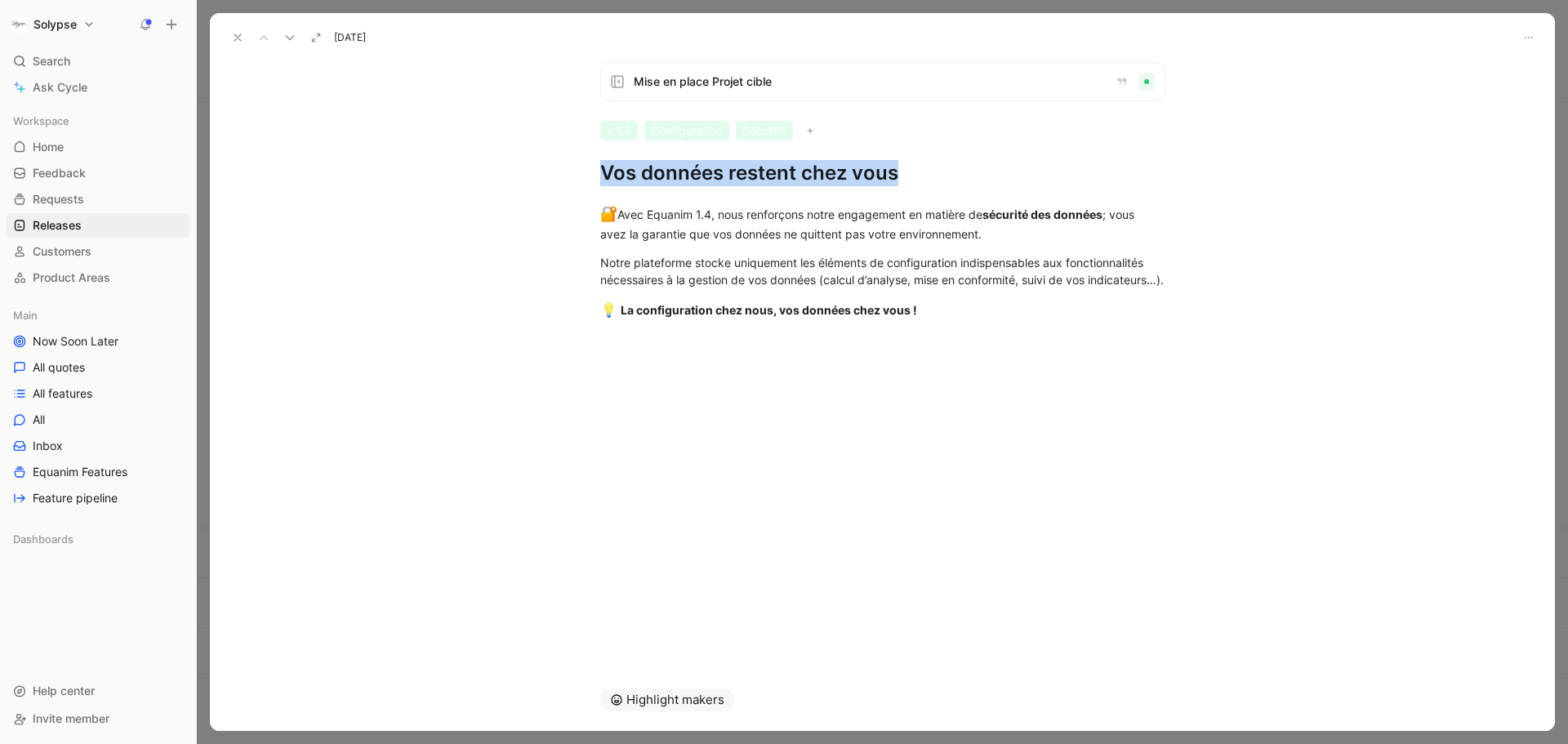 click on "Vos données restent chez vous" at bounding box center [883, 173] 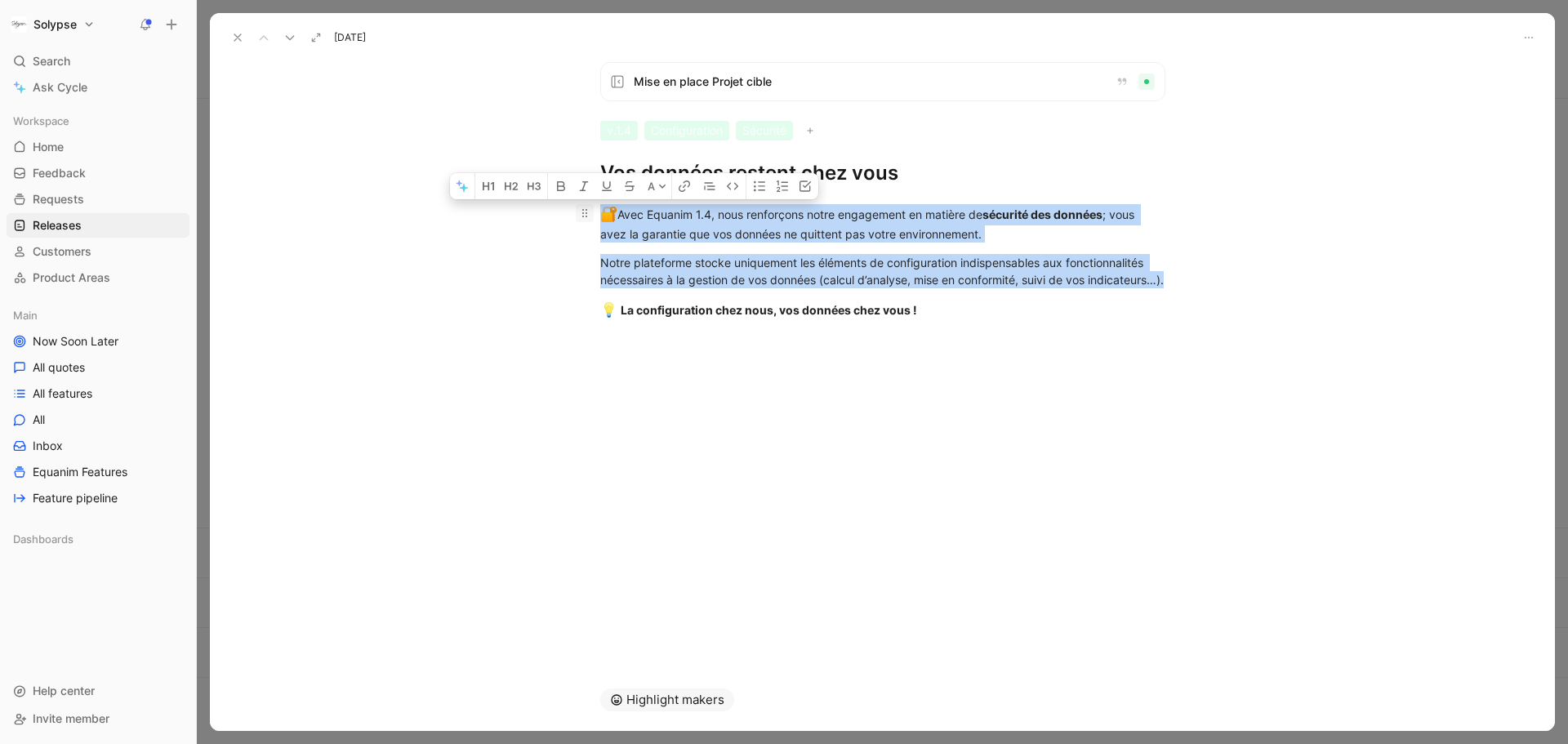 drag, startPoint x: 678, startPoint y: 301, endPoint x: 587, endPoint y: 217, distance: 123.84264 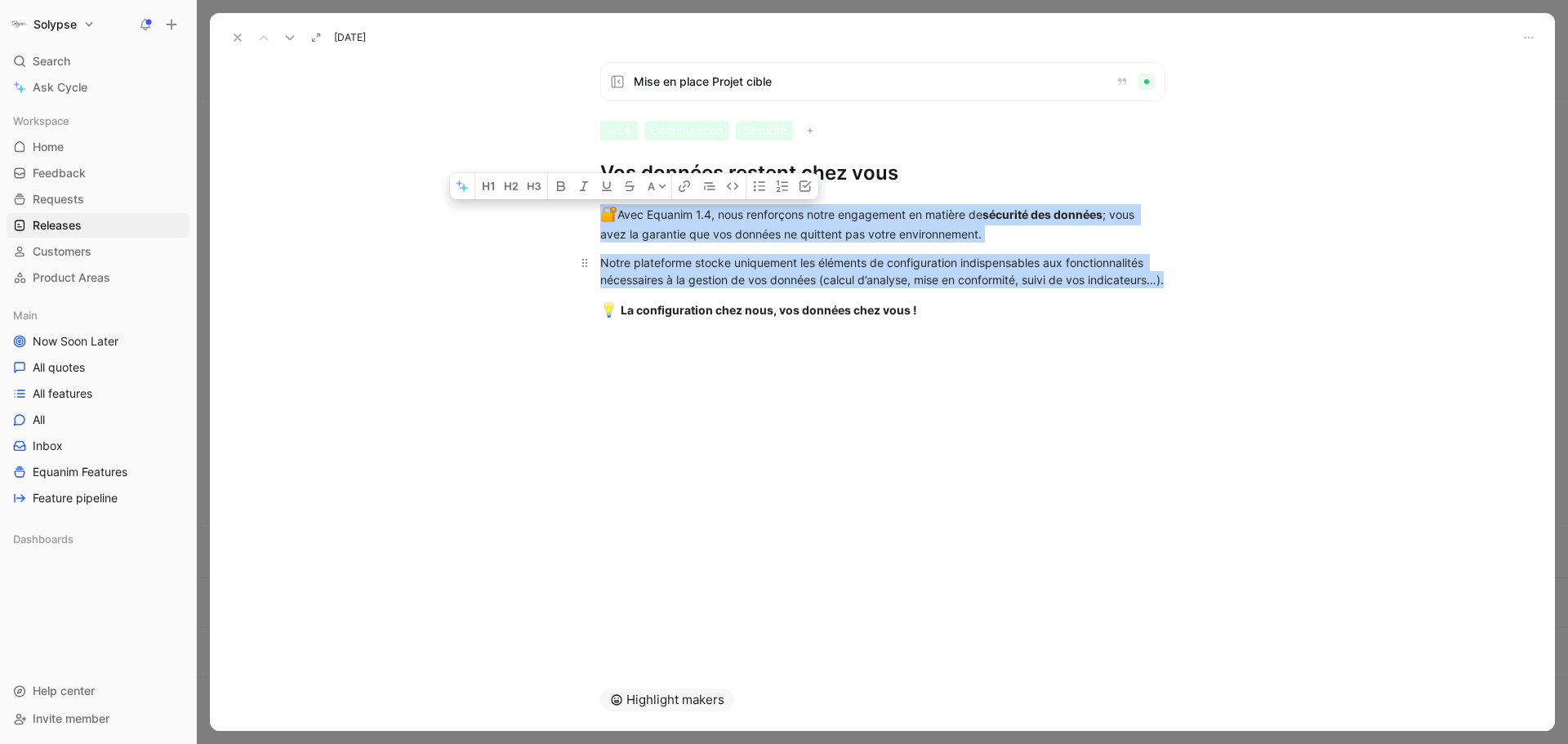 click on "Notre plateforme stocke uniquement les éléments de configuration indispensables aux fonctionnalités nécessaires à la gestion de vos données (calcul d’analyse, mise en conformité, suivi de vos indicateurs…)." at bounding box center [883, 271] 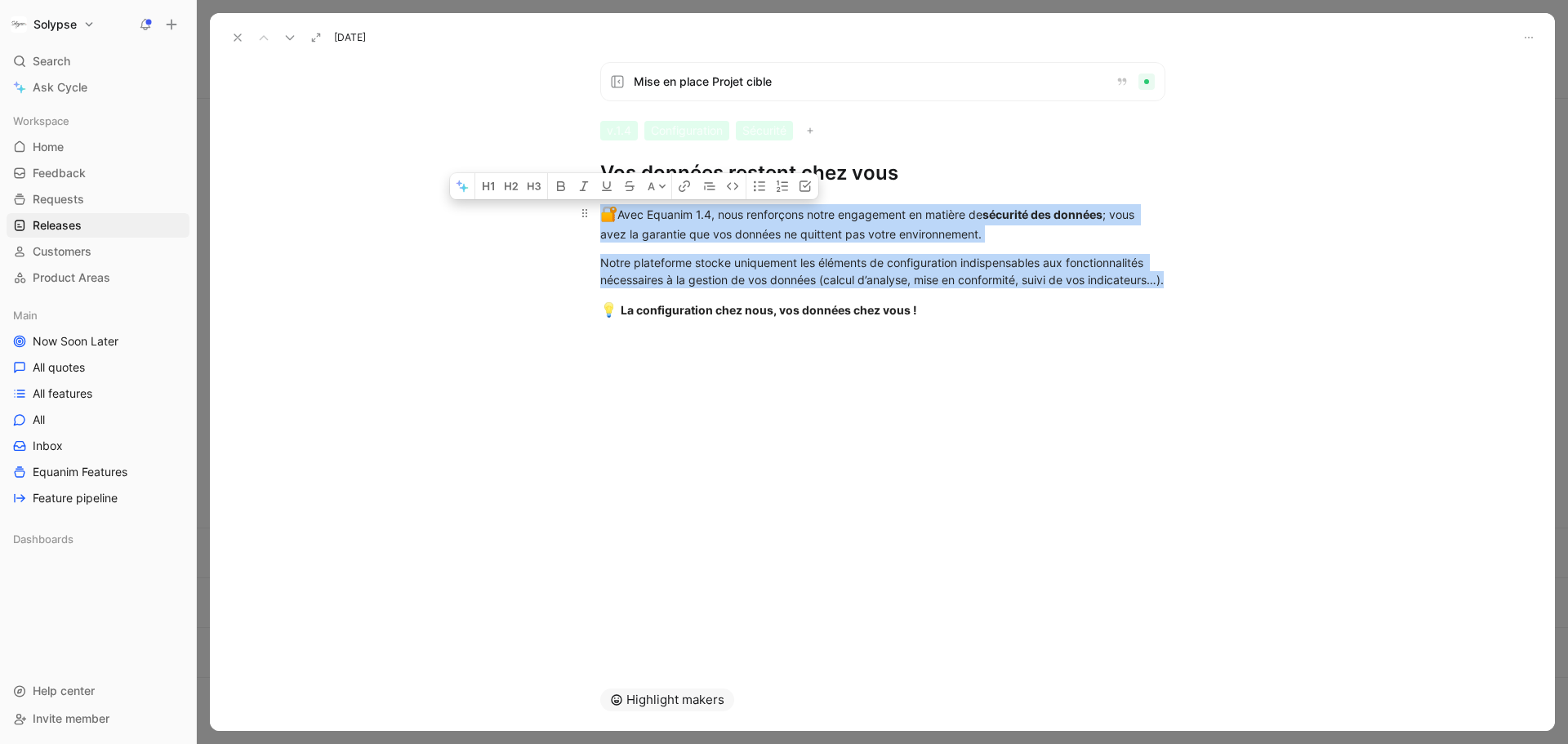 drag, startPoint x: 686, startPoint y: 300, endPoint x: 568, endPoint y: 203, distance: 152.75143 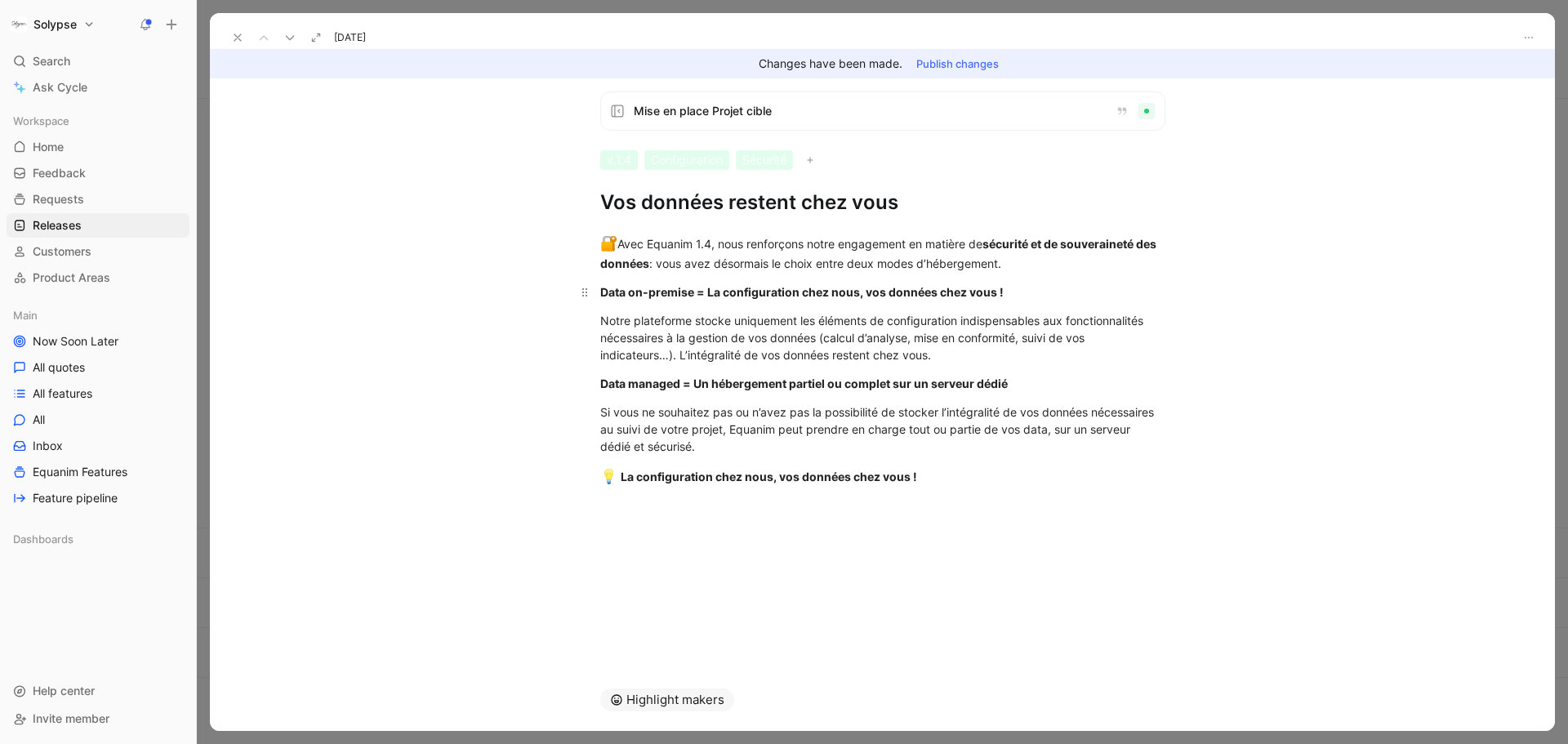 click on "Data on-premise = La configuration chez nous, vos données chez vous !" at bounding box center [802, 292] 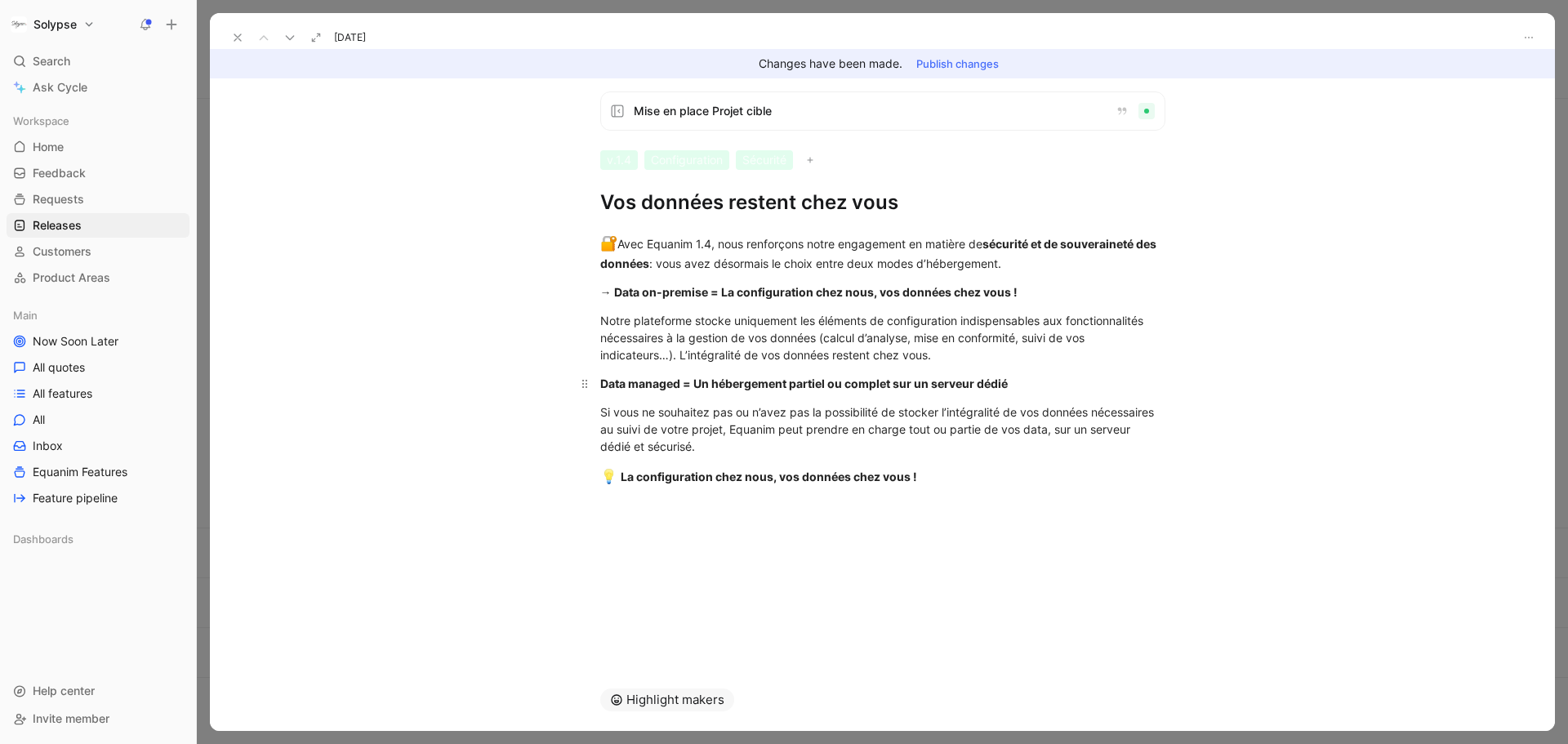 click on "Data managed = Un hébergement partiel ou complet sur un serveur dédié" at bounding box center (883, 383) 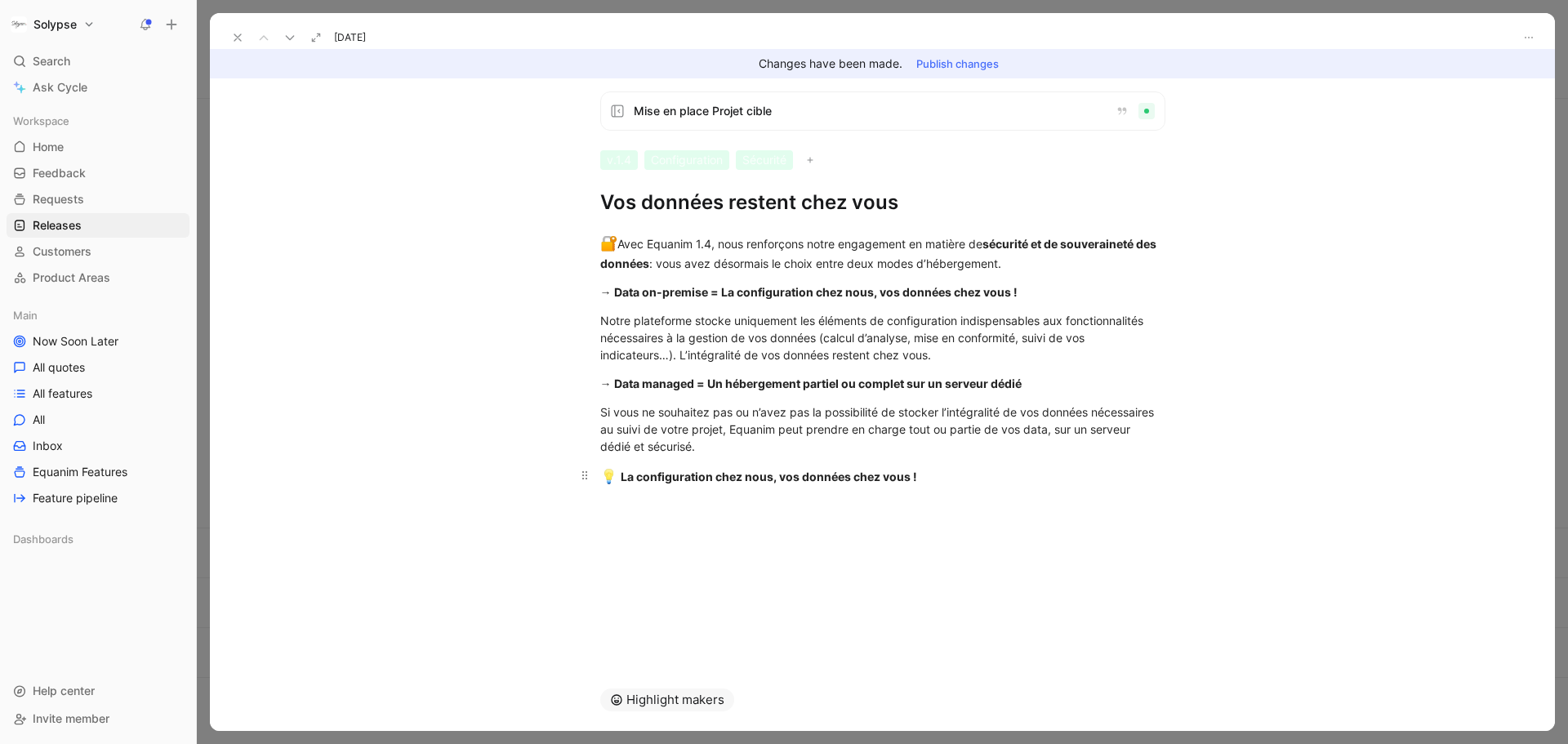 click on "💡   La configuration chez nous, vos données chez vous !" at bounding box center (883, 477) 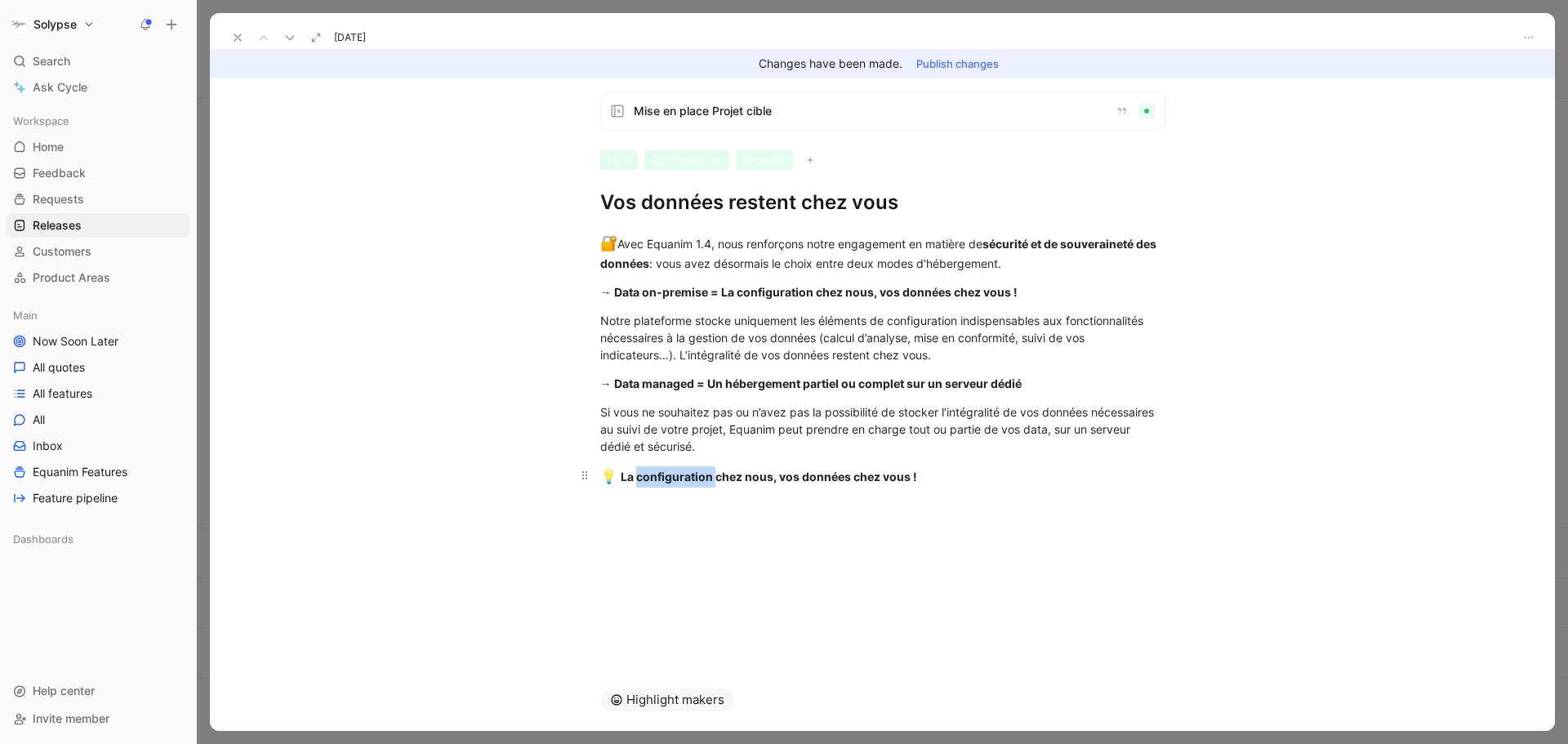 click on "💡   La configuration chez nous, vos données chez vous !" at bounding box center (883, 477) 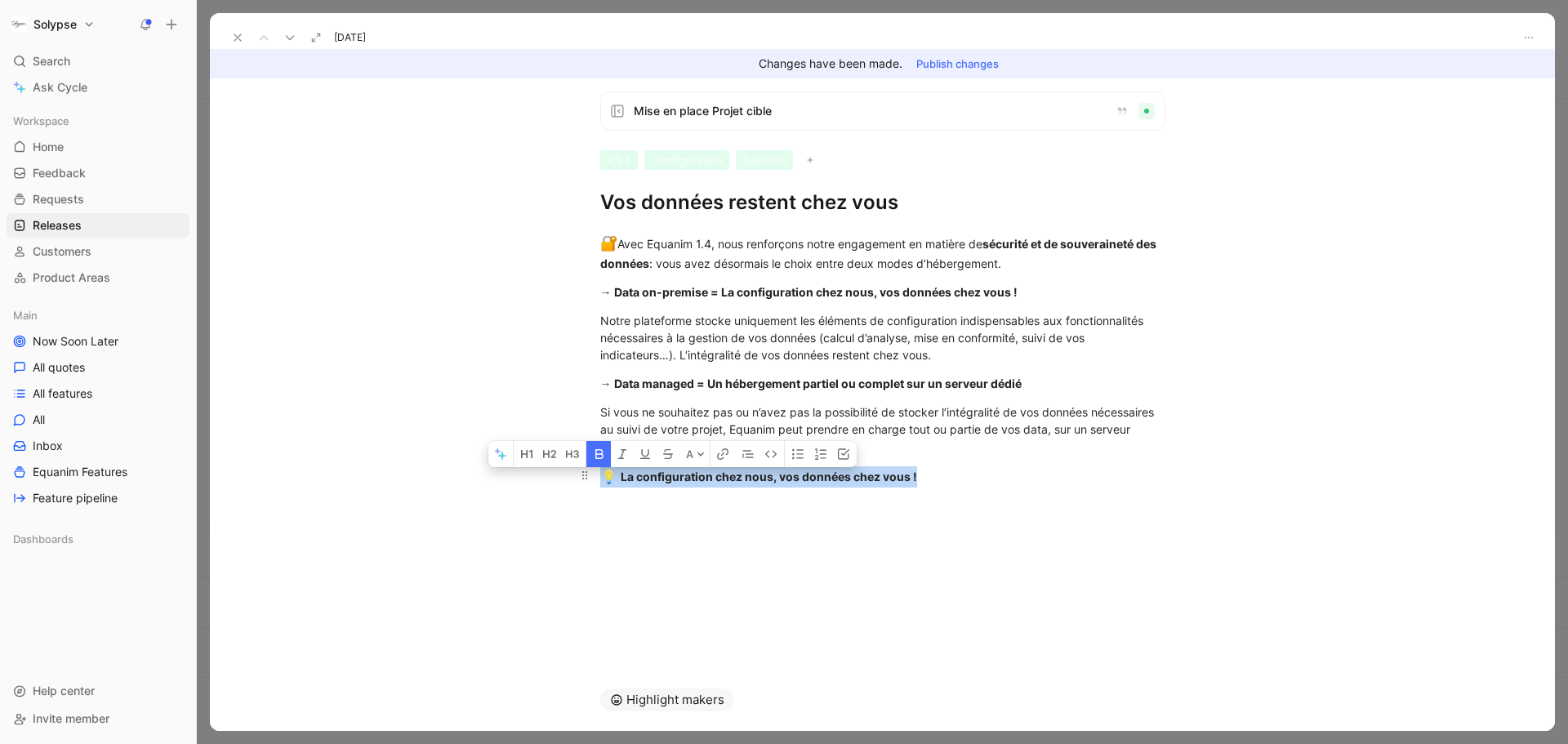 click on "💡   La configuration chez nous, vos données chez vous !" at bounding box center [883, 477] 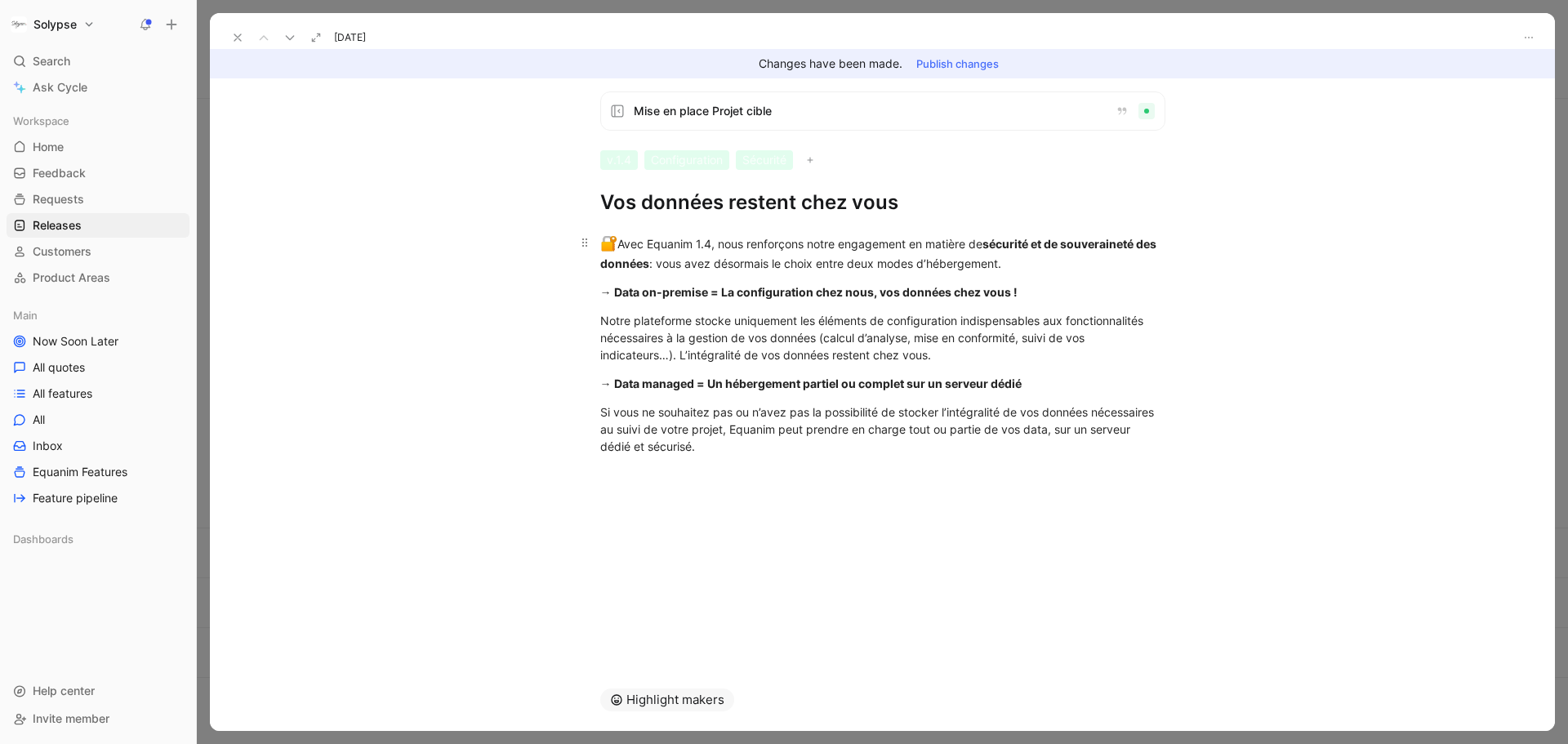 click on "🔐  Avec Equanim 1.4, nous renforçons notre engagement en matière de  sécurité et de souveraineté des données  : vous avez désormais le choix entre deux modes d’hébergement." at bounding box center [883, 252] 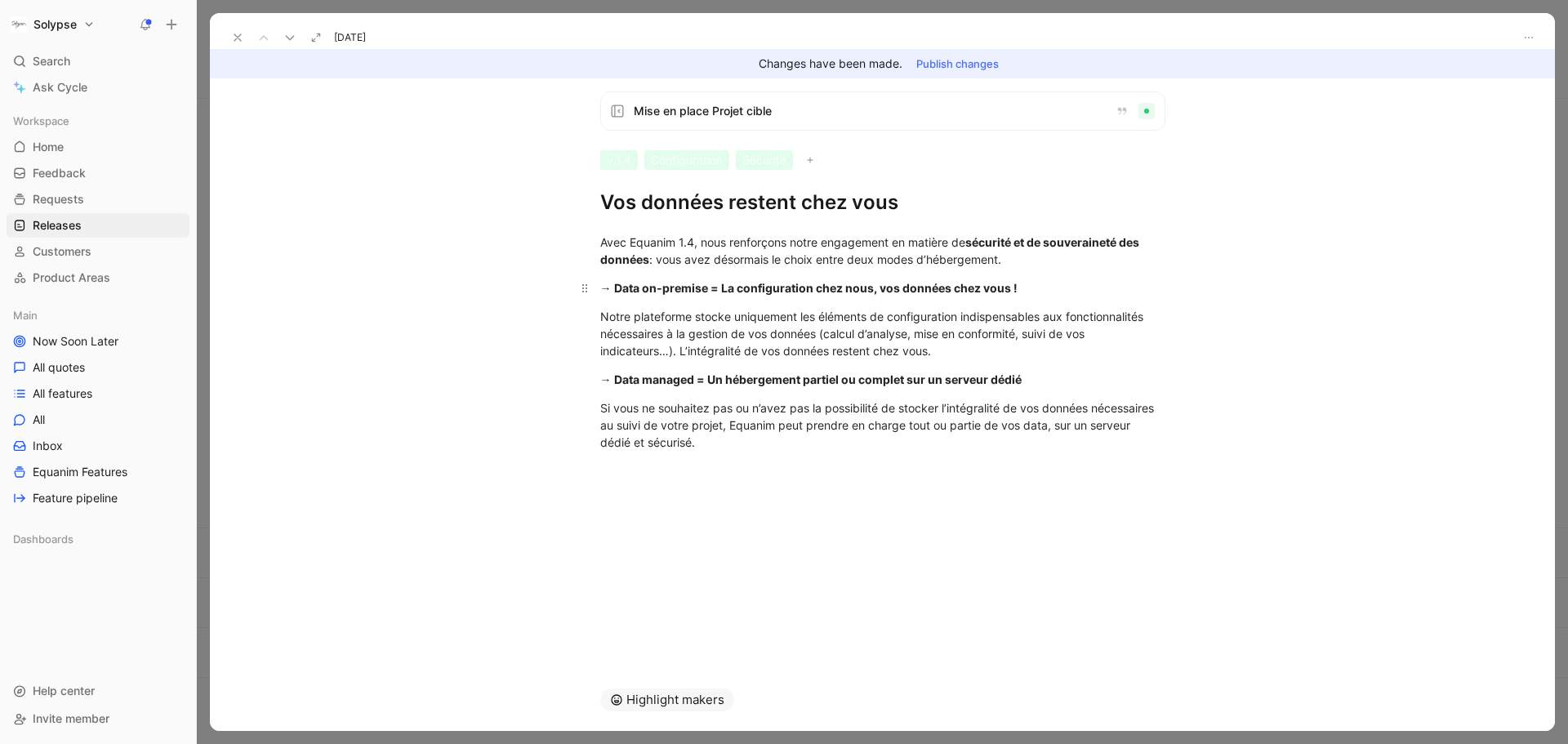 click on "→ Data on-premise = La configuration chez nous, vos données chez vous !" at bounding box center [808, 287] 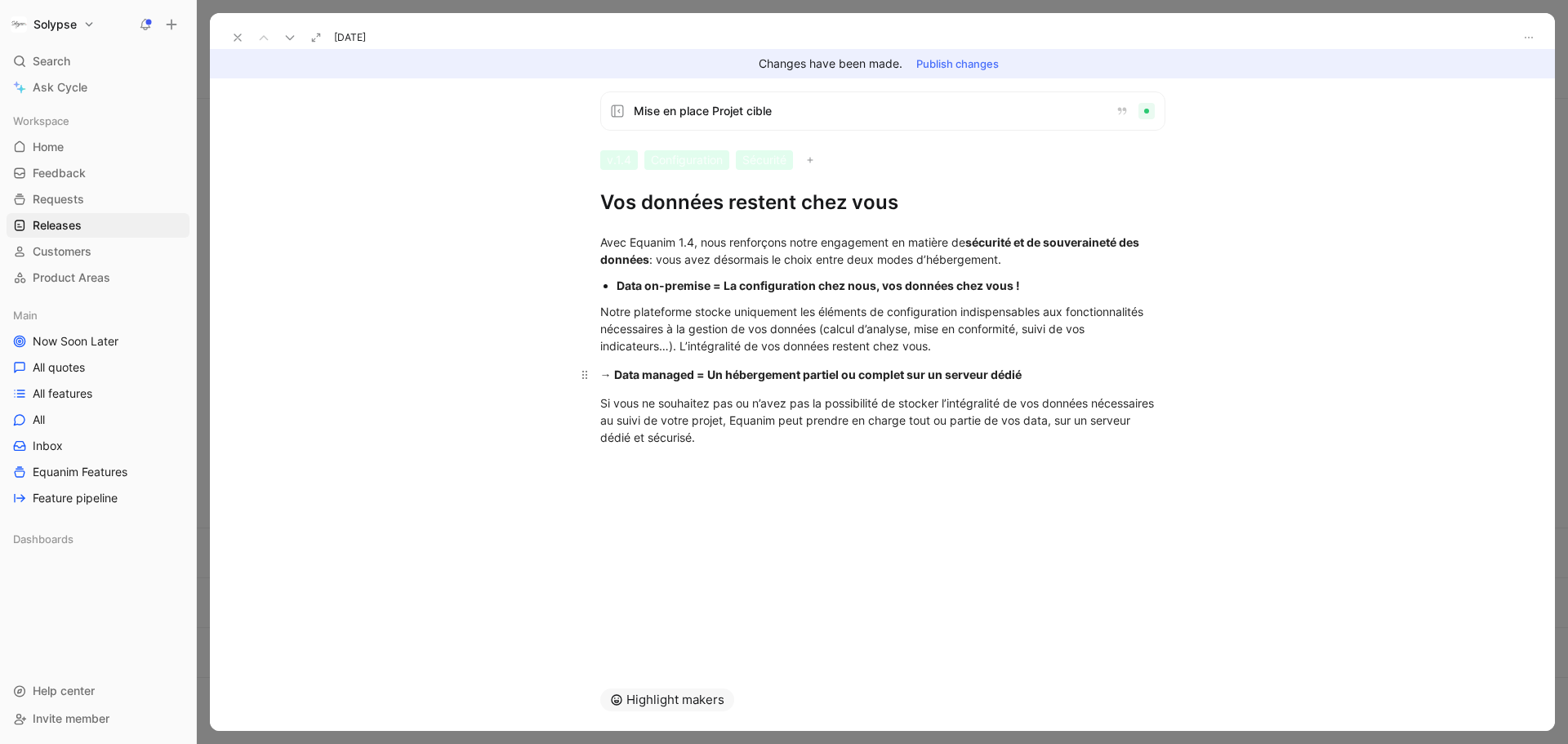 click on "→ Data managed = Un hébergement partiel ou complet sur un serveur dédié" at bounding box center (811, 374) 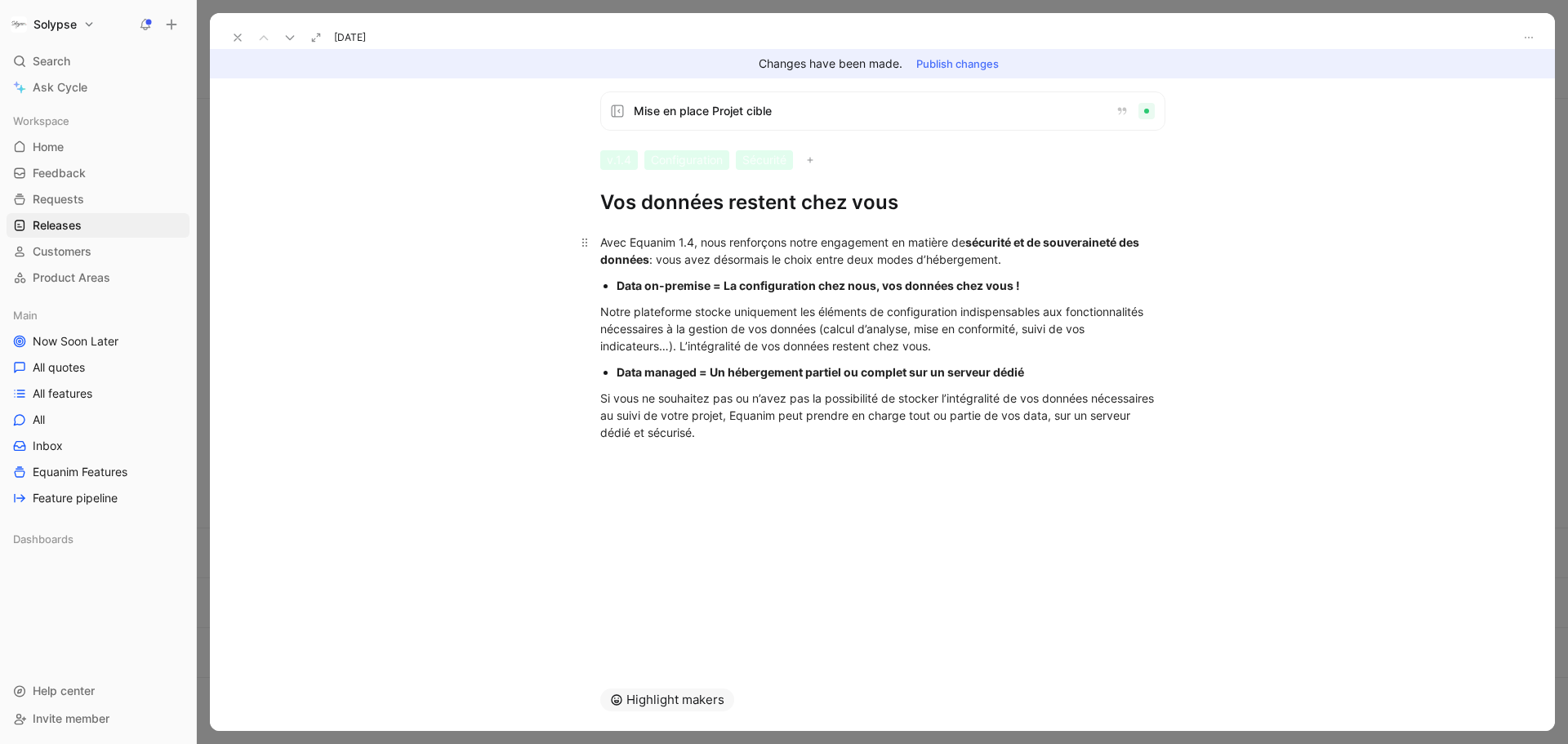 click on "Avec Equanim 1.4, nous renforçons notre engagement en matière de  sécurité et de souveraineté des données  : vous avez désormais le choix entre deux modes d’hébergement." at bounding box center (883, 251) 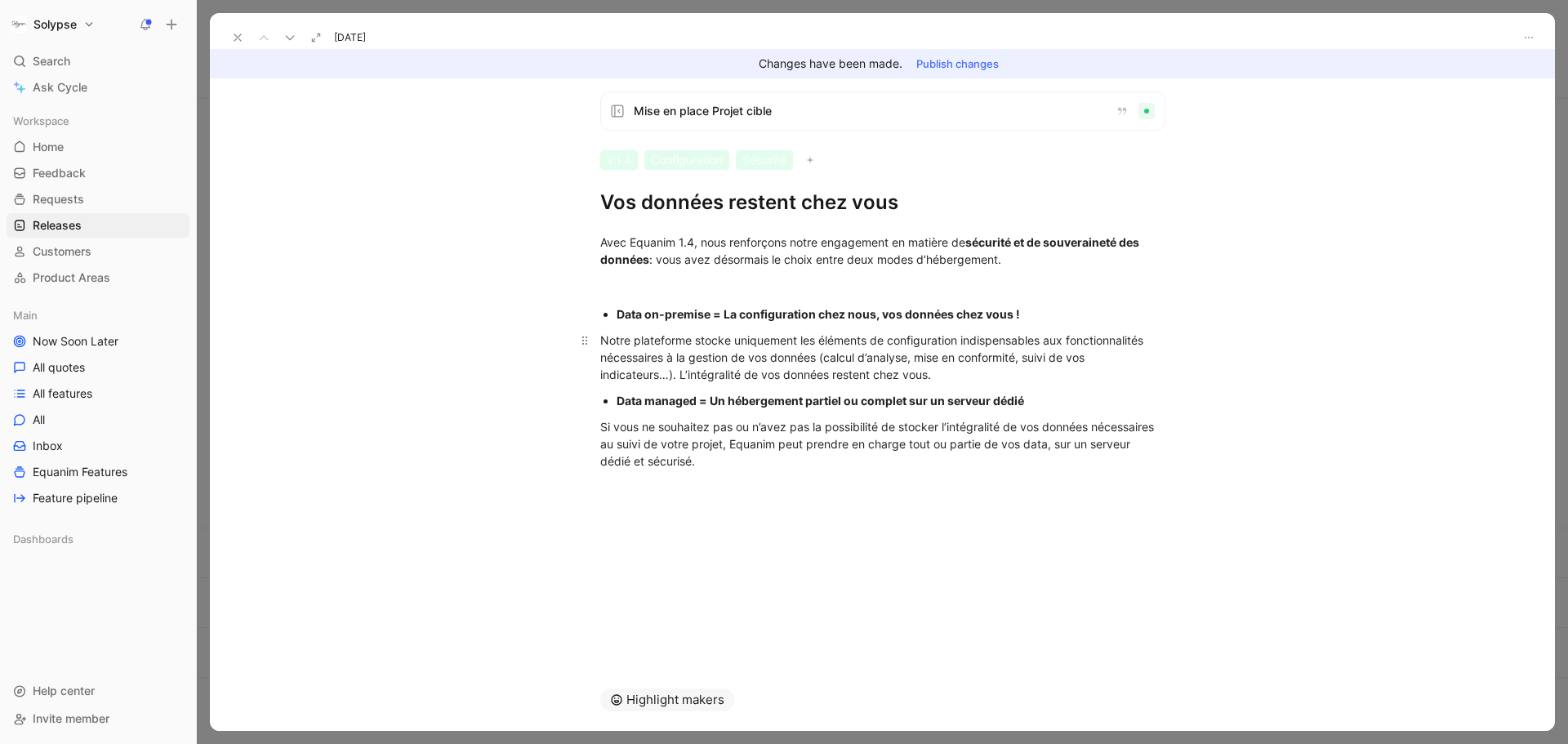 click on "Notre plateforme stocke uniquement les éléments de configuration indispensables aux fonctionnalités nécessaires à la gestion de vos données (calcul d’analyse, mise en conformité, suivi de vos indicateurs…). L’intégralité de vos données restent chez vous." at bounding box center [883, 357] 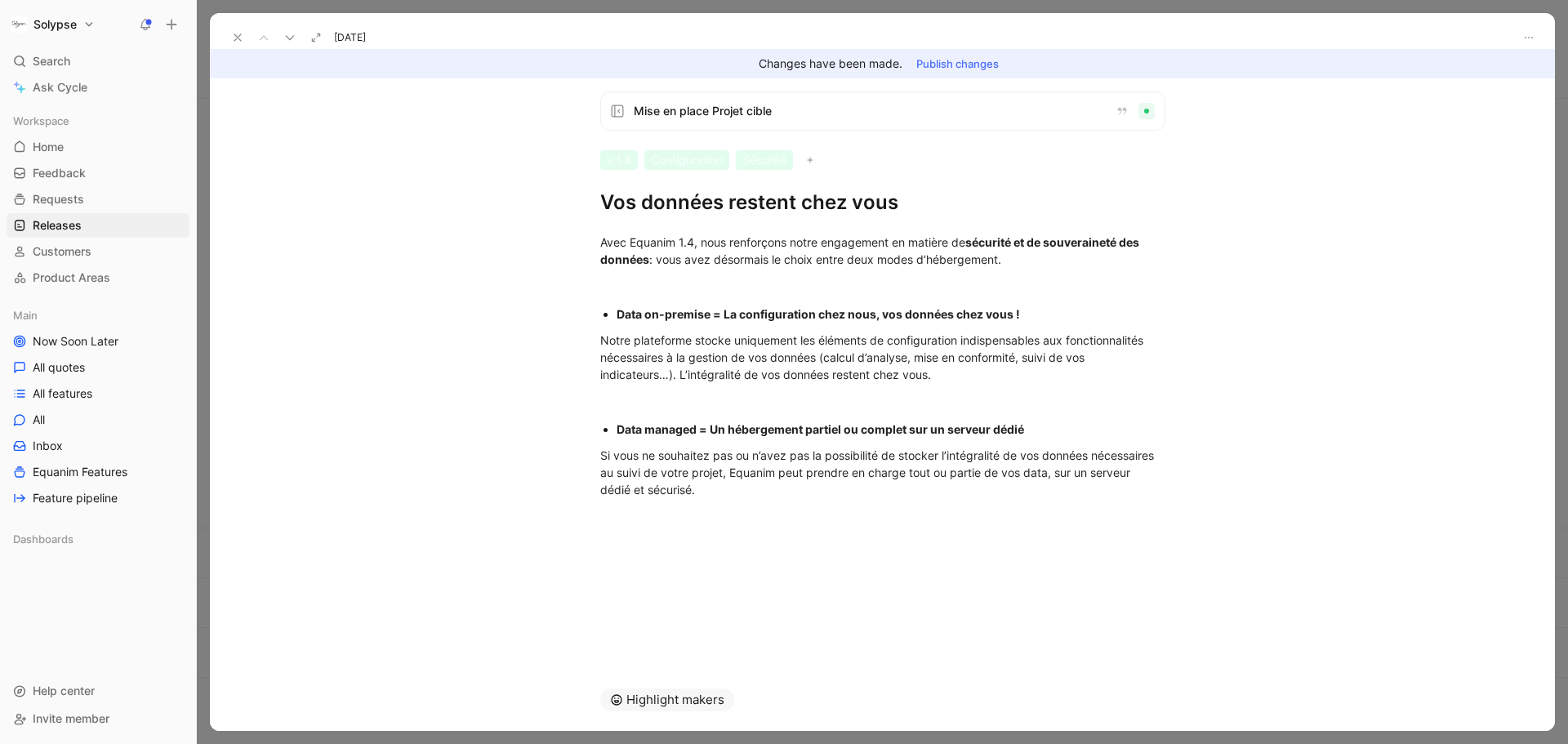 click on "Data managed = Un hébergement partiel ou complet sur un serveur dédié" at bounding box center (891, 429) 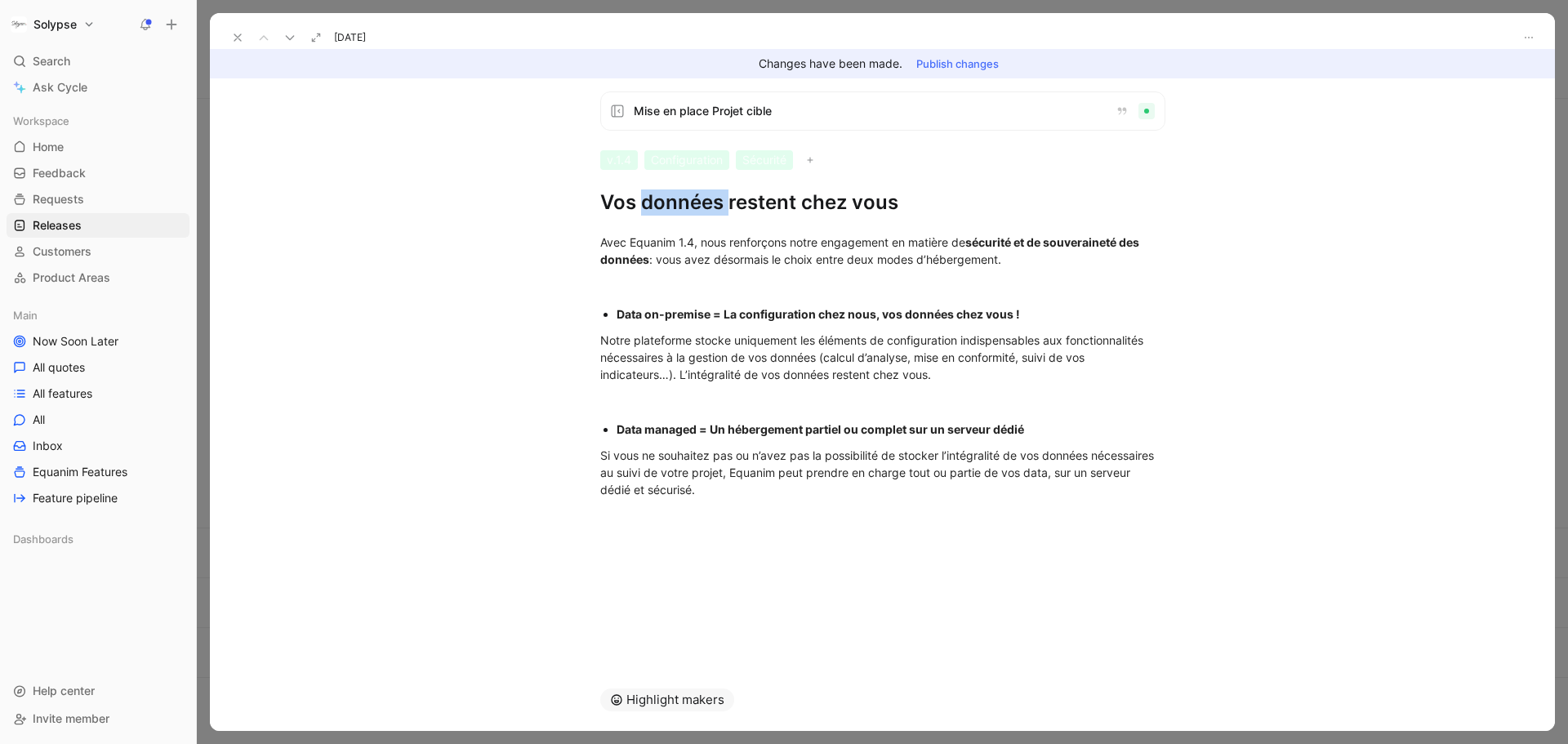 click on "Vos données restent chez vous" at bounding box center (883, 203) 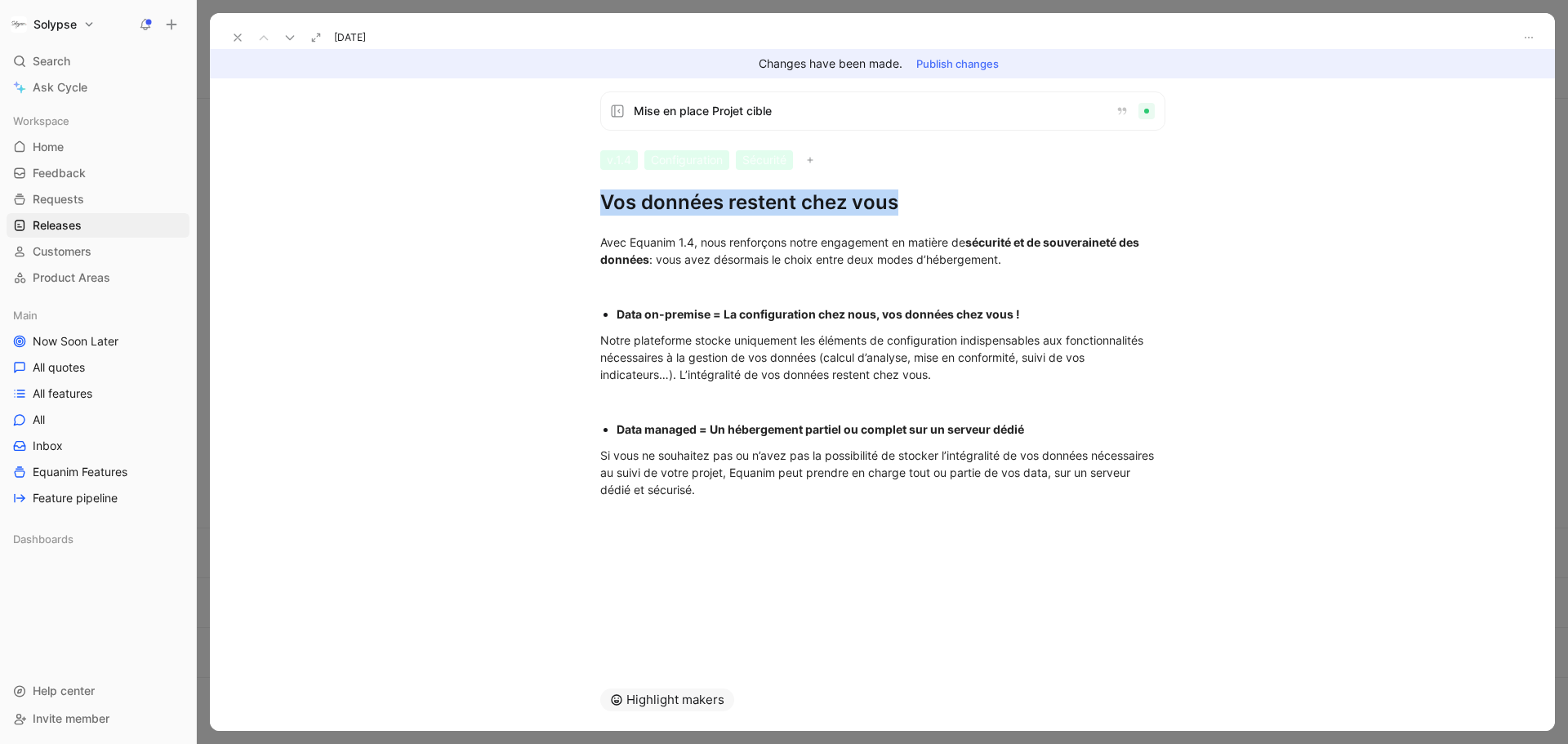 click on "Vos données restent chez vous" at bounding box center (883, 203) 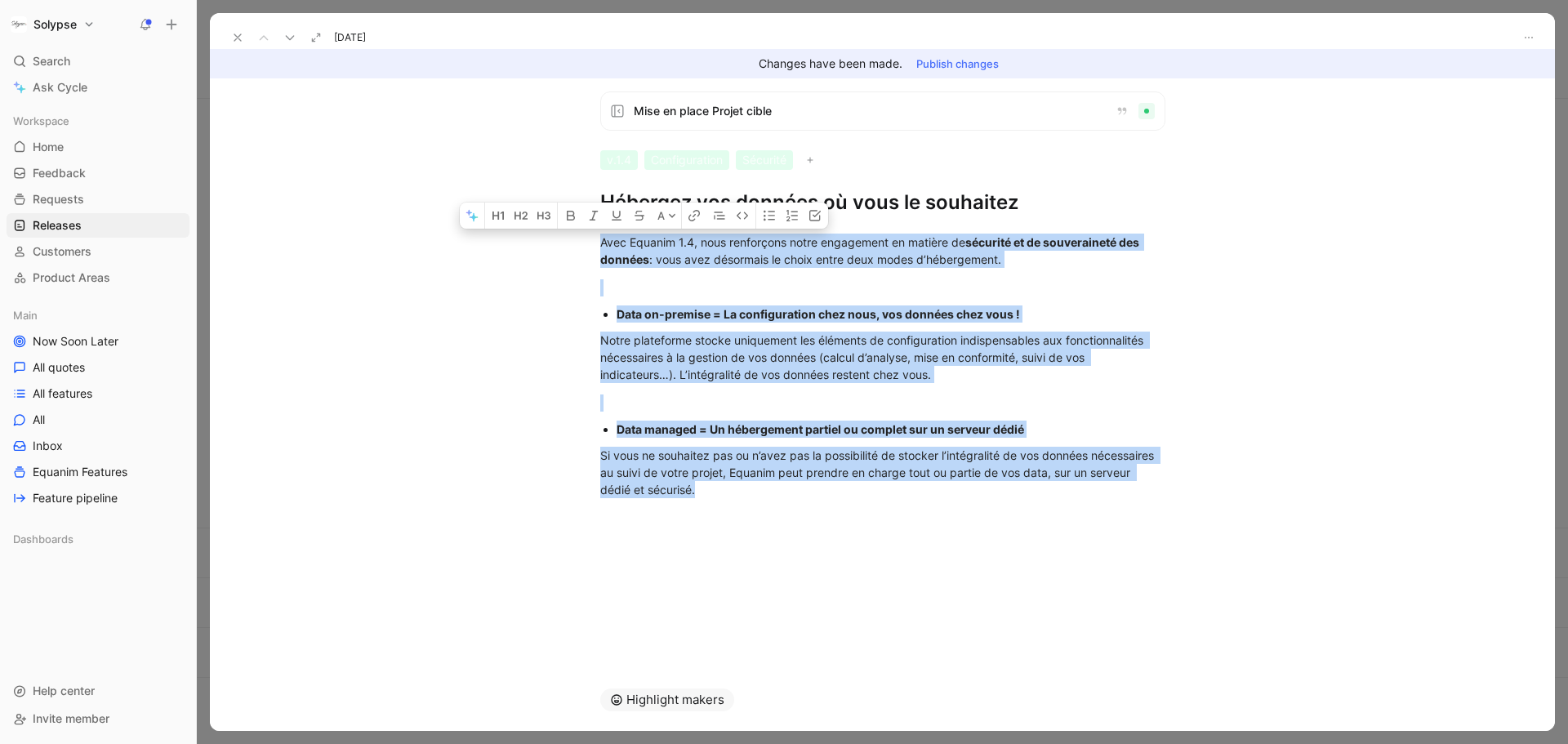 drag, startPoint x: 708, startPoint y: 497, endPoint x: 592, endPoint y: 153, distance: 363.0317 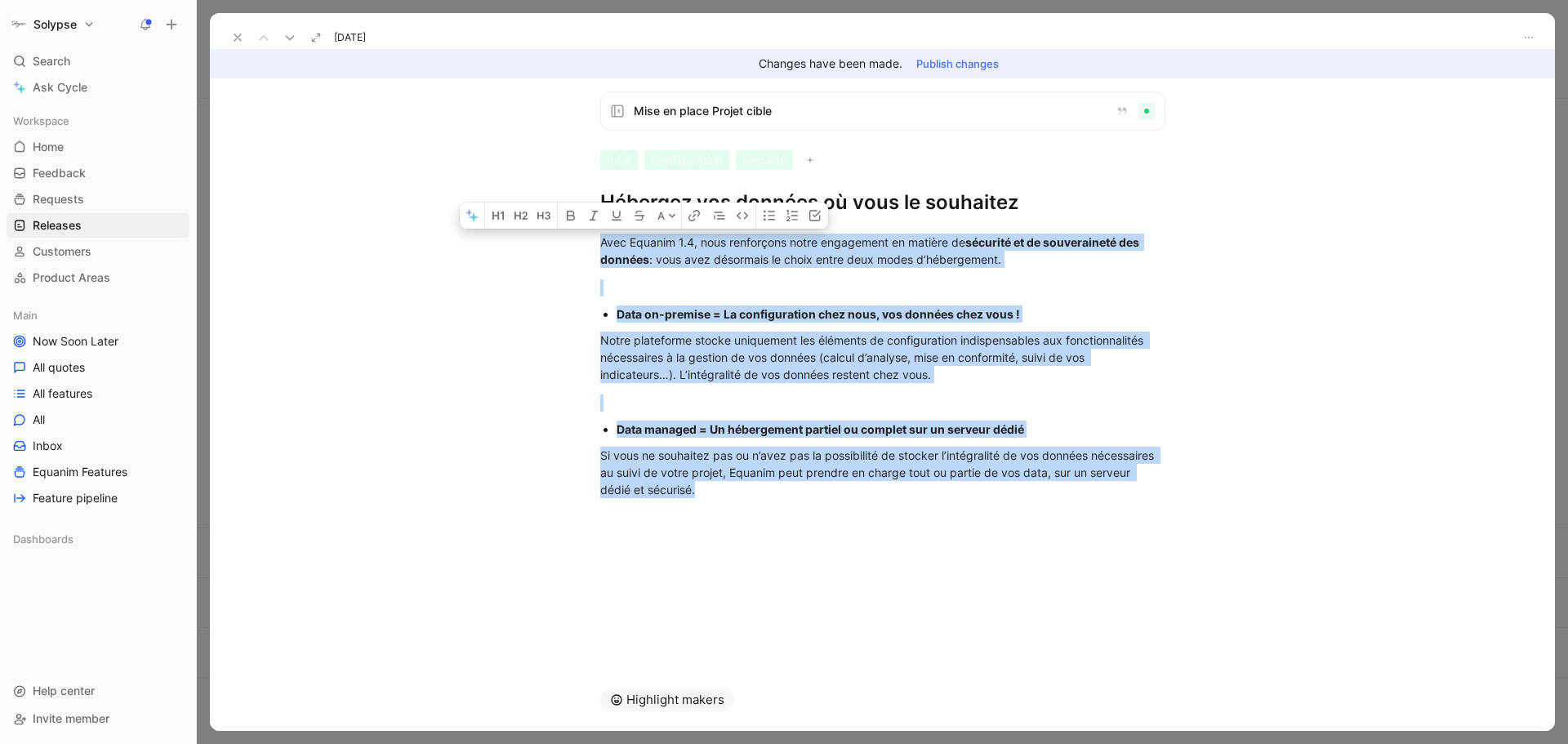 click on "Mise en place Projet cible v.1.4 Configuration Sécurité Hébergez vos données où vous le souhaitez A Avec Equanim 1.4, nous renforçons notre engagement en matière de  sécurité et de souveraineté des données  : vous avez désormais le choix entre deux modes d’hébergement. Data on-premise = La configuration chez nous, vos données chez vous ! Notre plateforme stocke uniquement les éléments de configuration indispensables aux fonctionnalités nécessaires à la gestion de vos données (calcul d’analyse, mise en conformité, suivi de vos indicateurs…). L’intégralité de vos données restent chez vous. Data managed = Un hébergement partiel ou complet sur un serveur dédié Si vous ne souhaitez pas ou n’avez pas la possibilité de stocker l’intégralité de vos données nécessaires au suivi de votre projet, Equanim peut prendre en charge tout ou partie de vos data, sur un serveur dédié et sécurisé." at bounding box center (882, 373) 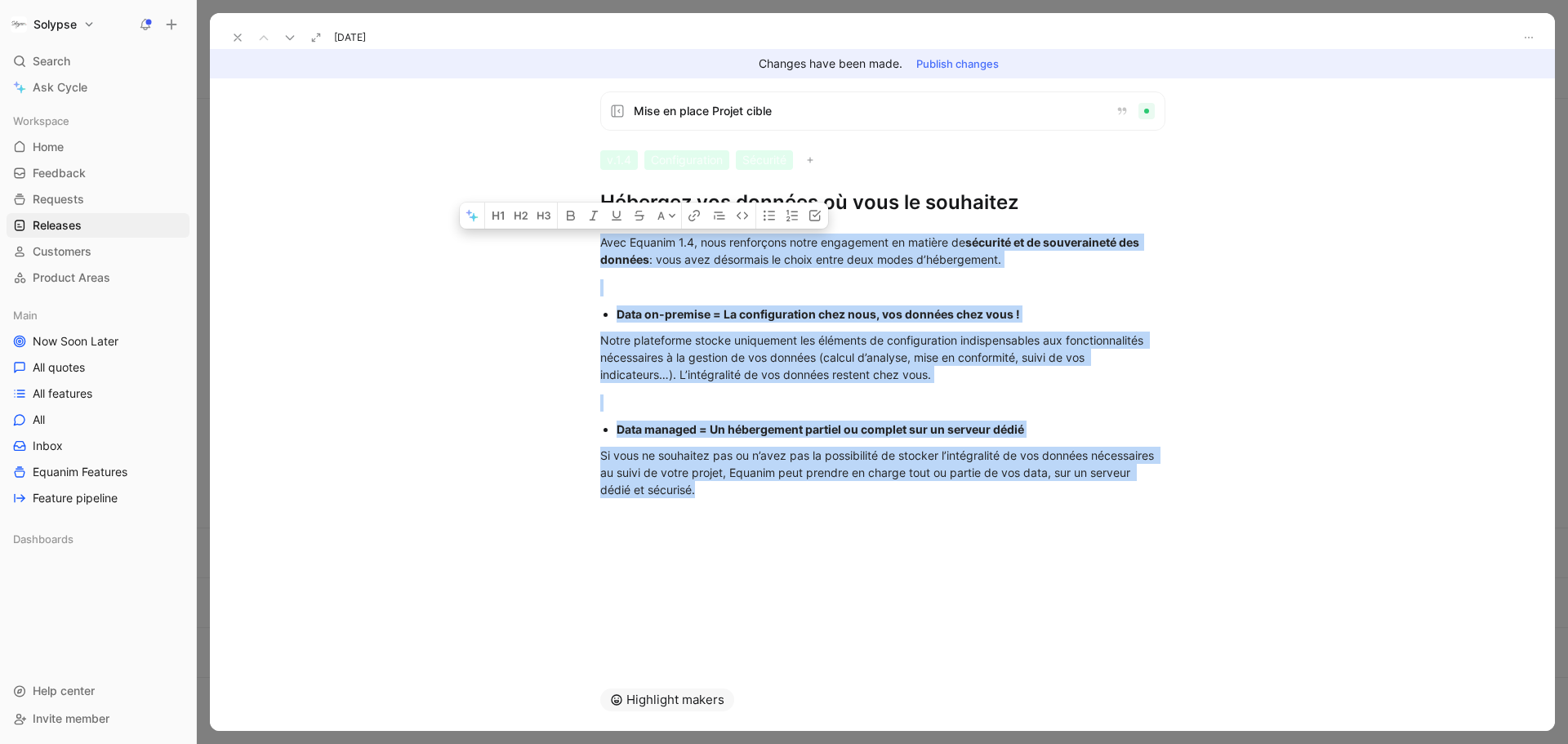 click on "Avec Equanim 1.4, nous renforçons notre engagement en matière de  sécurité et de souveraineté des données  : vous avez désormais le choix entre deux modes d’hébergement. Data on-premise = La configuration chez nous, vos données chez vous ! Notre plateforme stocke uniquement les éléments de configuration indispensables aux fonctionnalités nécessaires à la gestion de vos données (calcul d’analyse, mise en conformité, suivi de vos indicateurs…). L’intégralité de vos données restent chez vous. Data managed = Un hébergement partiel ou complet sur un serveur dédié Si vous ne souhaitez pas ou n’avez pas la possibilité de stocker l’intégralité de vos données nécessaires au suivi de votre projet, Equanim peut prendre en charge tout ou partie de vos data, sur un serveur dédié et sécurisé." at bounding box center (882, 366) 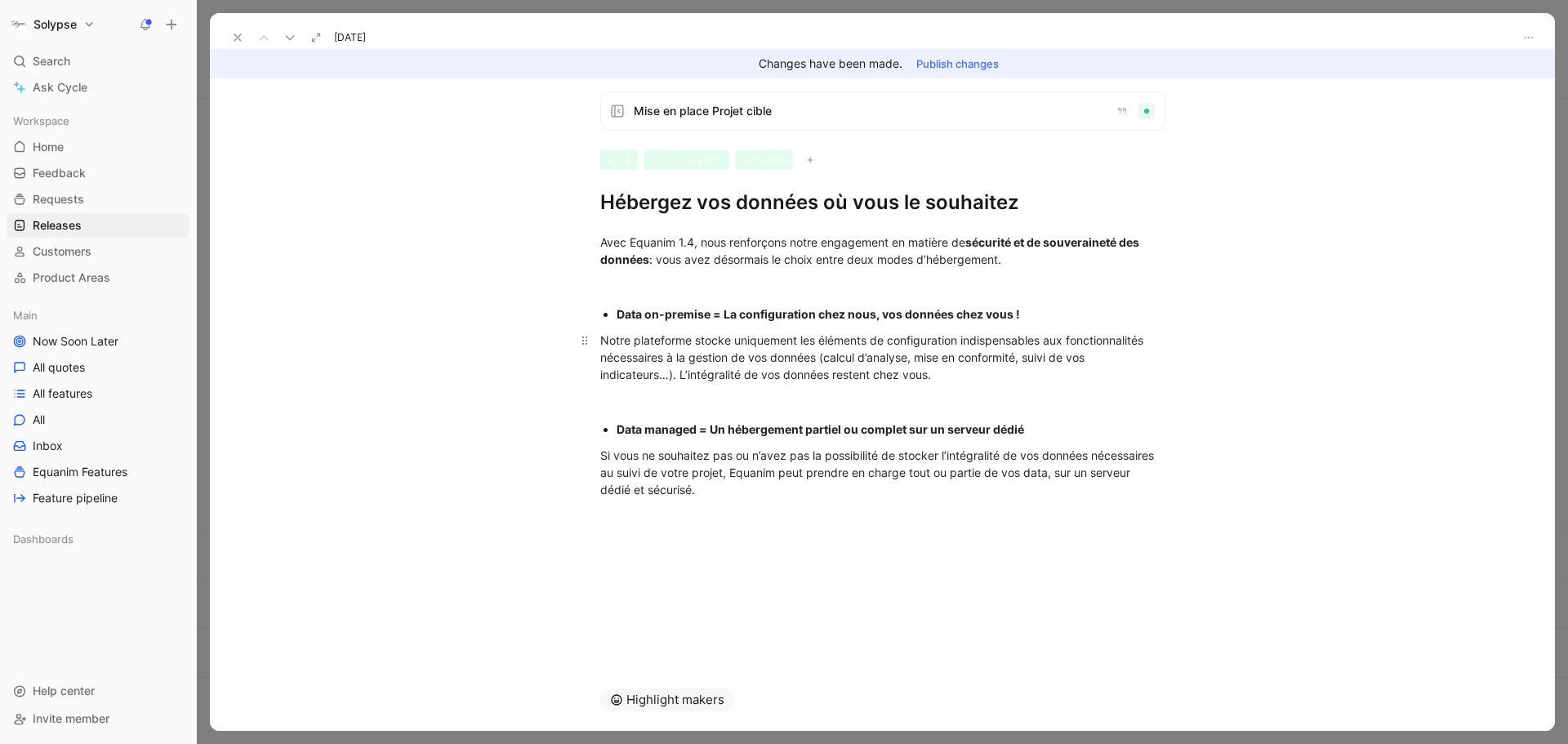 click on "Notre plateforme stocke uniquement les éléments de configuration indispensables aux fonctionnalités nécessaires à la gestion de vos données (calcul d’analyse, mise en conformité, suivi de vos indicateurs…). L’intégralité de vos données restent chez vous." at bounding box center [883, 357] 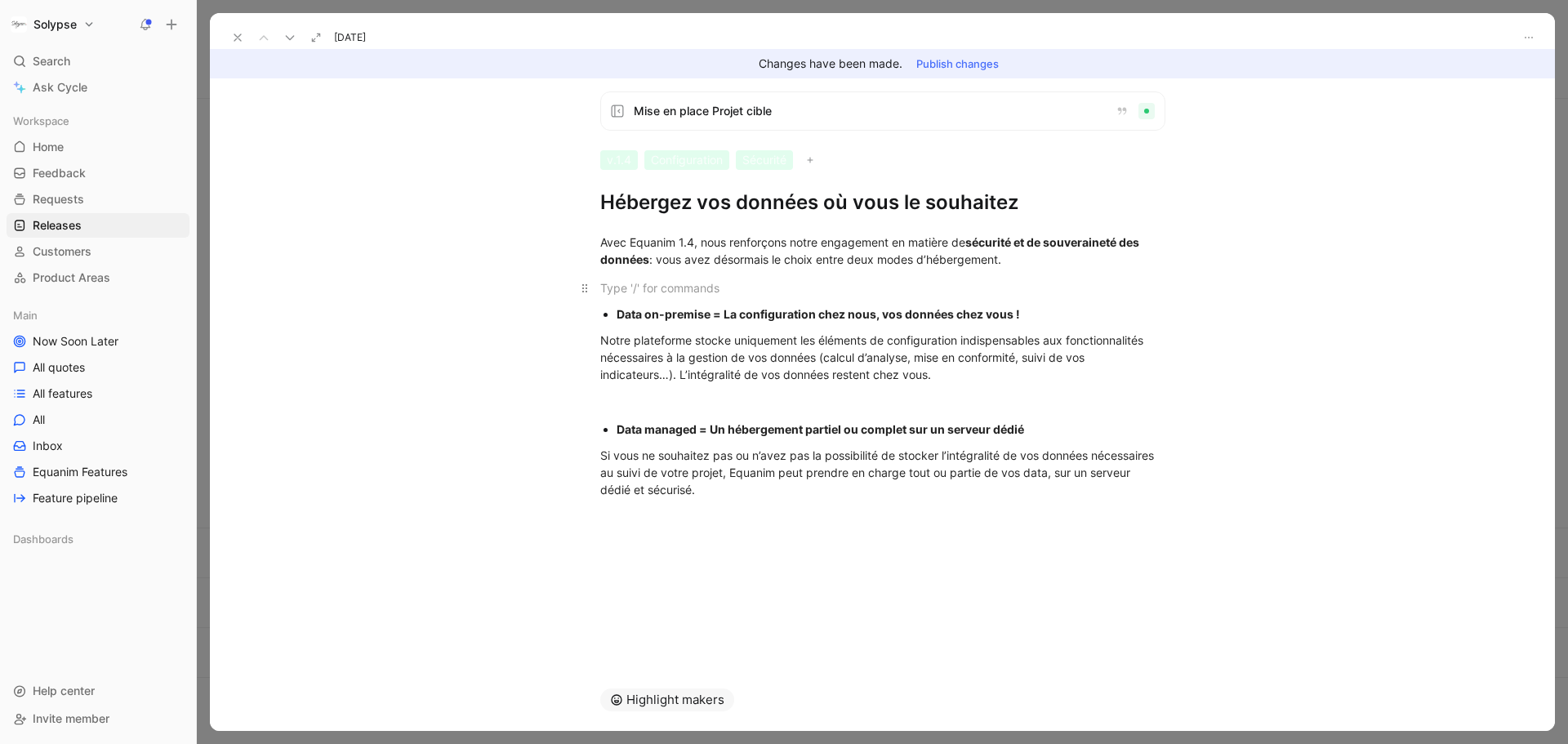 click at bounding box center [883, 287] 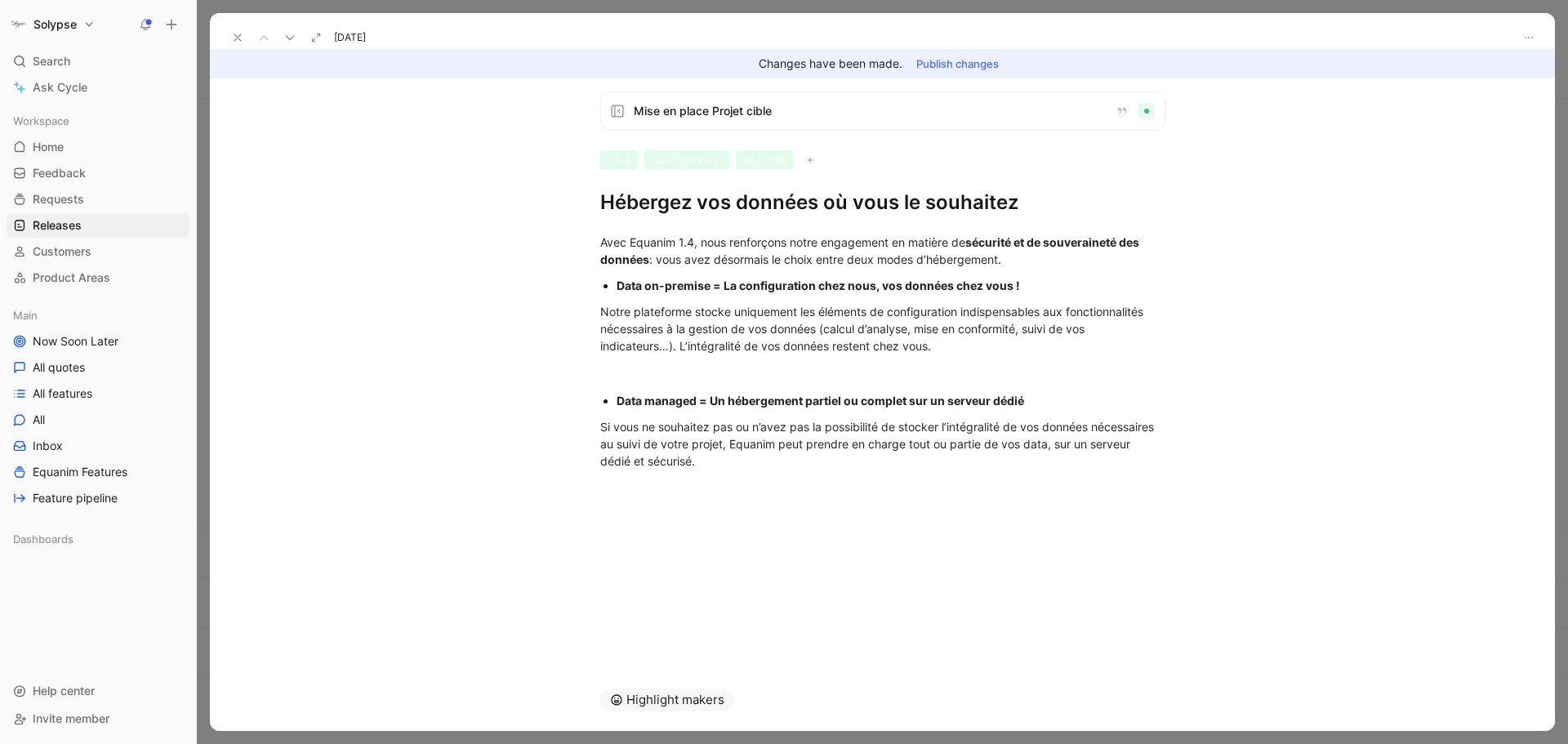 click on "Data on-premise = La configuration chez nous, vos données chez vous !" at bounding box center (818, 285) 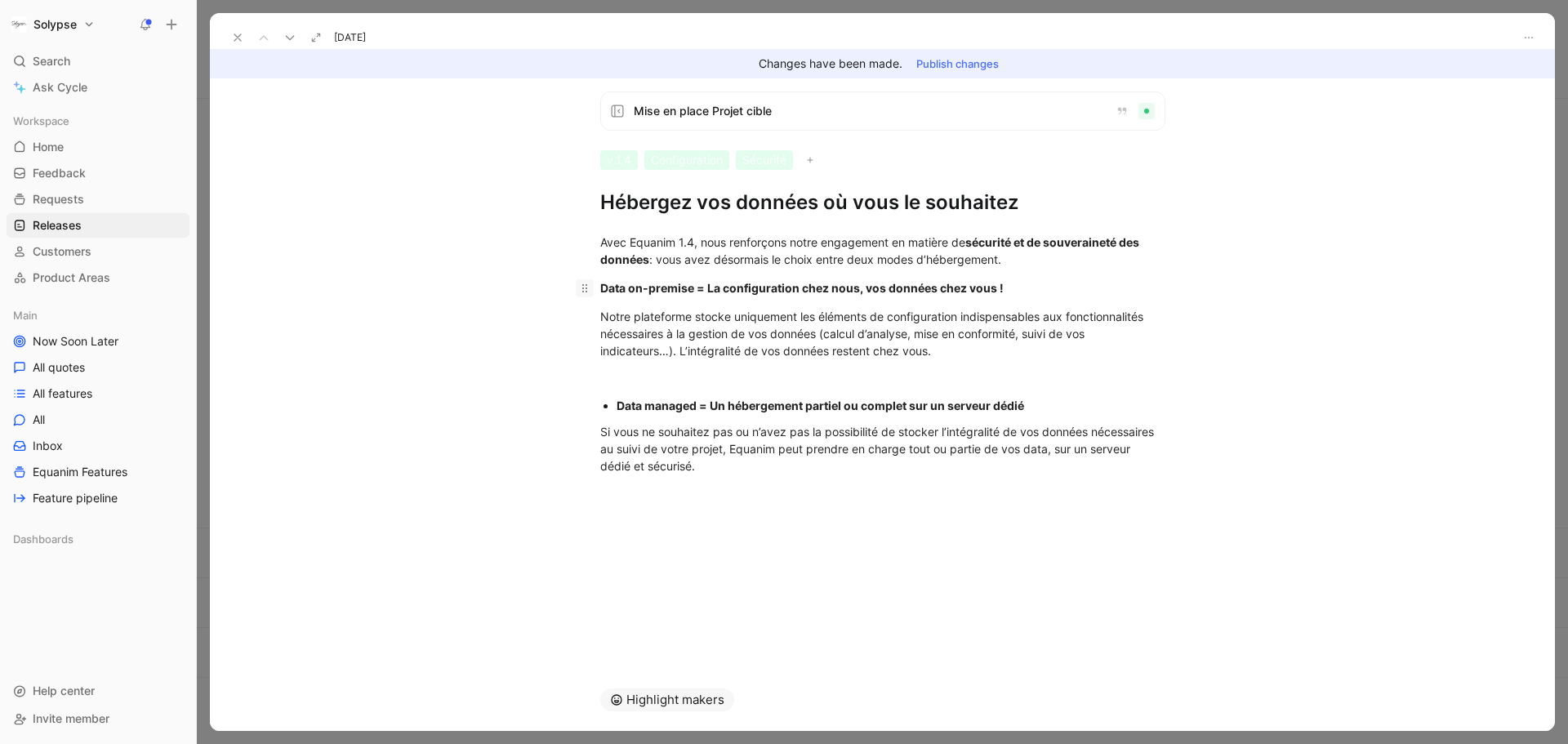 click 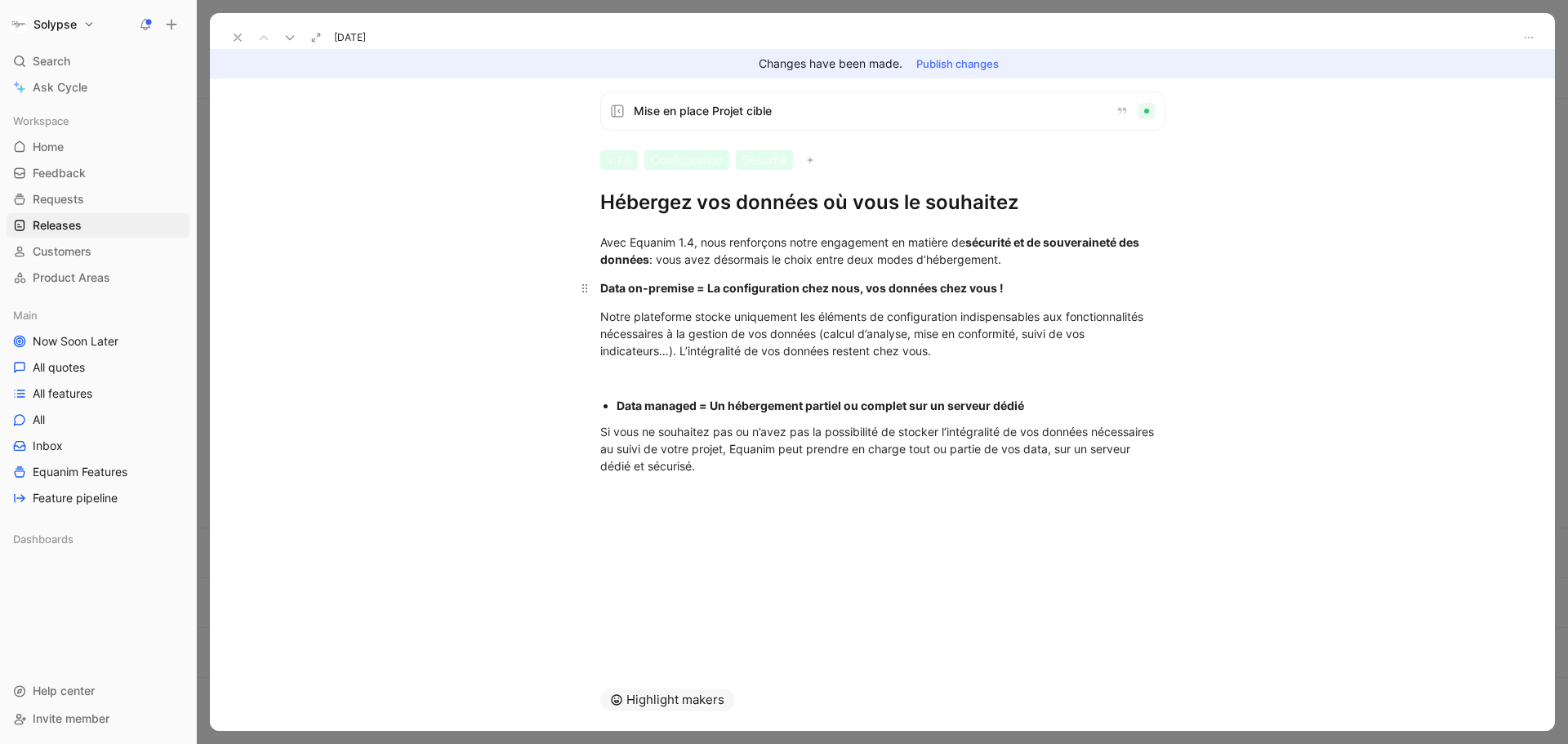 click on "Data on-premise = La configuration chez nous, vos données chez vous !" at bounding box center [883, 287] 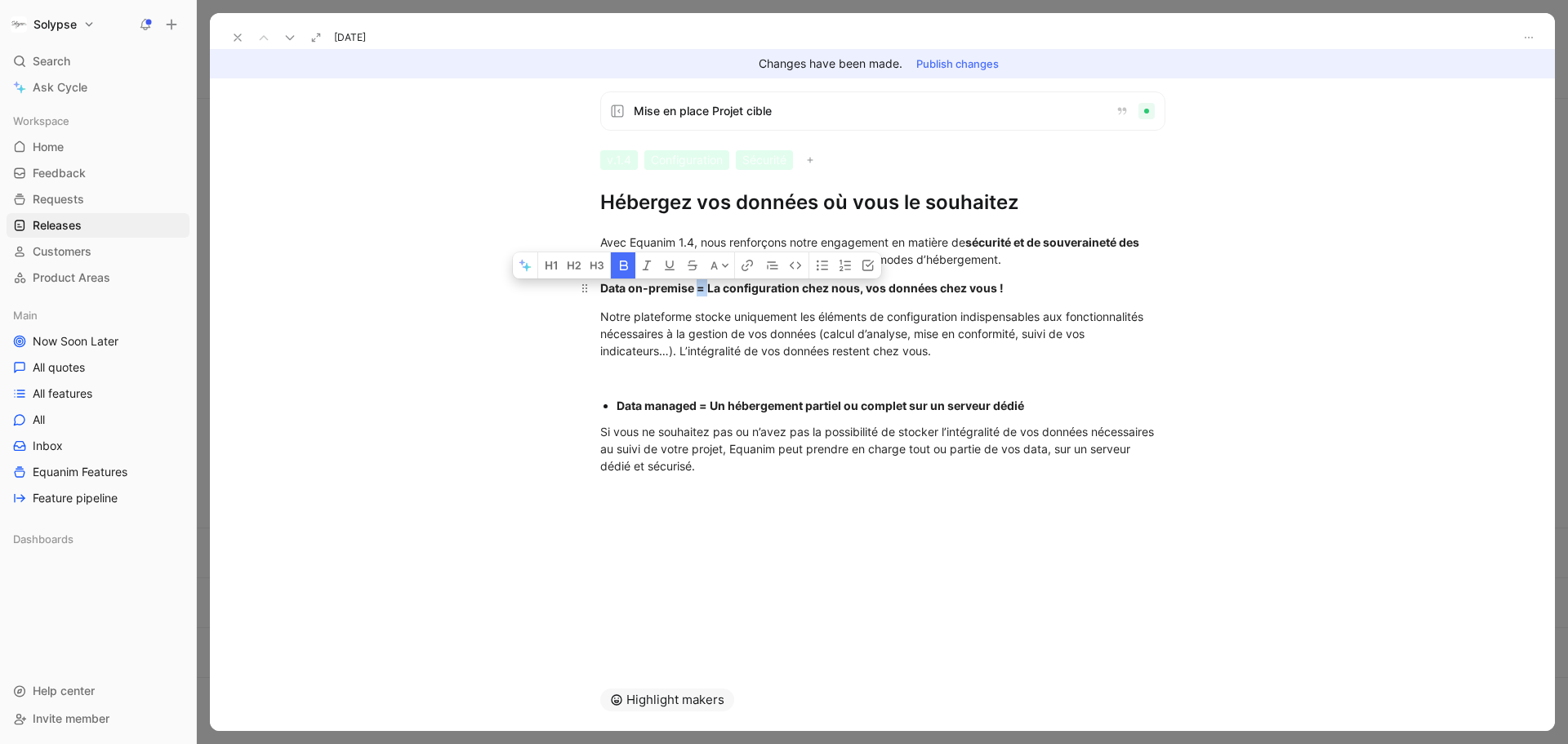 click on "Data on-premise = La configuration chez nous, vos données chez vous !" at bounding box center (883, 287) 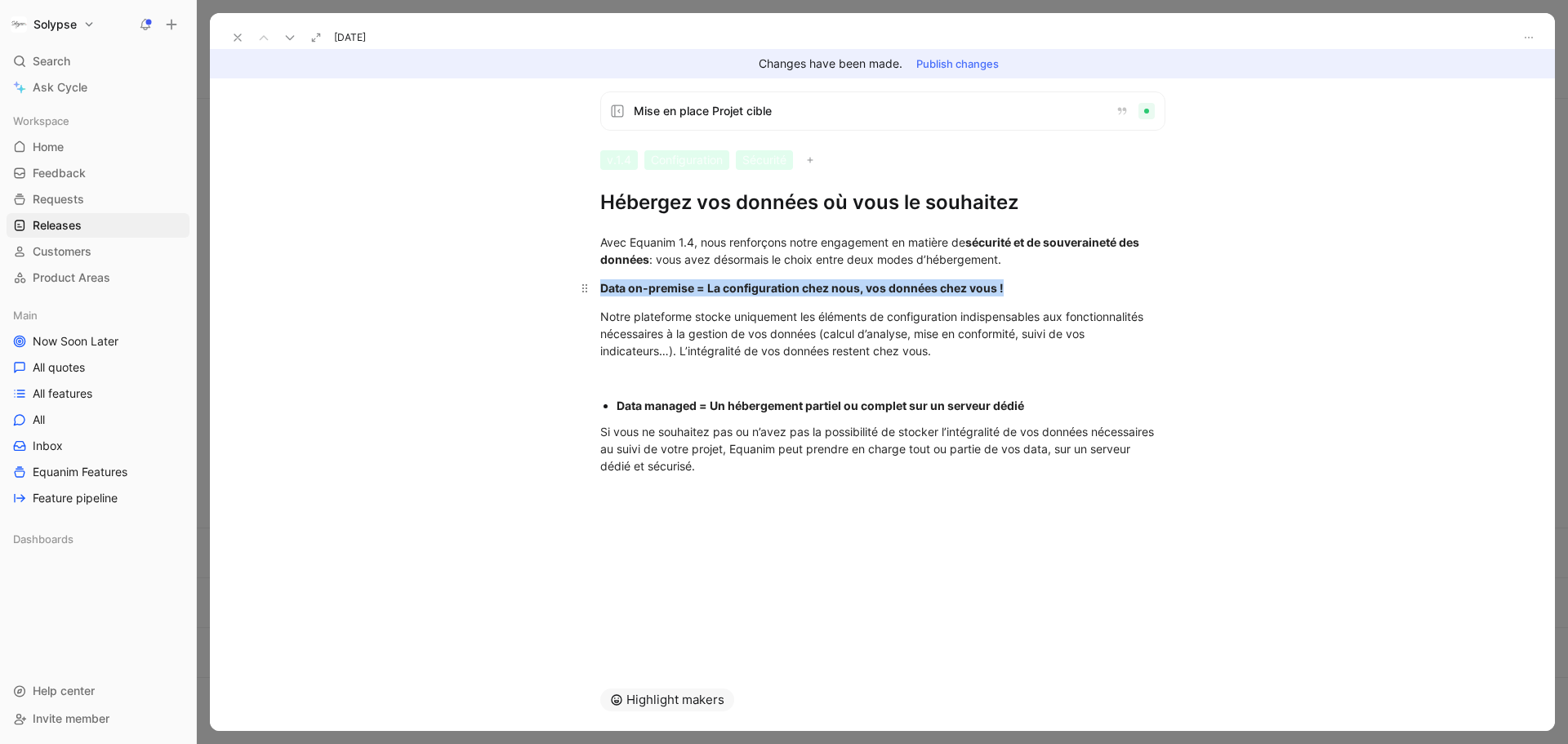 click on "Data on-premise = La configuration chez nous, vos données chez vous !" at bounding box center (883, 287) 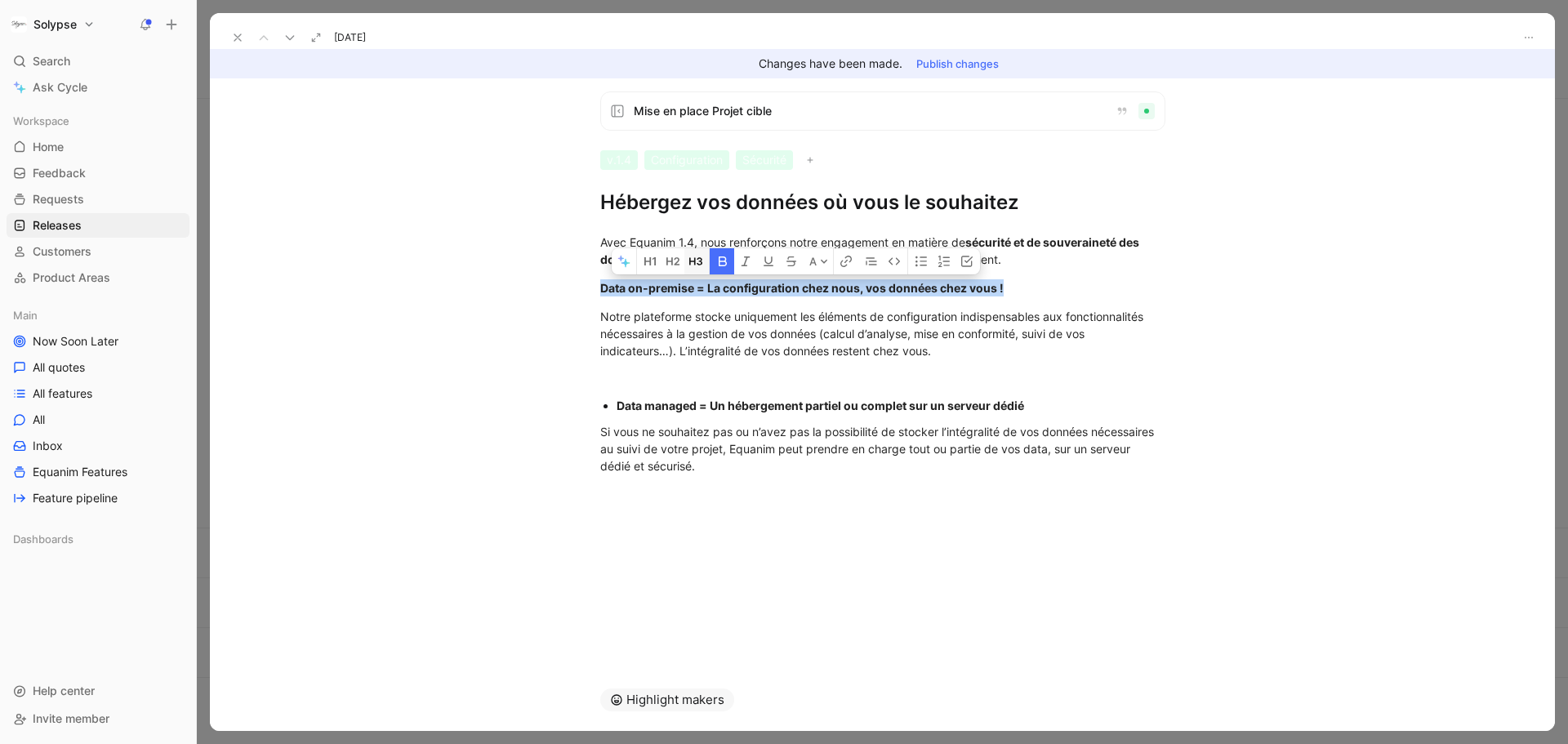 click at bounding box center (697, 261) 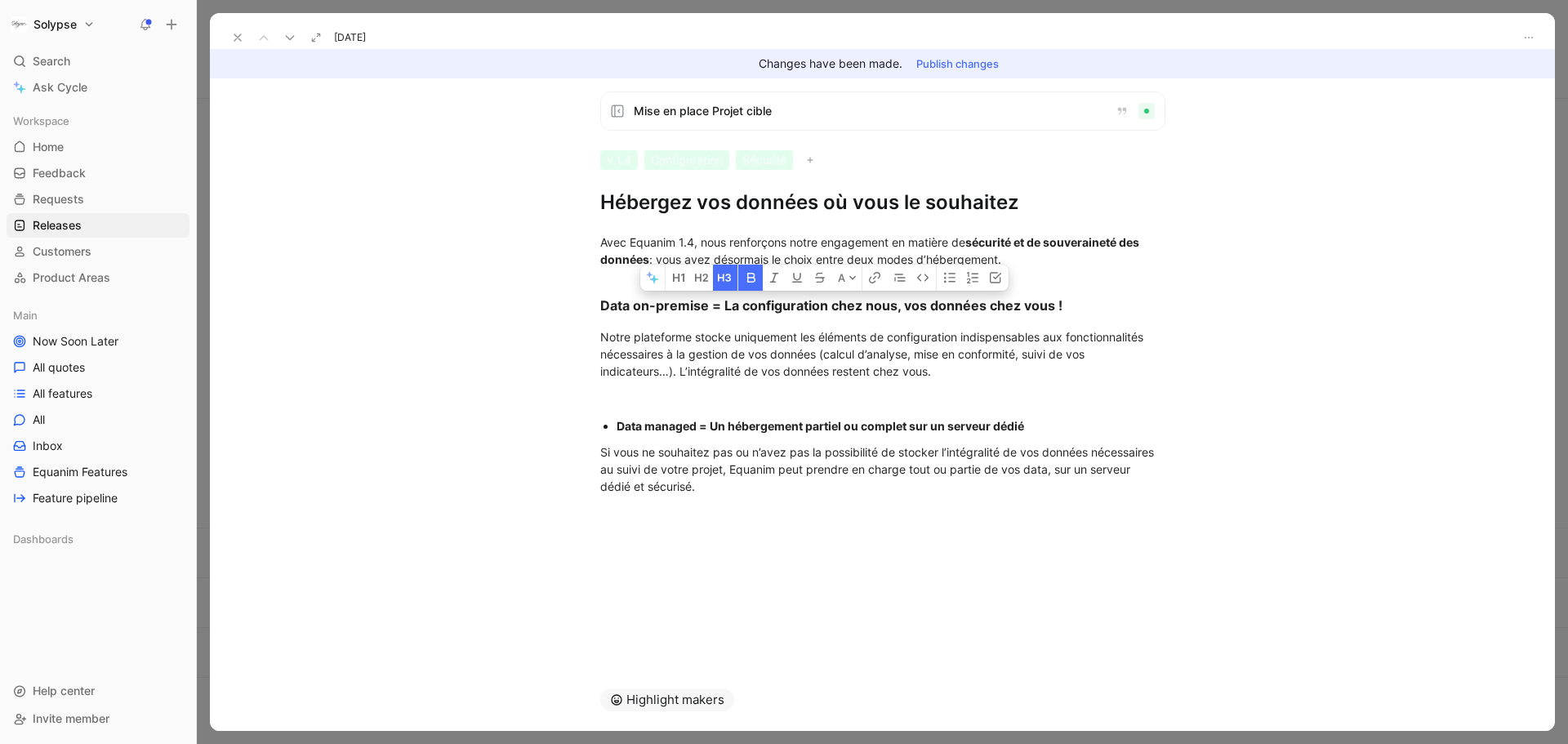 click on "Data managed = Un hébergement partiel ou complet sur un serveur dédié" at bounding box center (820, 425) 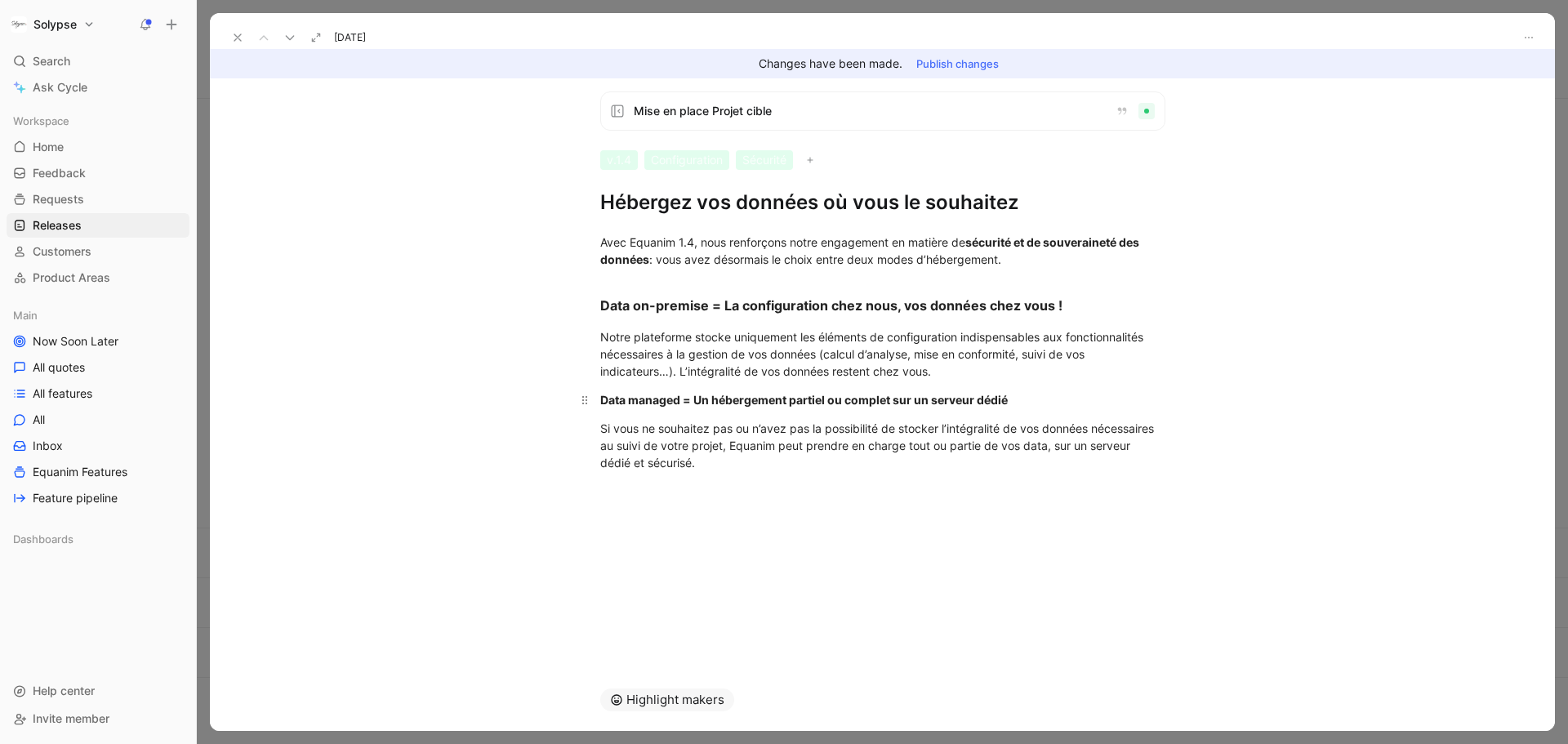click on "Data managed = Un hébergement partiel ou complet sur un serveur dédié" at bounding box center (804, 399) 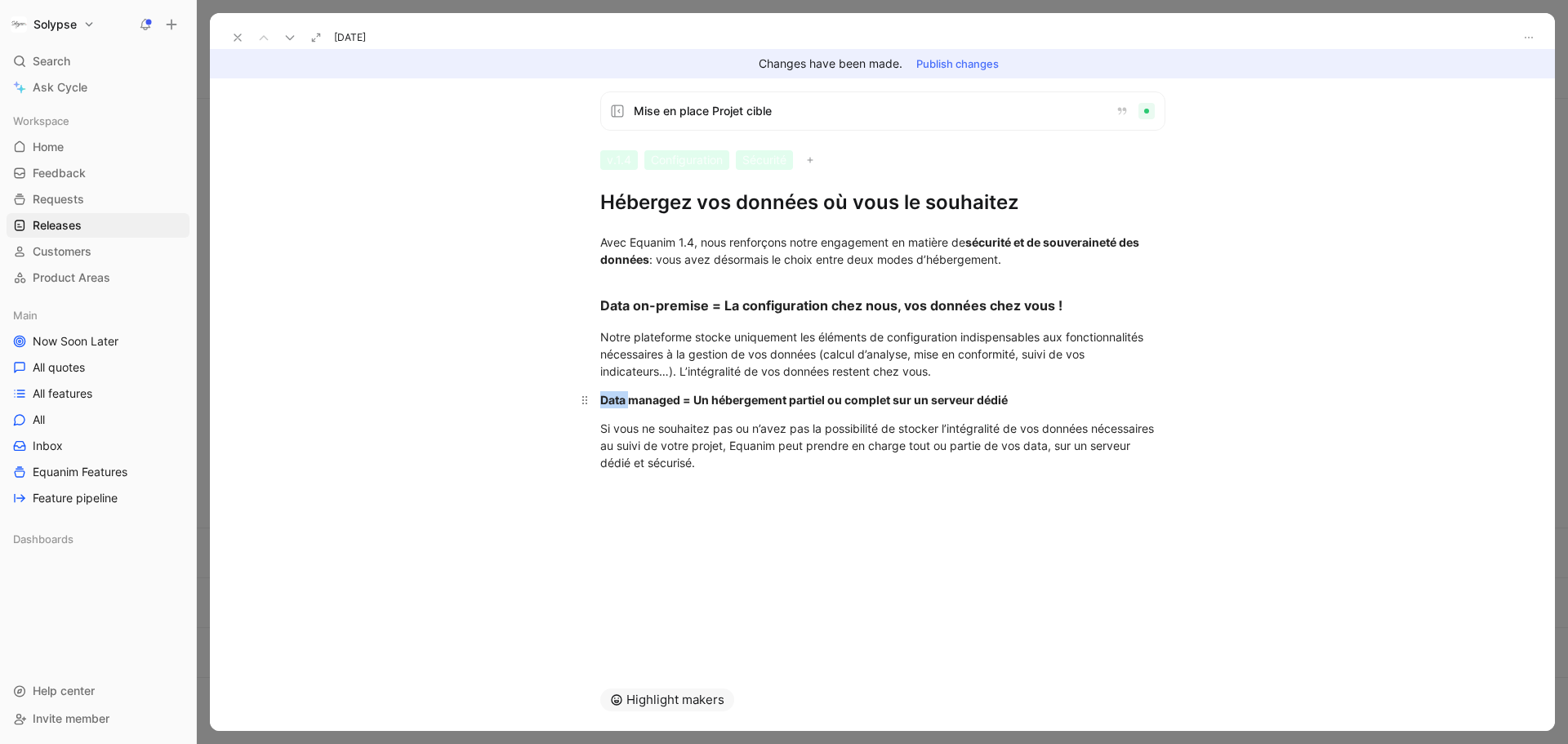 click on "Data managed = Un hébergement partiel ou complet sur un serveur dédié" at bounding box center (804, 399) 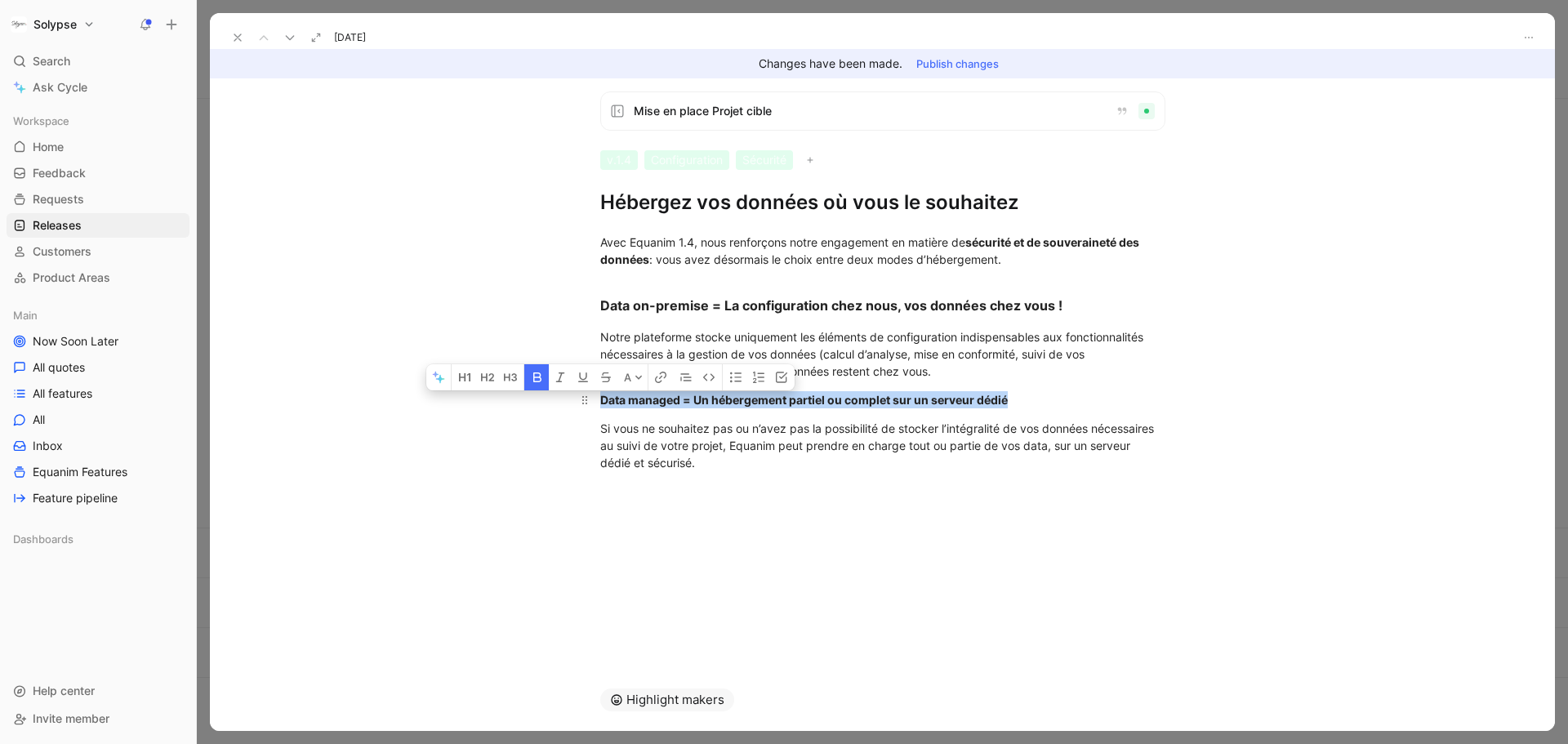 click on "Data managed = Un hébergement partiel ou complet sur un serveur dédié" at bounding box center [804, 399] 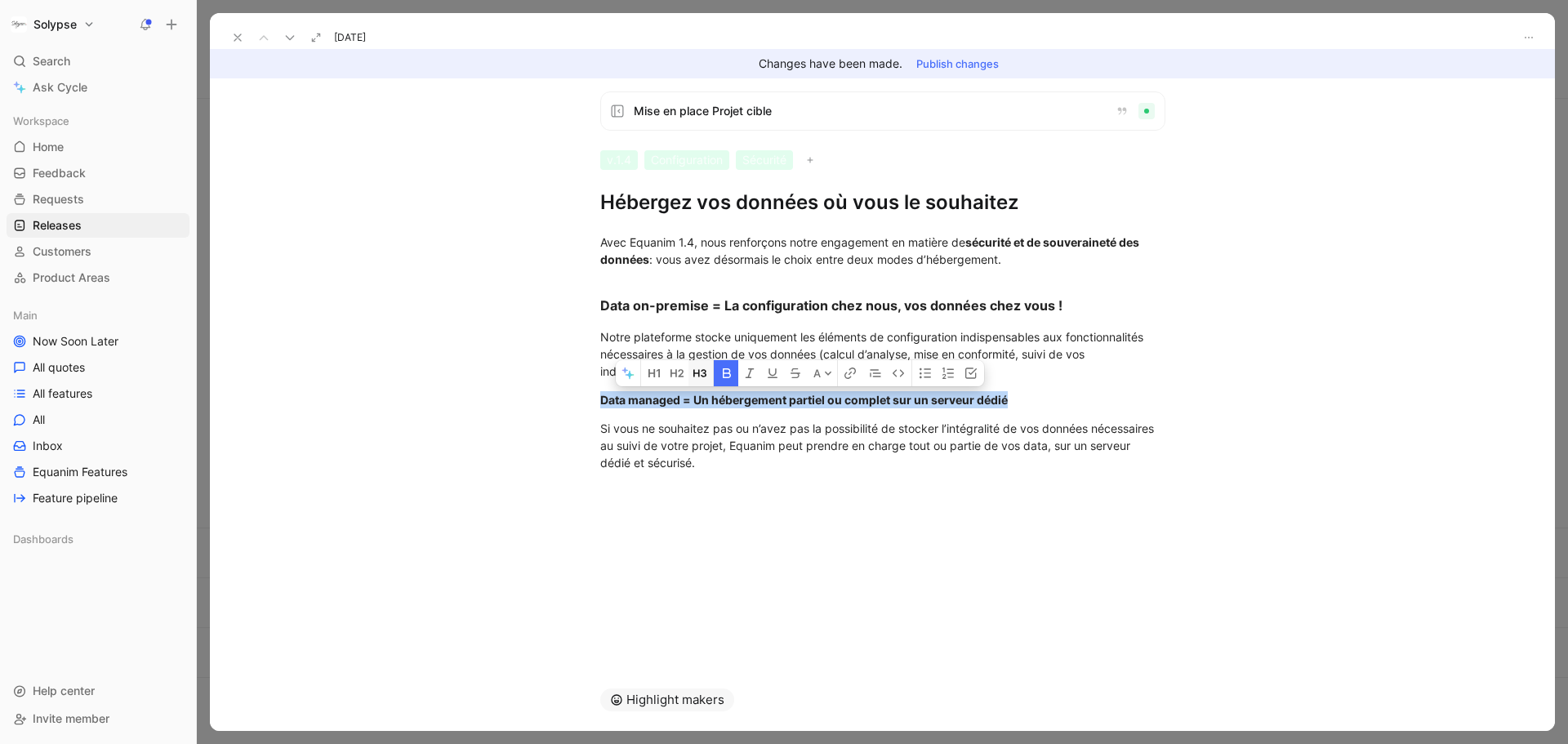 click 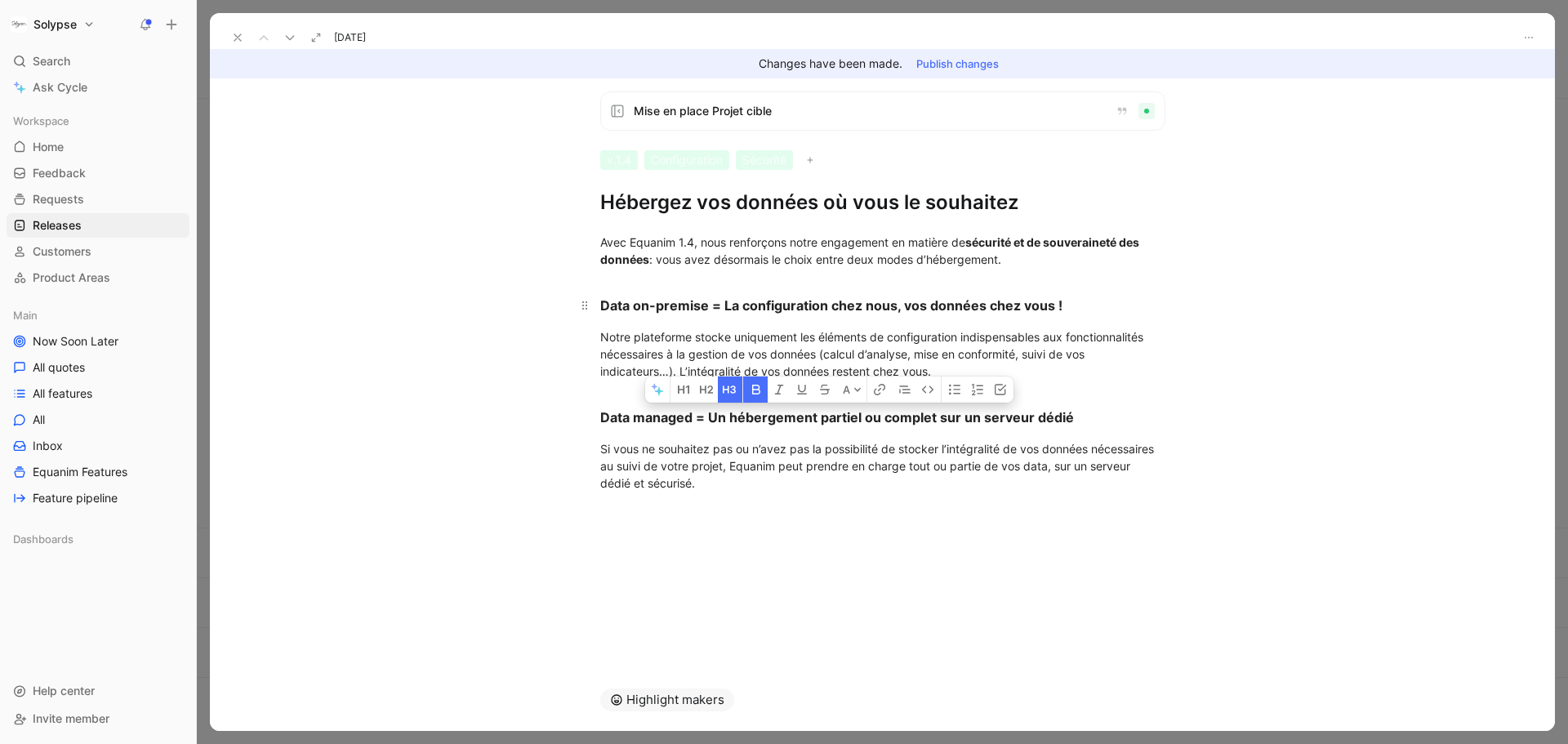 click on "Data on-premise = La configuration chez nous, vos données chez vous !" at bounding box center [831, 305] 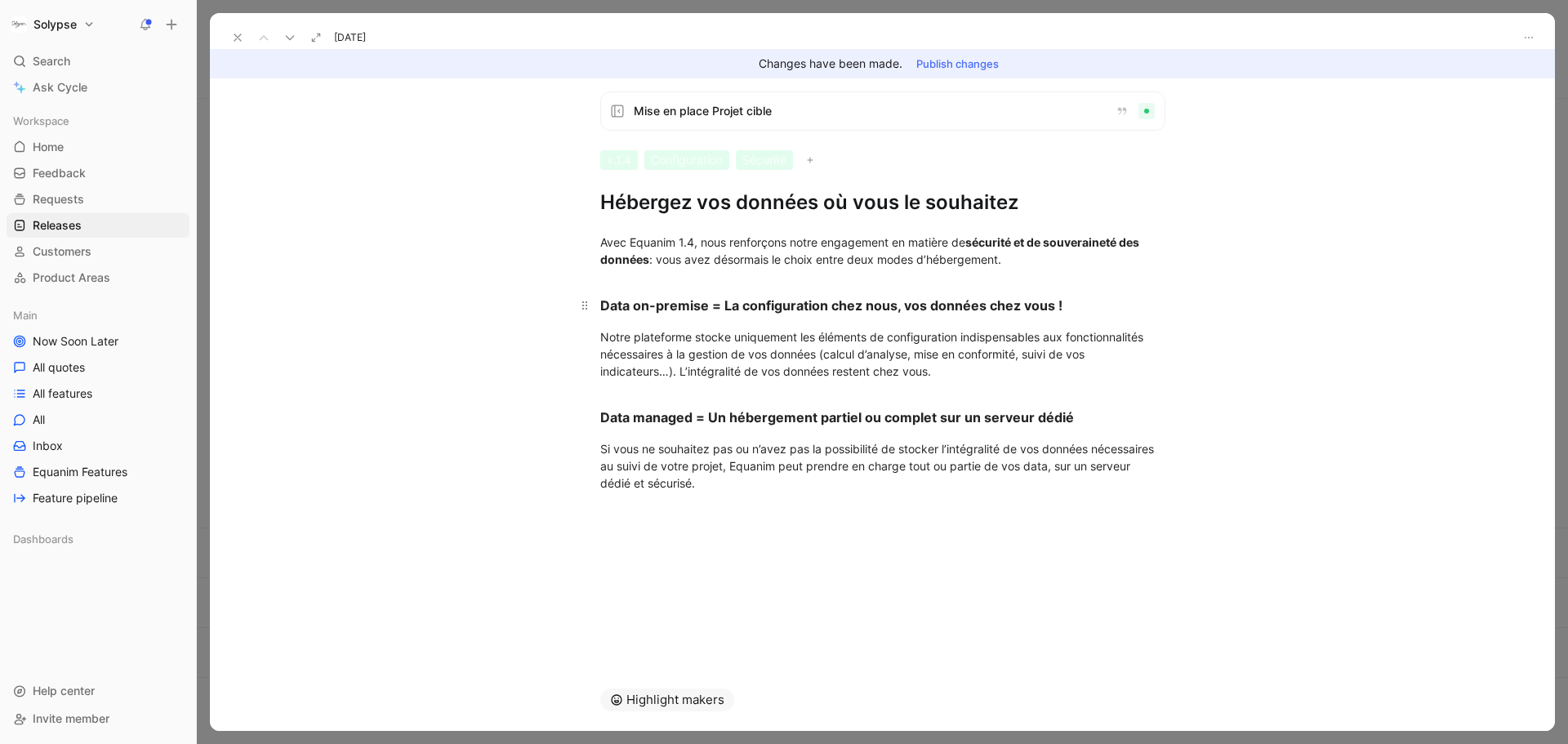 click on "Data on-premise = La configuration chez nous, vos données chez vous !" at bounding box center [883, 298] 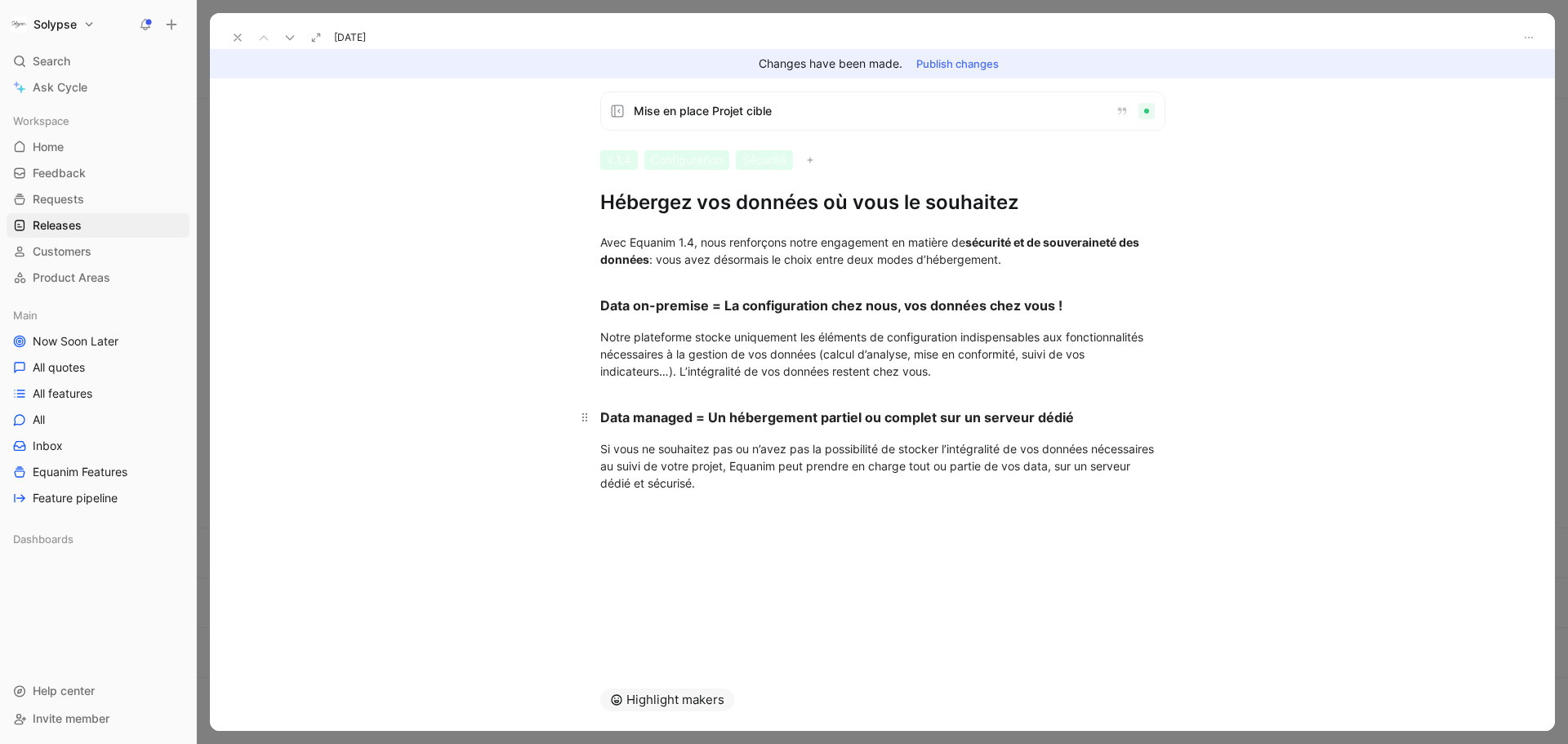 click on "Data managed = Un hébergement partiel ou complet sur un serveur dédié" at bounding box center [883, 410] 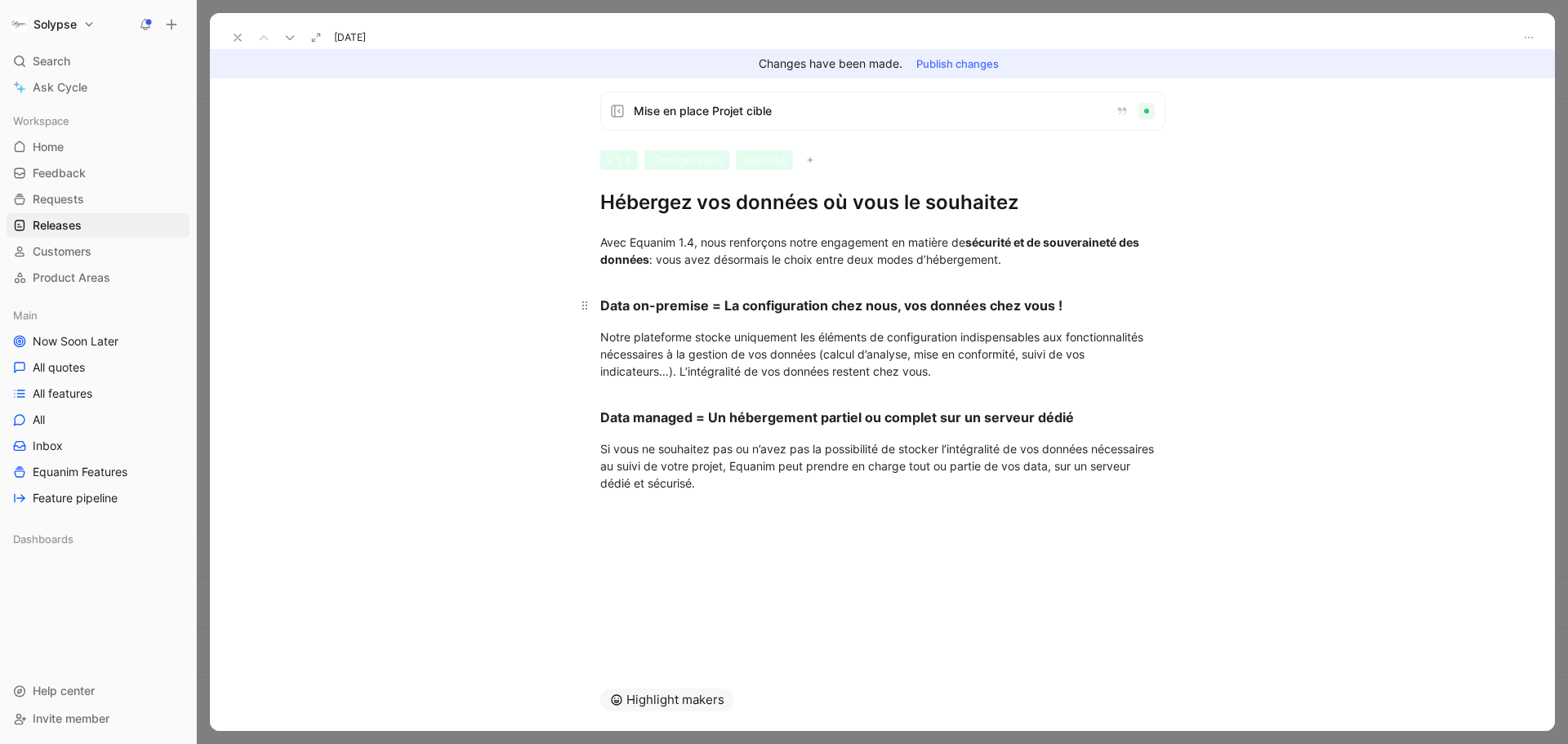 click on "Data on-premise = La configuration chez nous, vos données chez vous !" at bounding box center (831, 305) 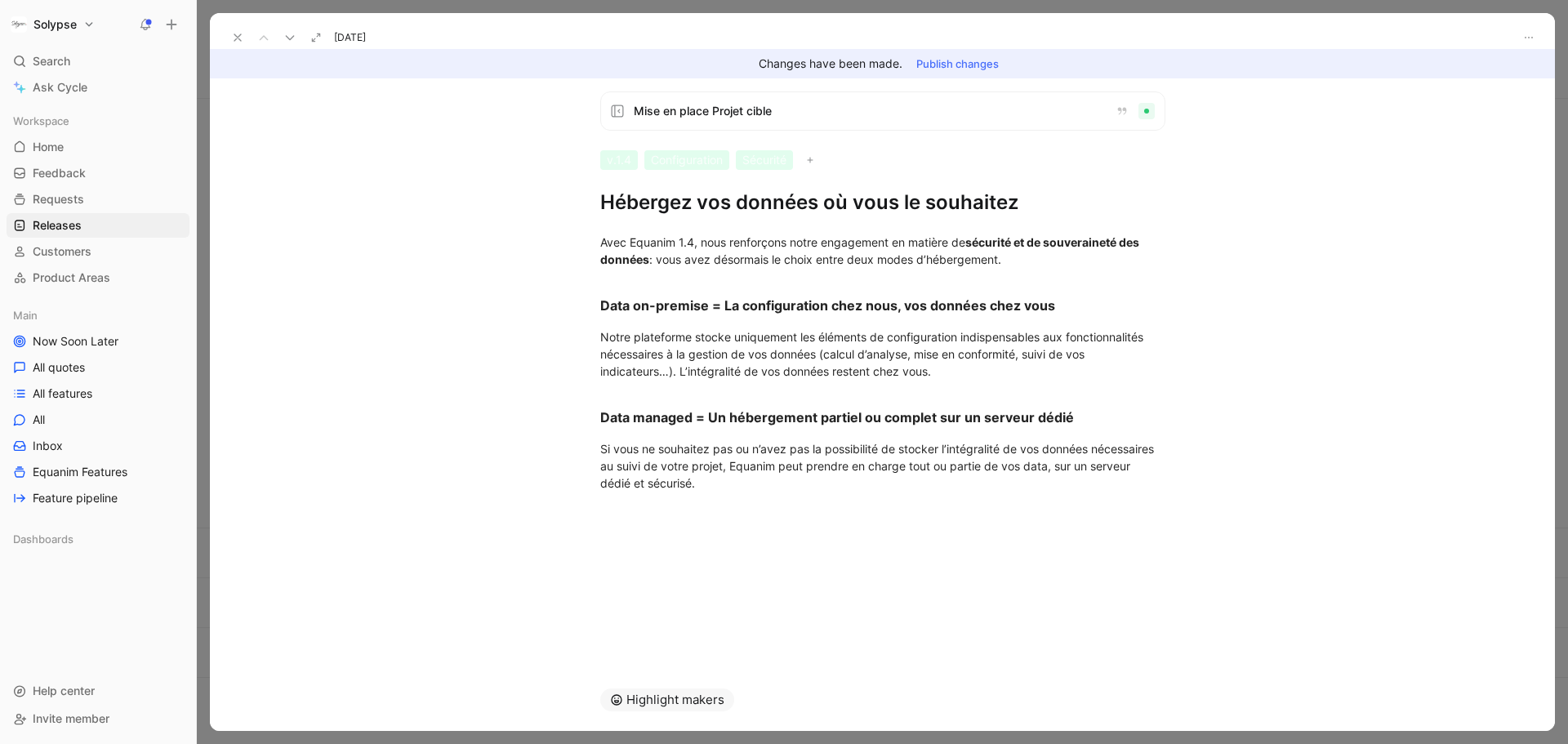 click on "Publish changes" at bounding box center (957, 64) 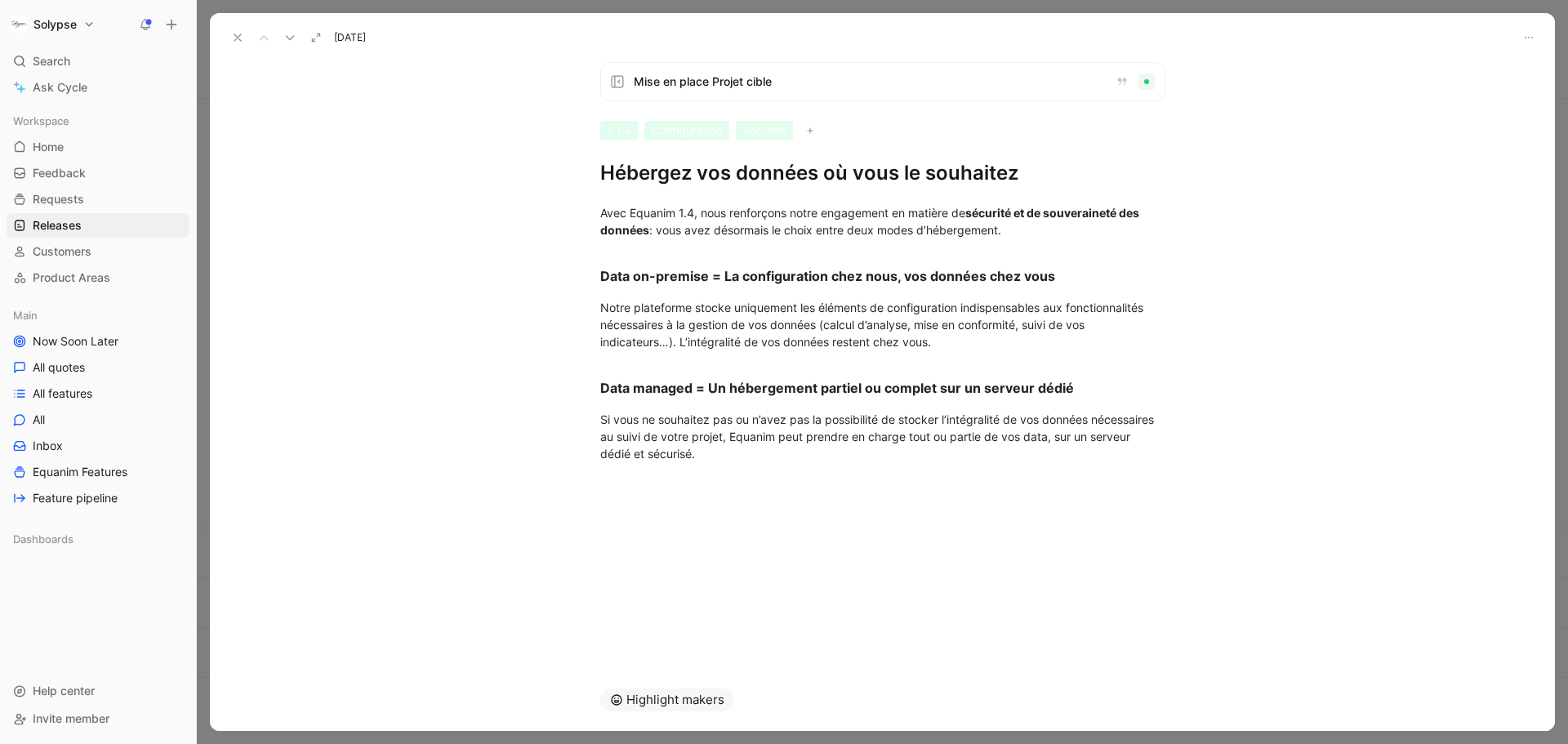 click 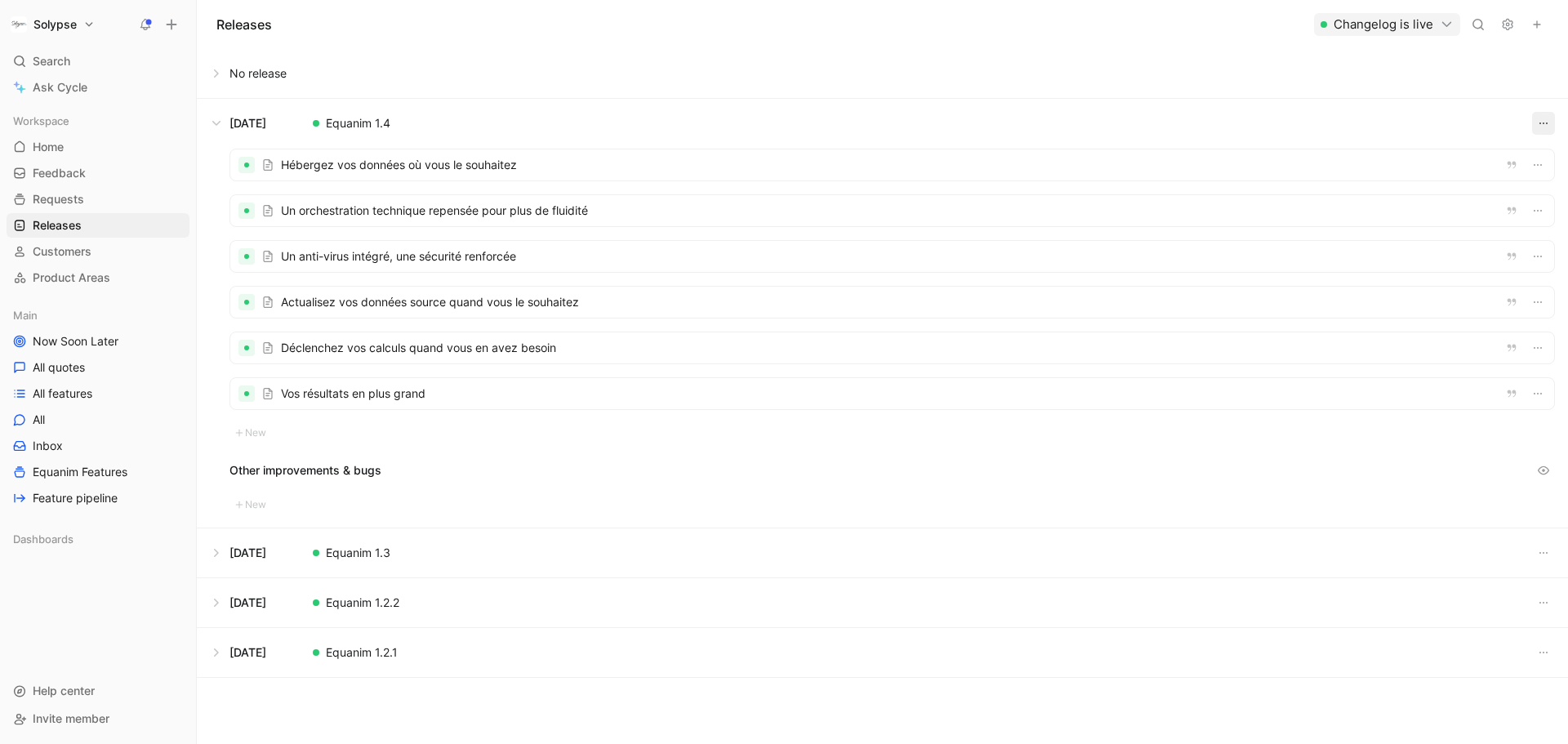 click at bounding box center [1544, 123] 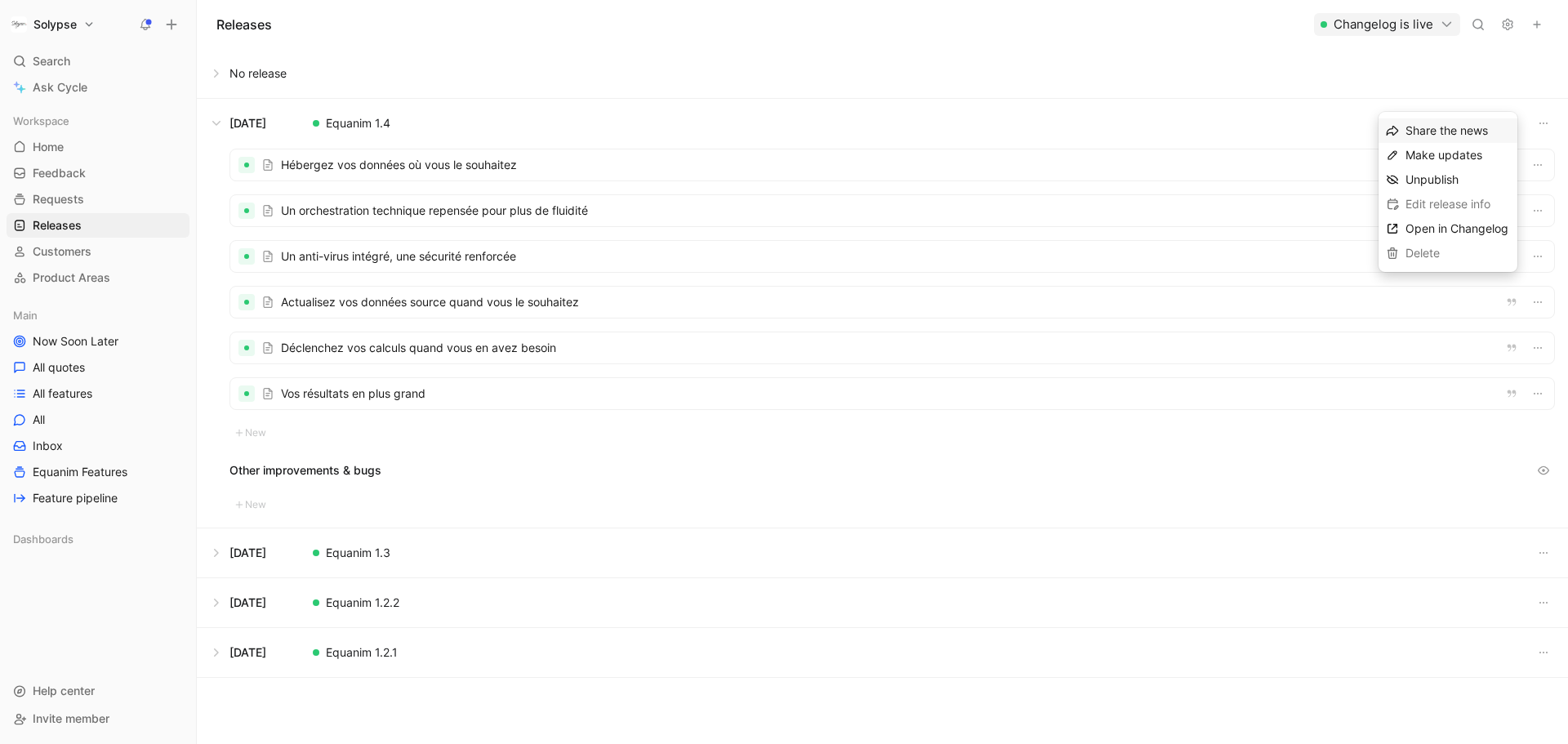 click on "Changelog is live" at bounding box center [1387, 25] 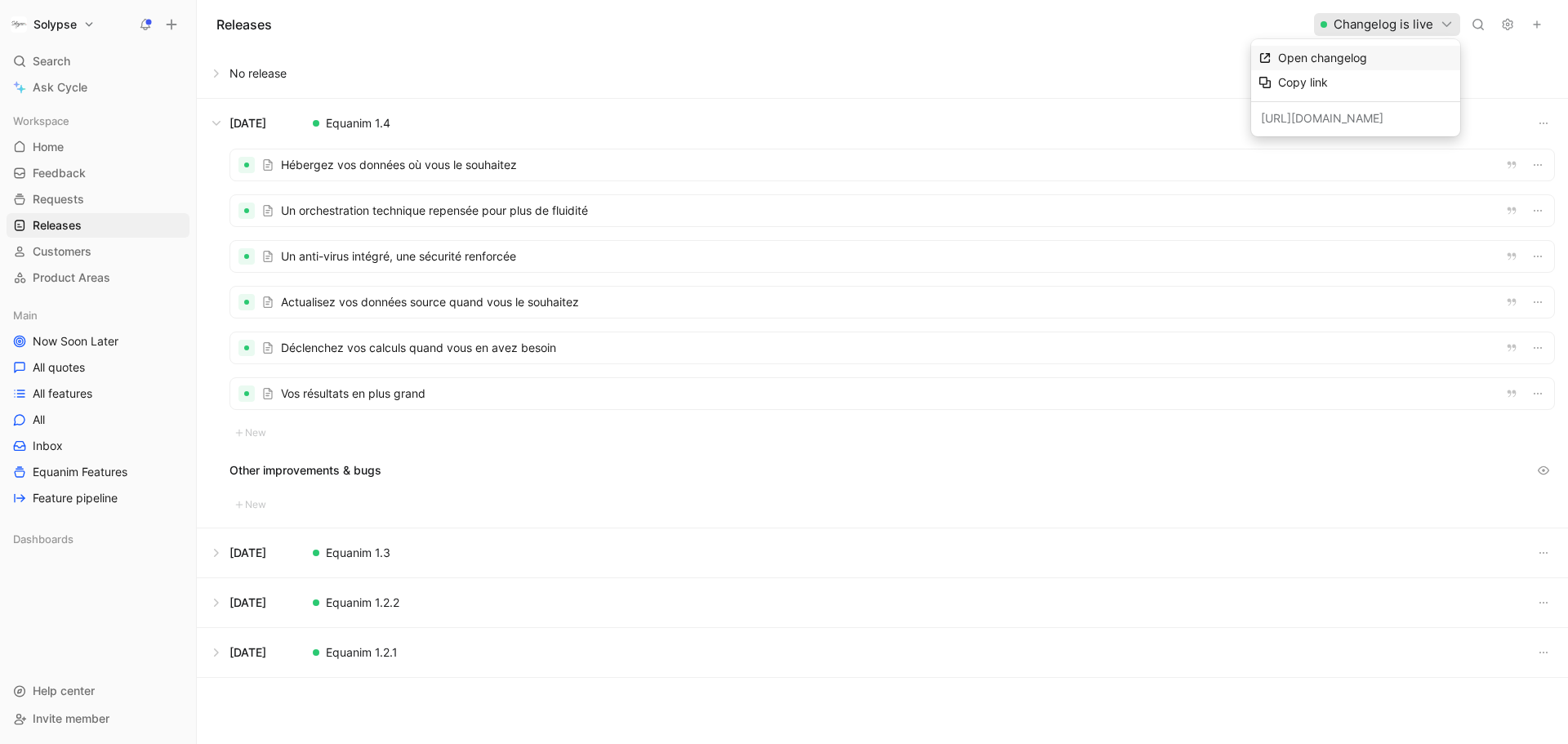 click on "Open changelog" at bounding box center [1322, 57] 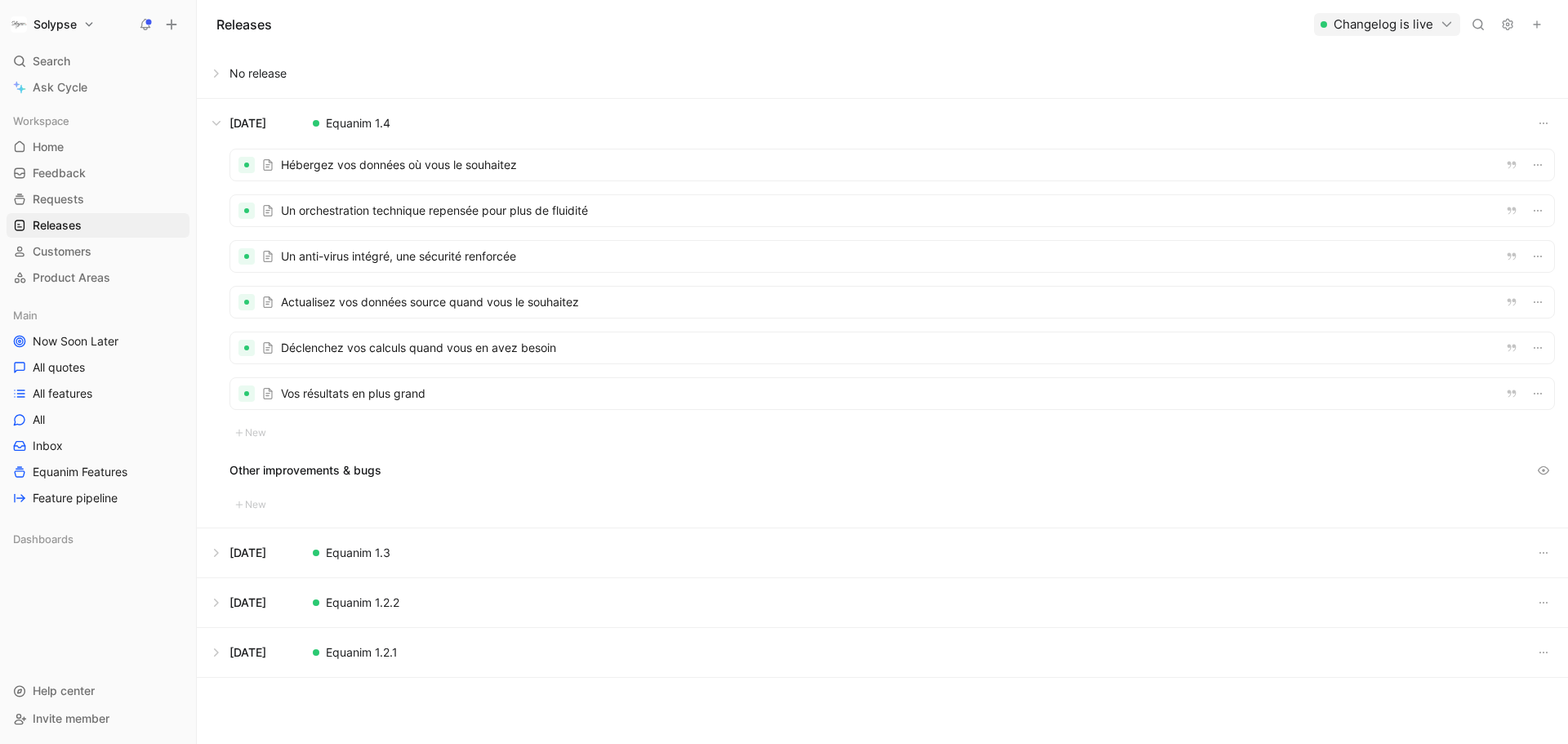 click at bounding box center [892, 165] 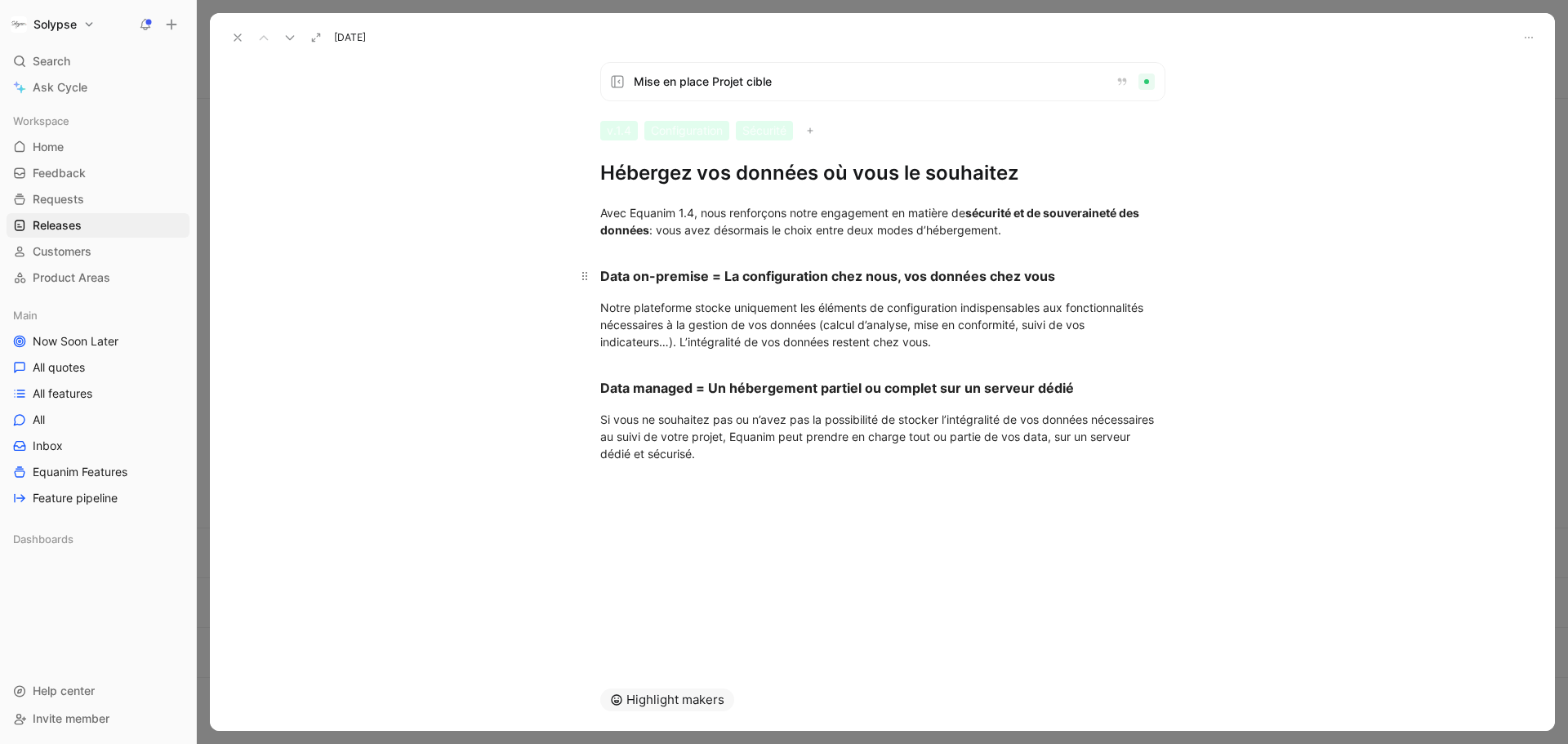 click on "Data on-premise = La configuration chez nous, vos données chez vous" at bounding box center (827, 276) 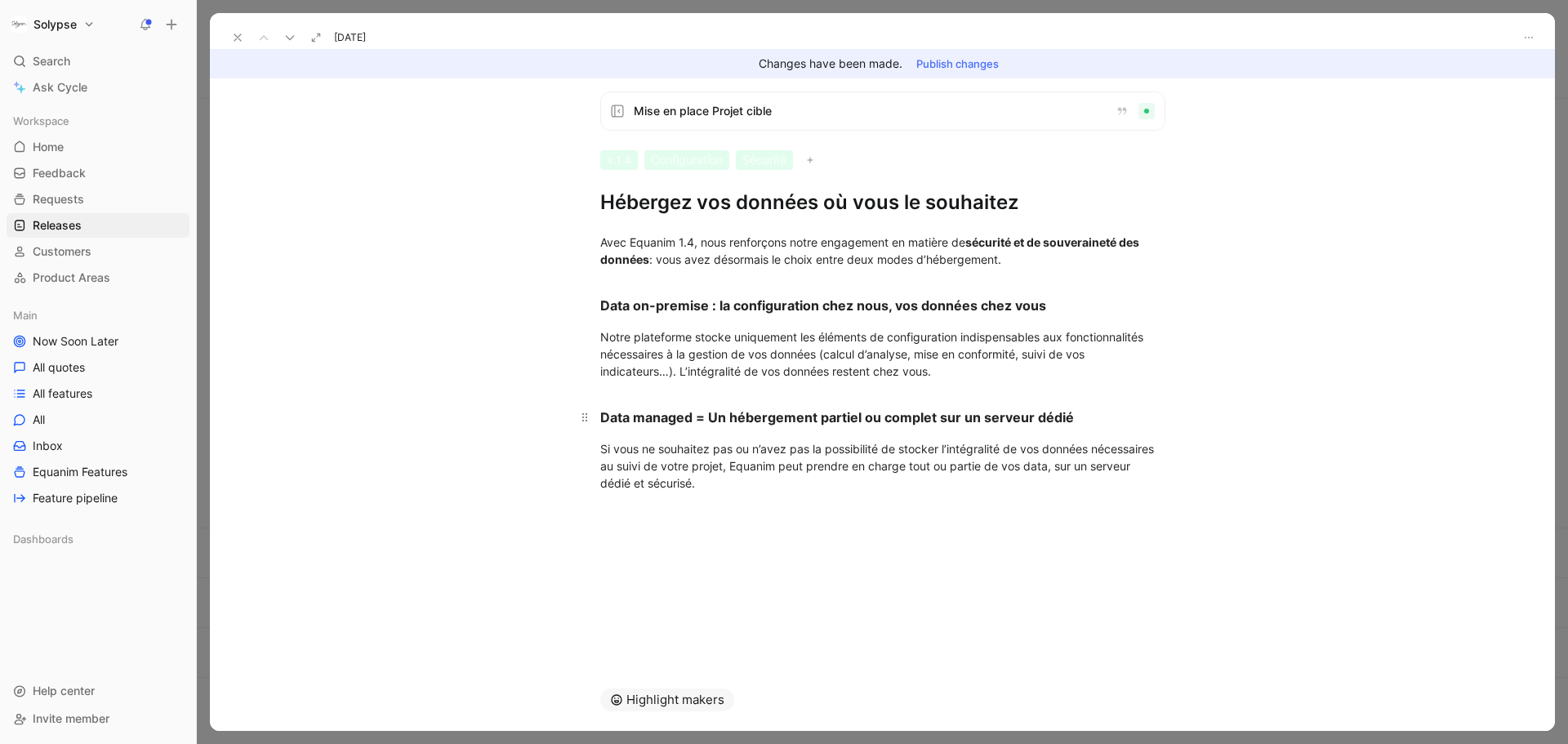 click on "Data managed = Un hébergement partiel ou complet sur un serveur dédié" at bounding box center (837, 417) 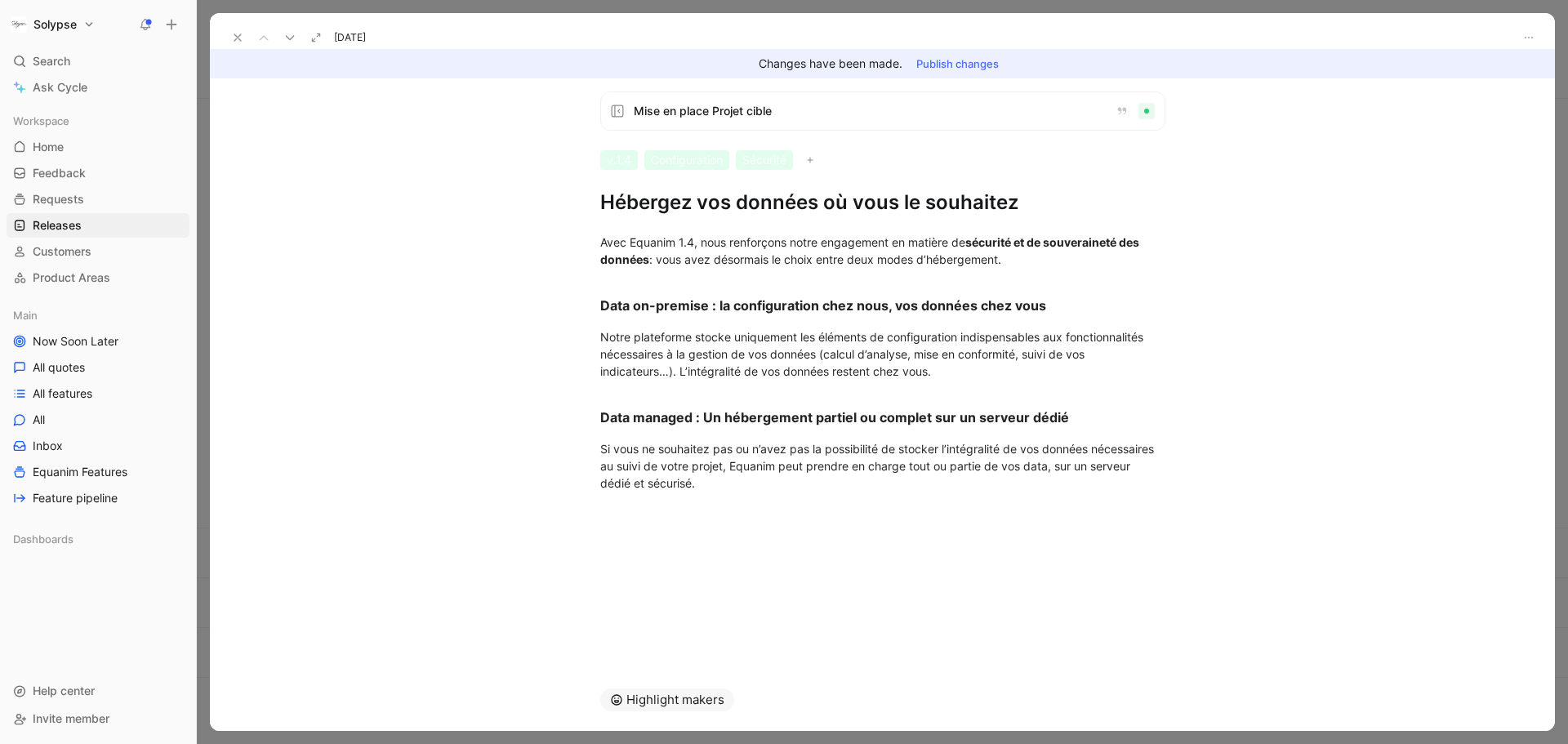 click on "Publish changes" at bounding box center (957, 64) 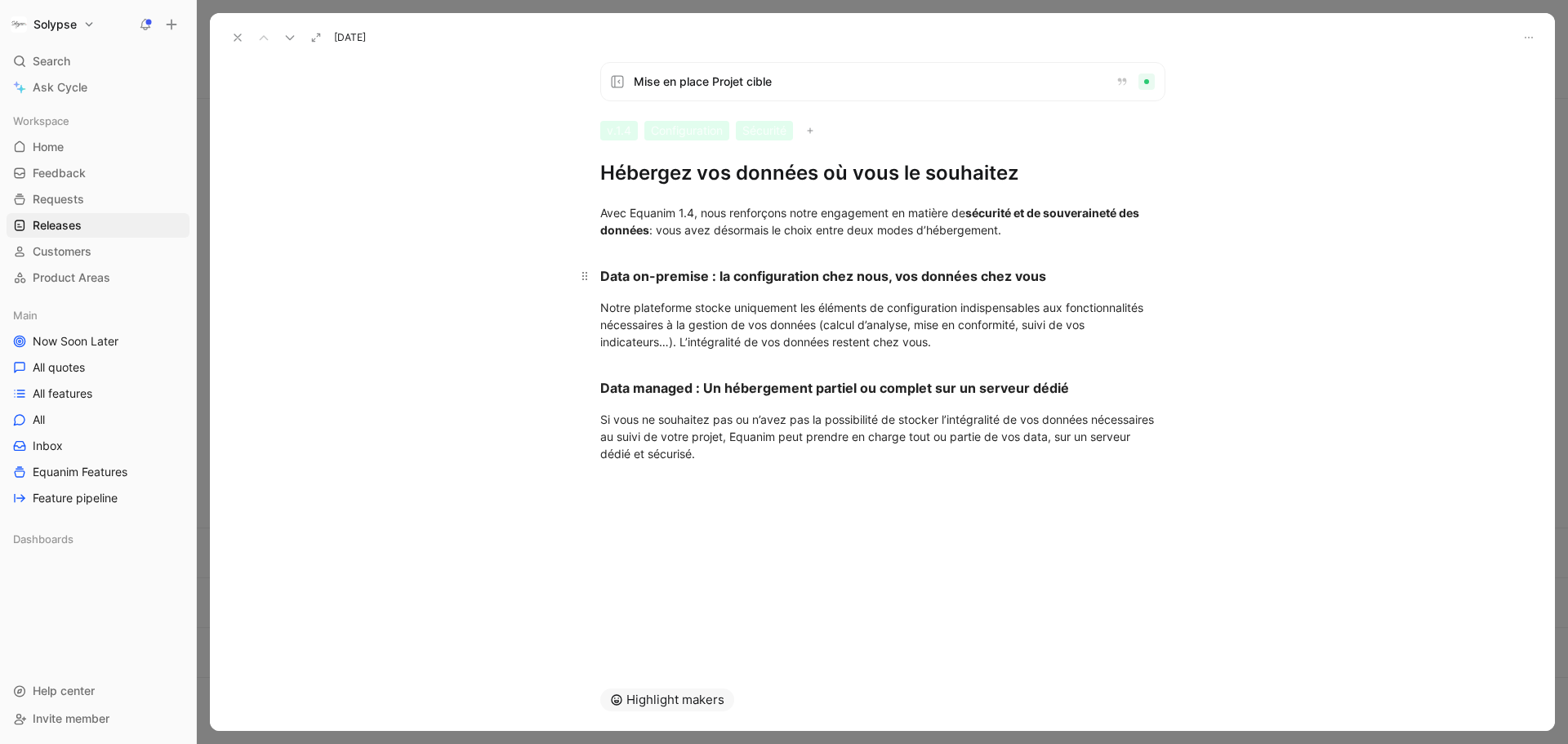 click on "Data on-premise : la configuration chez nous, vos données chez vous" at bounding box center (883, 276) 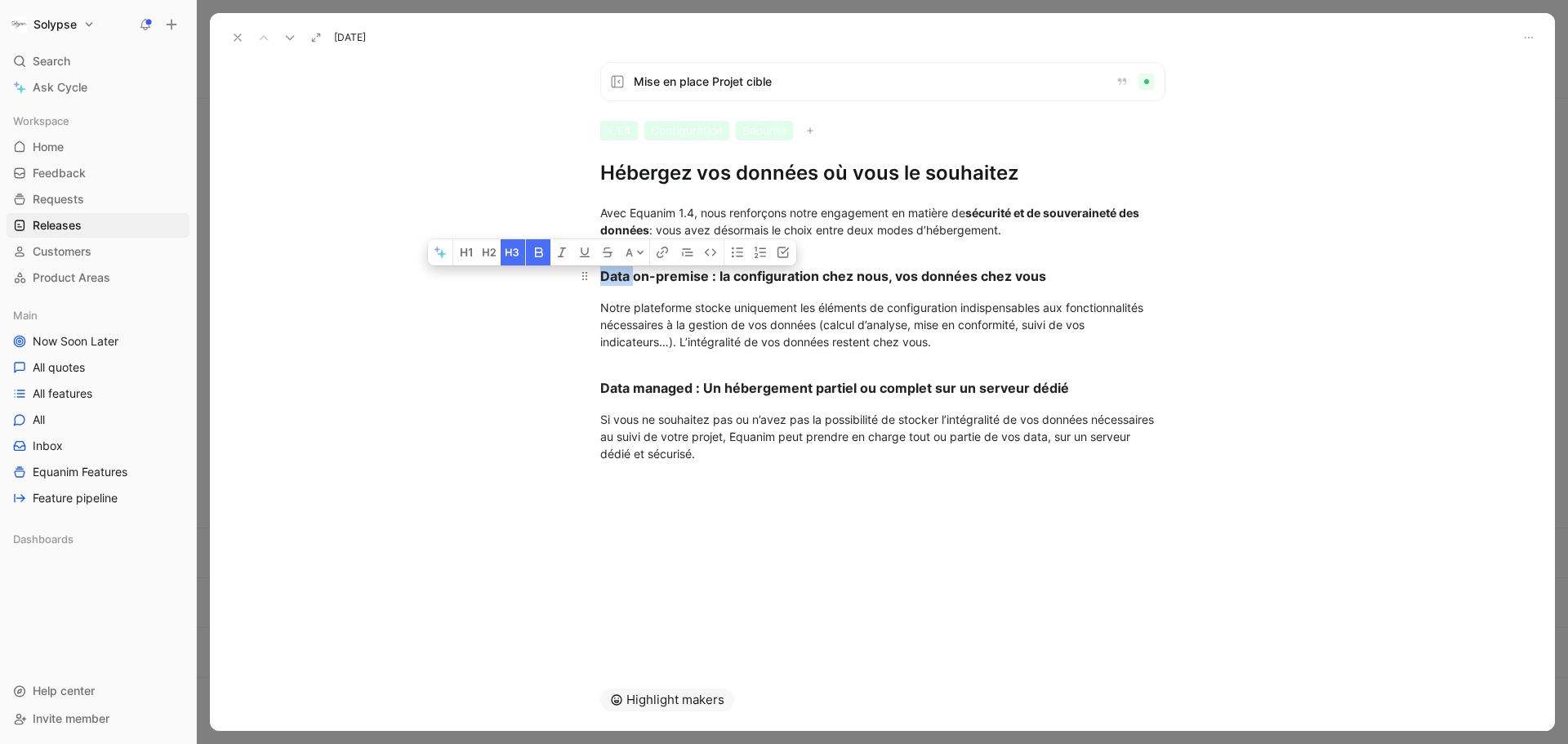 click on "Data on-premise : la configuration chez nous, vos données chez vous" at bounding box center [883, 276] 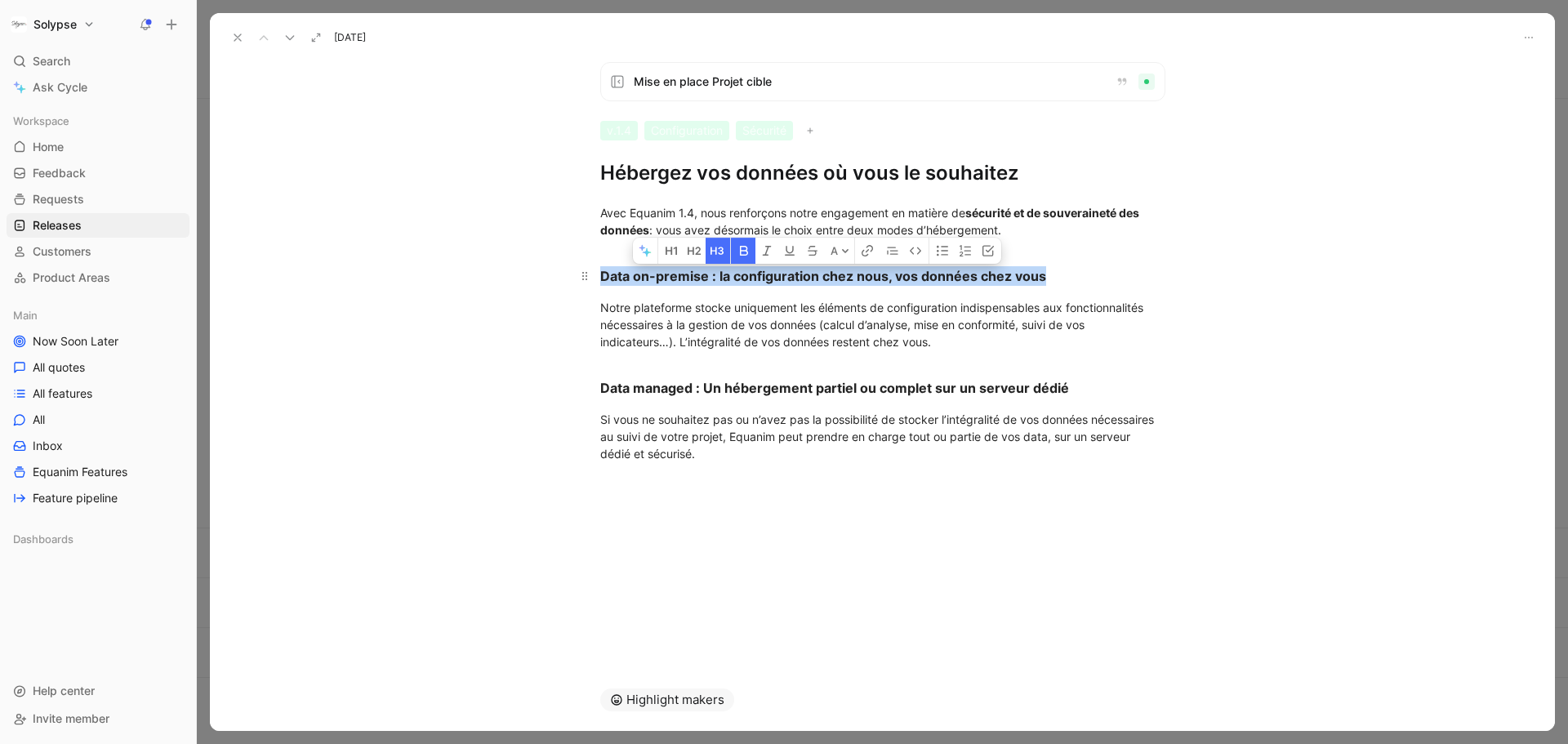 click on "Data on-premise : la configuration chez nous, vos données chez vous" at bounding box center (883, 276) 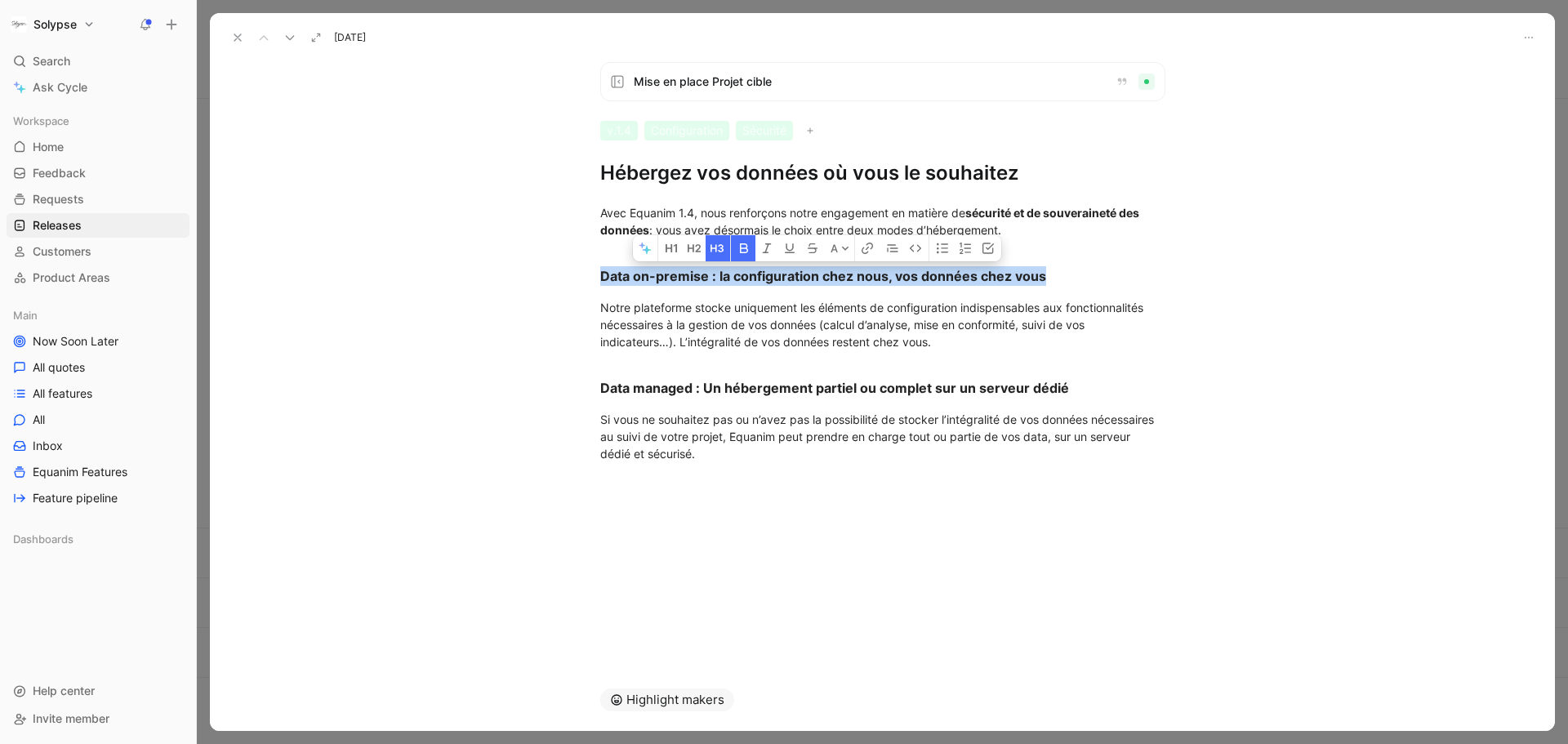 click at bounding box center (743, 248) 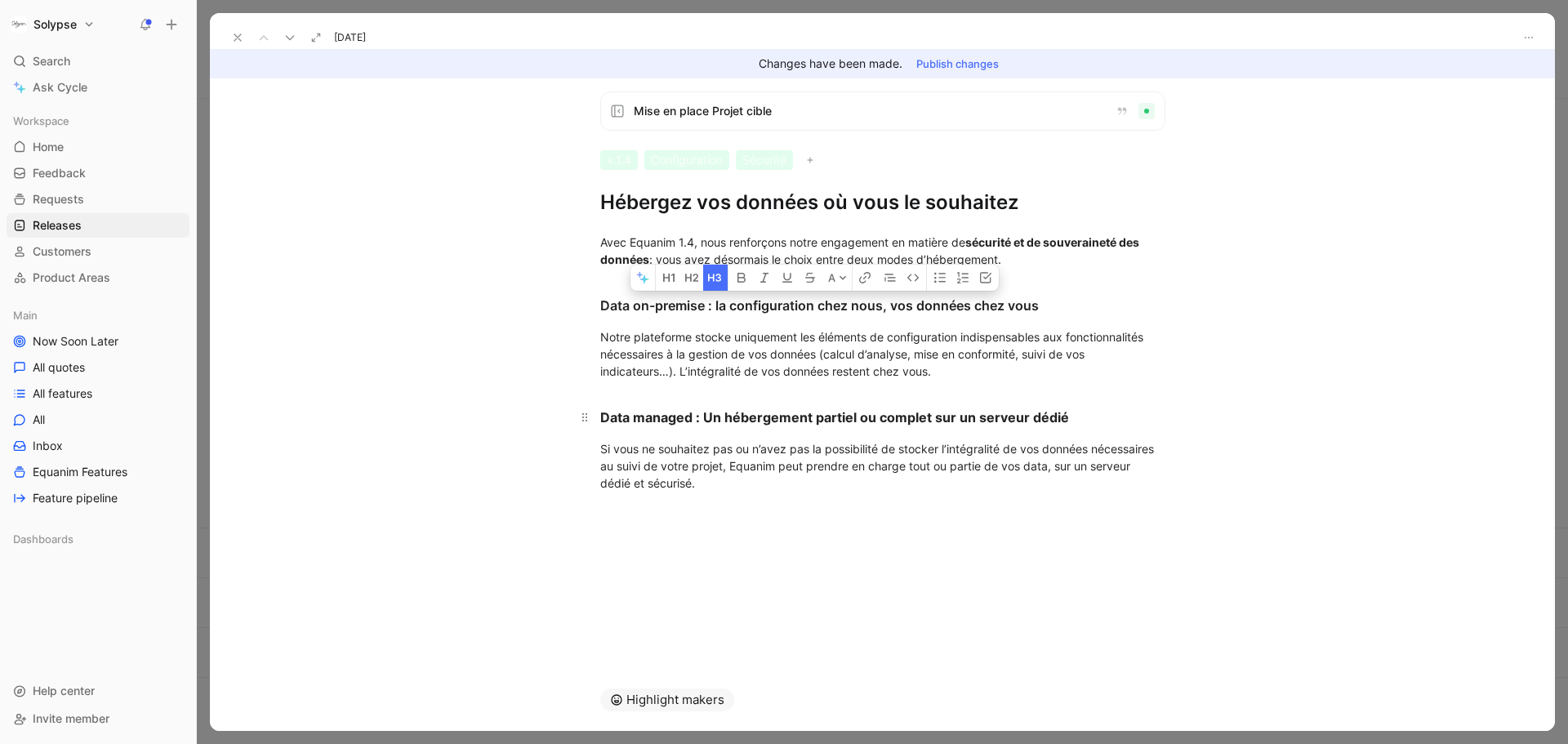 click on "Data managed : Un hébergement partiel ou complet sur un serveur dédié" at bounding box center [835, 417] 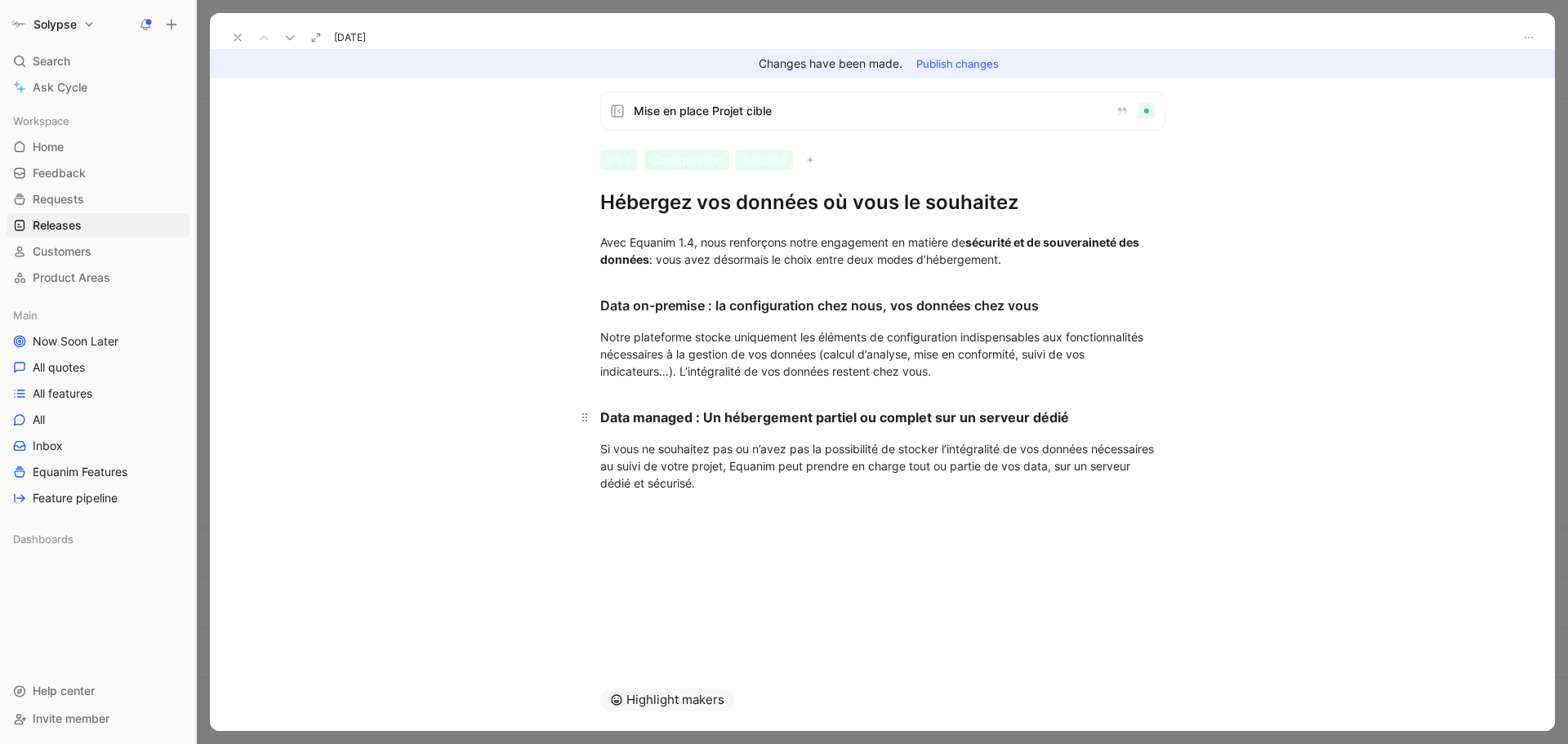 click on "Data managed : Un hébergement partiel ou complet sur un serveur dédié" at bounding box center [835, 417] 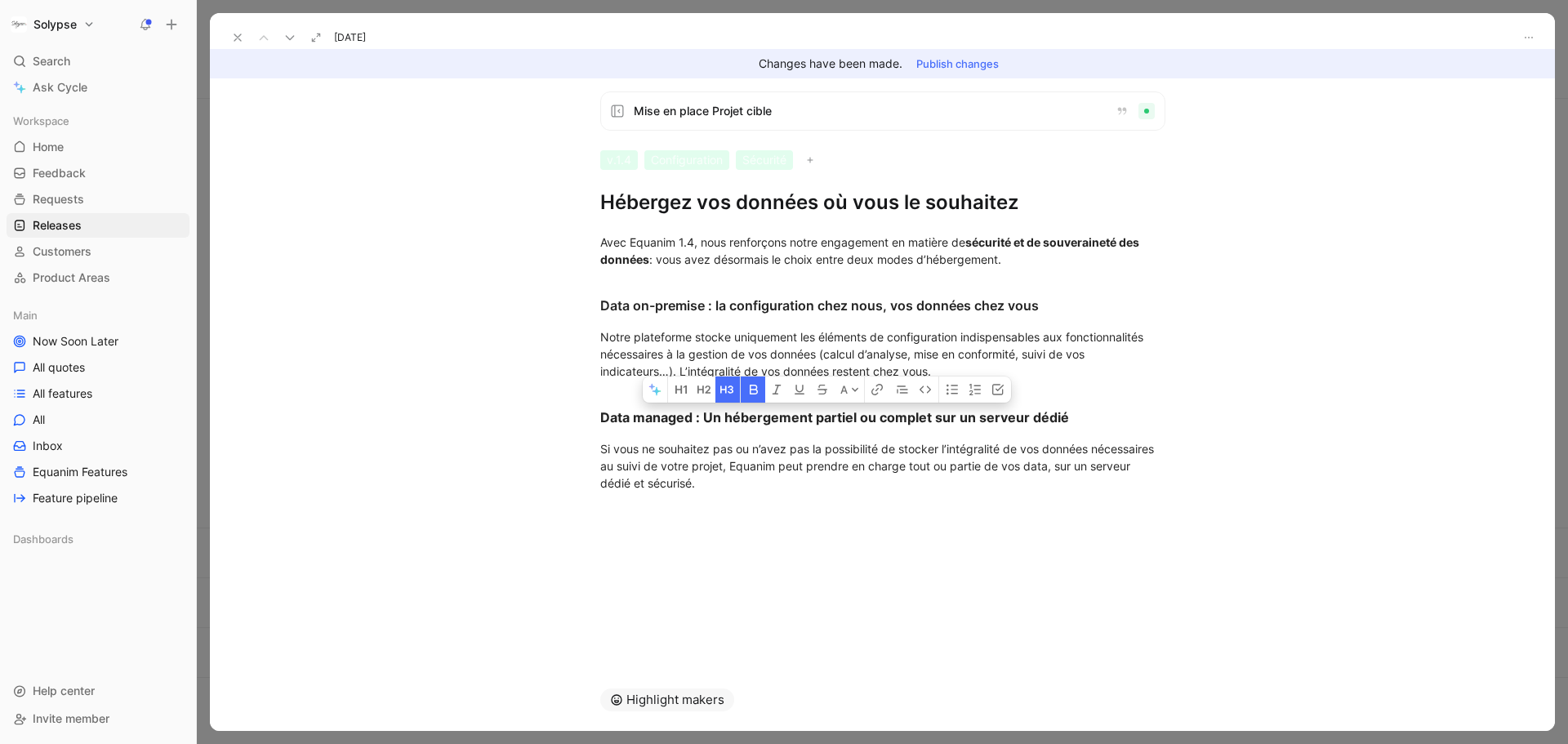 click 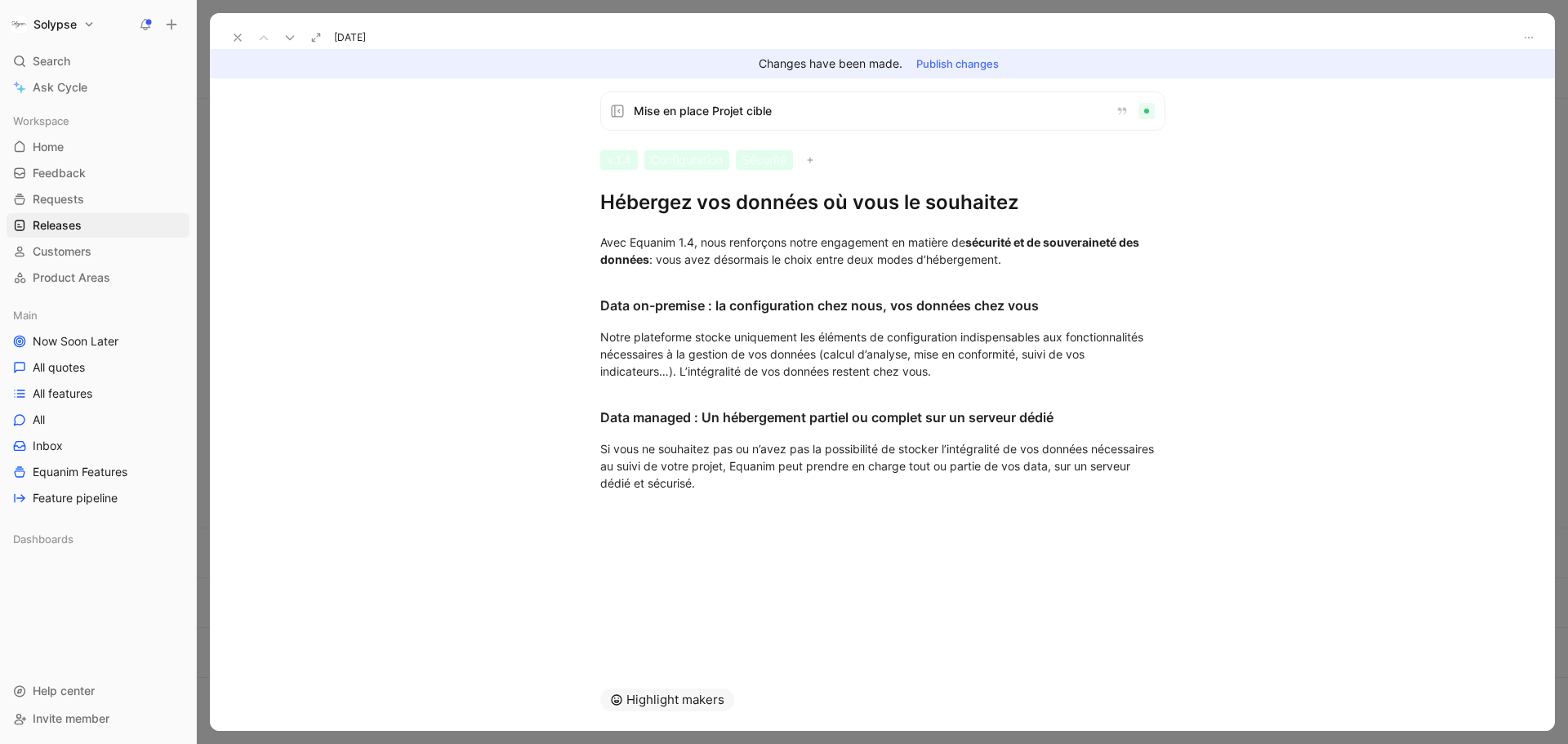 click on "Publish changes" at bounding box center [957, 64] 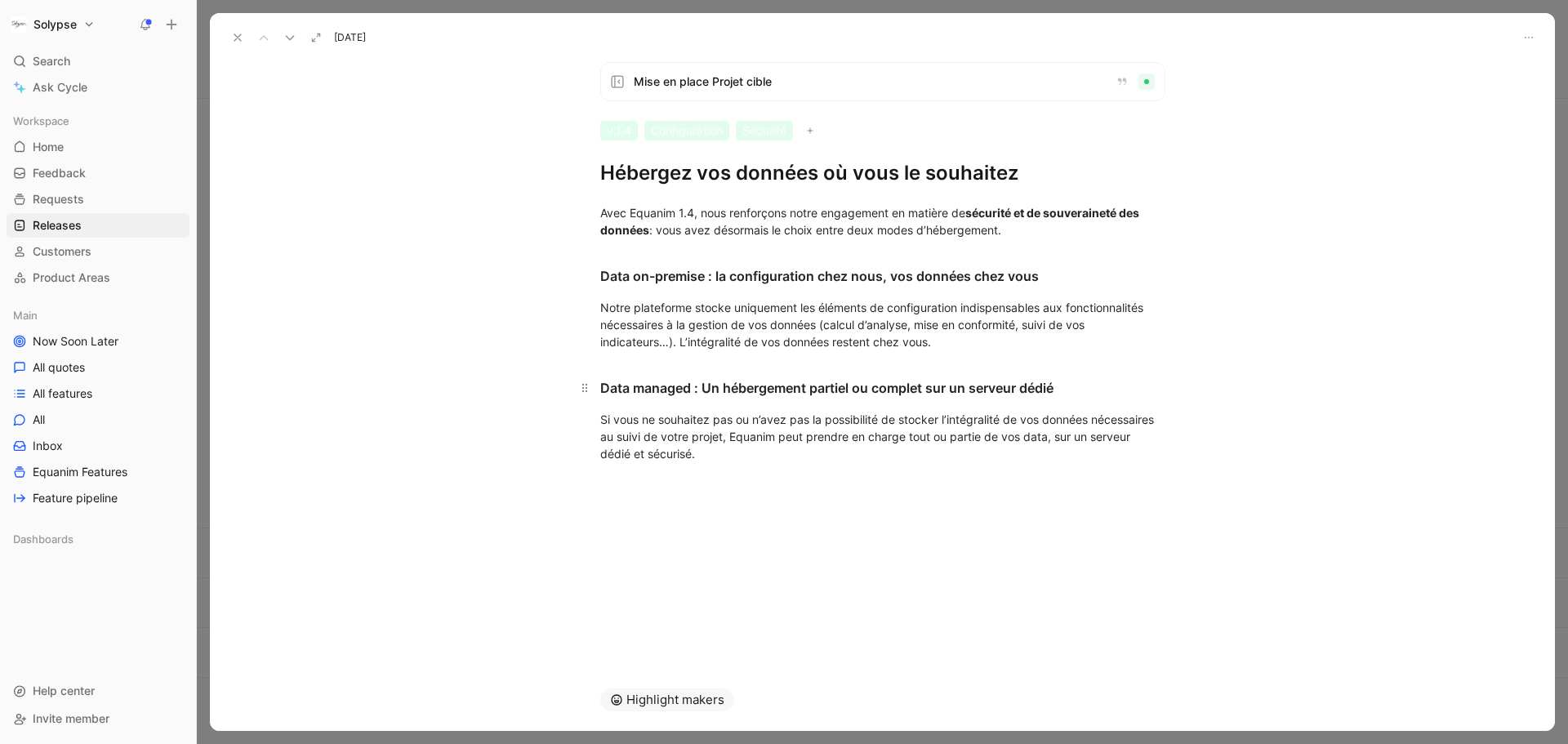 click on "Data managed : Un hébergement partiel ou complet sur un serveur dédié" at bounding box center (883, 381) 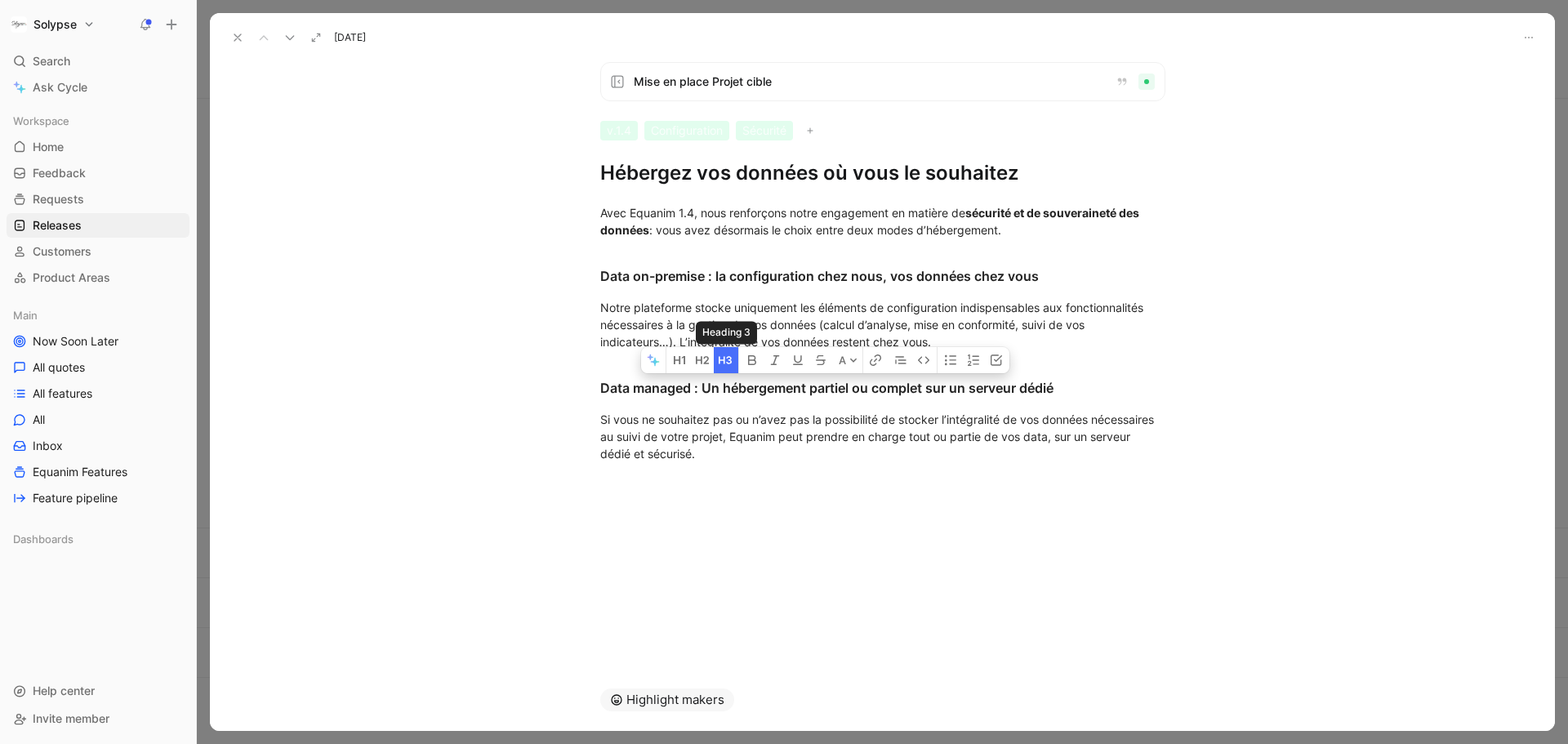 click 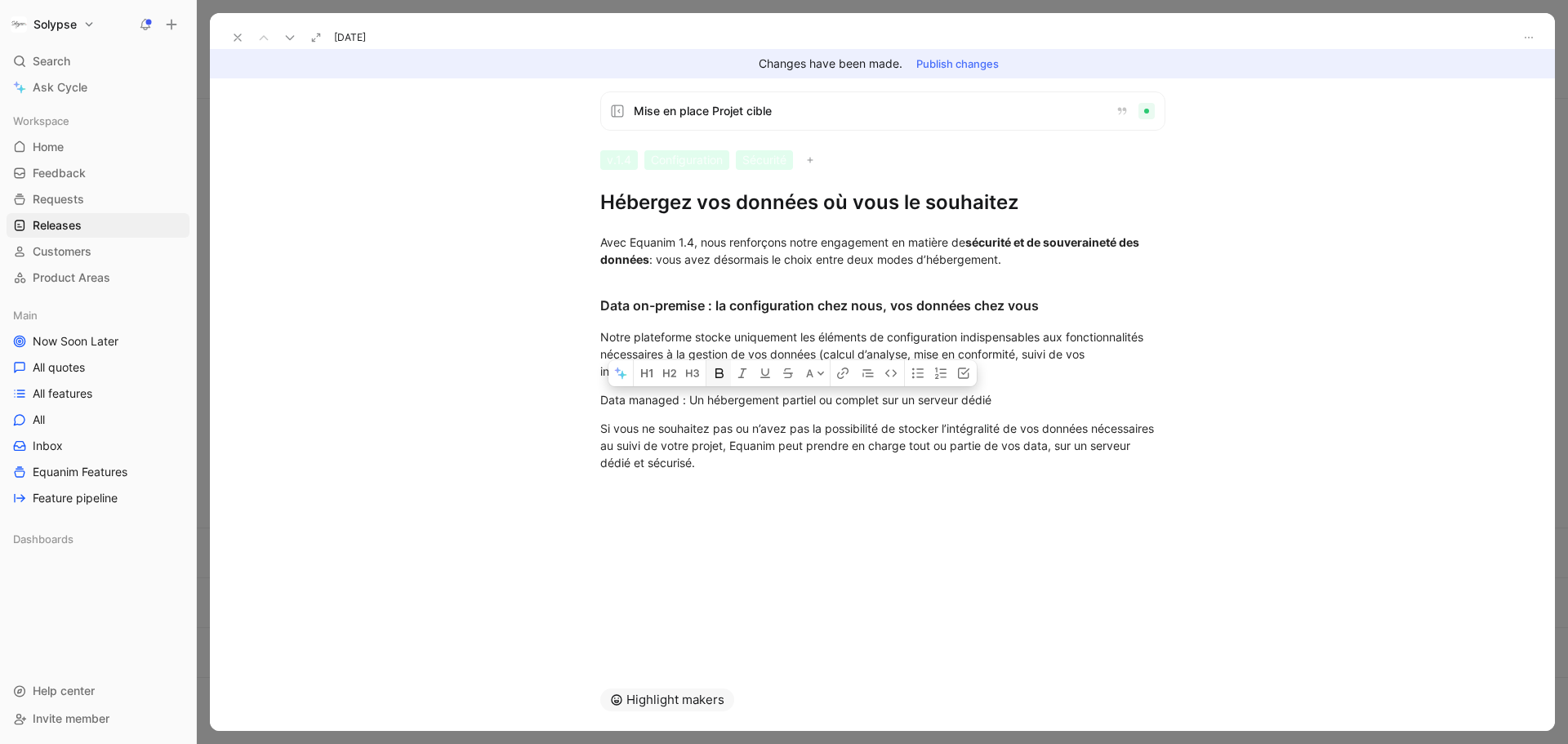 click 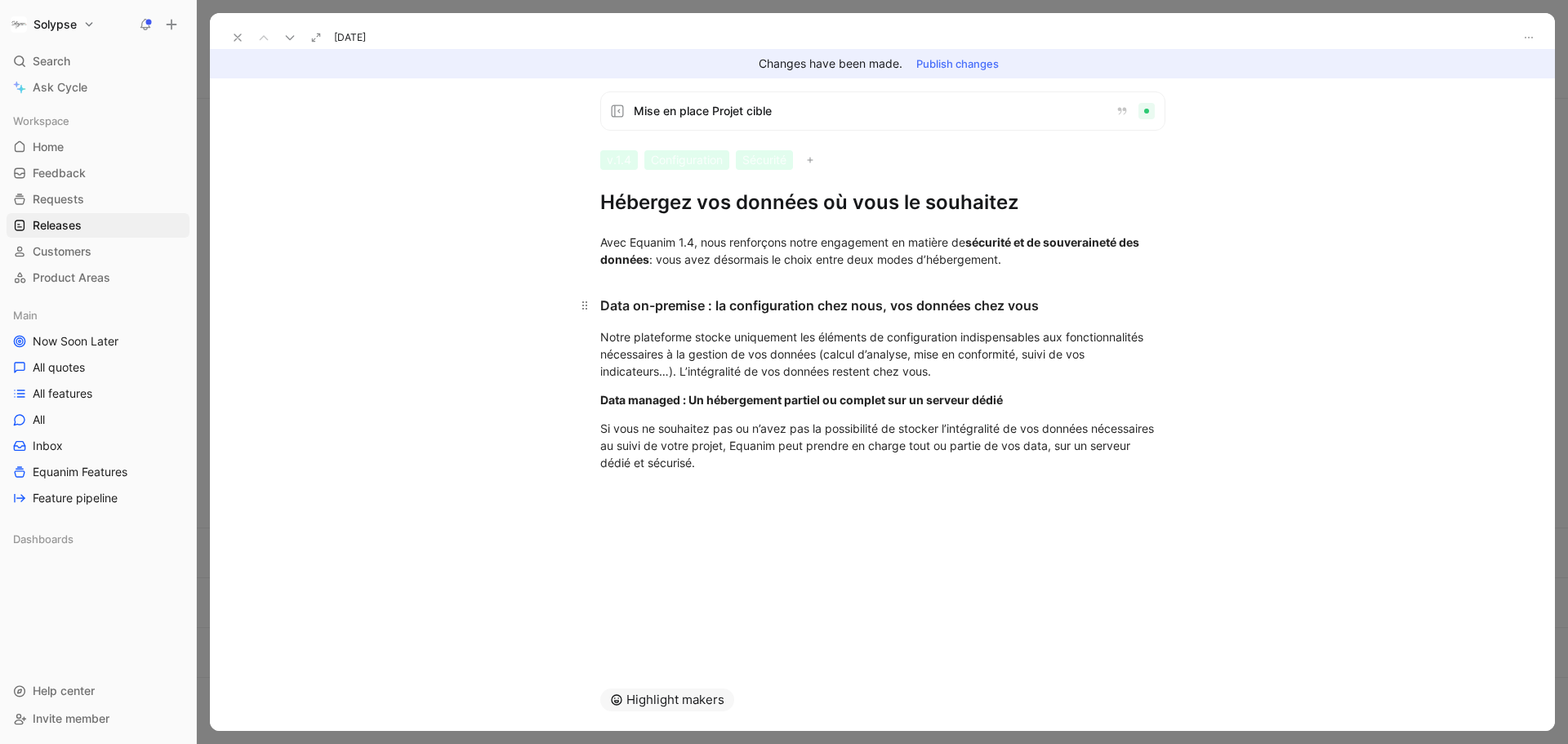 click on "Data on-premise : la configuration chez nous, vos données chez vous" at bounding box center (883, 305) 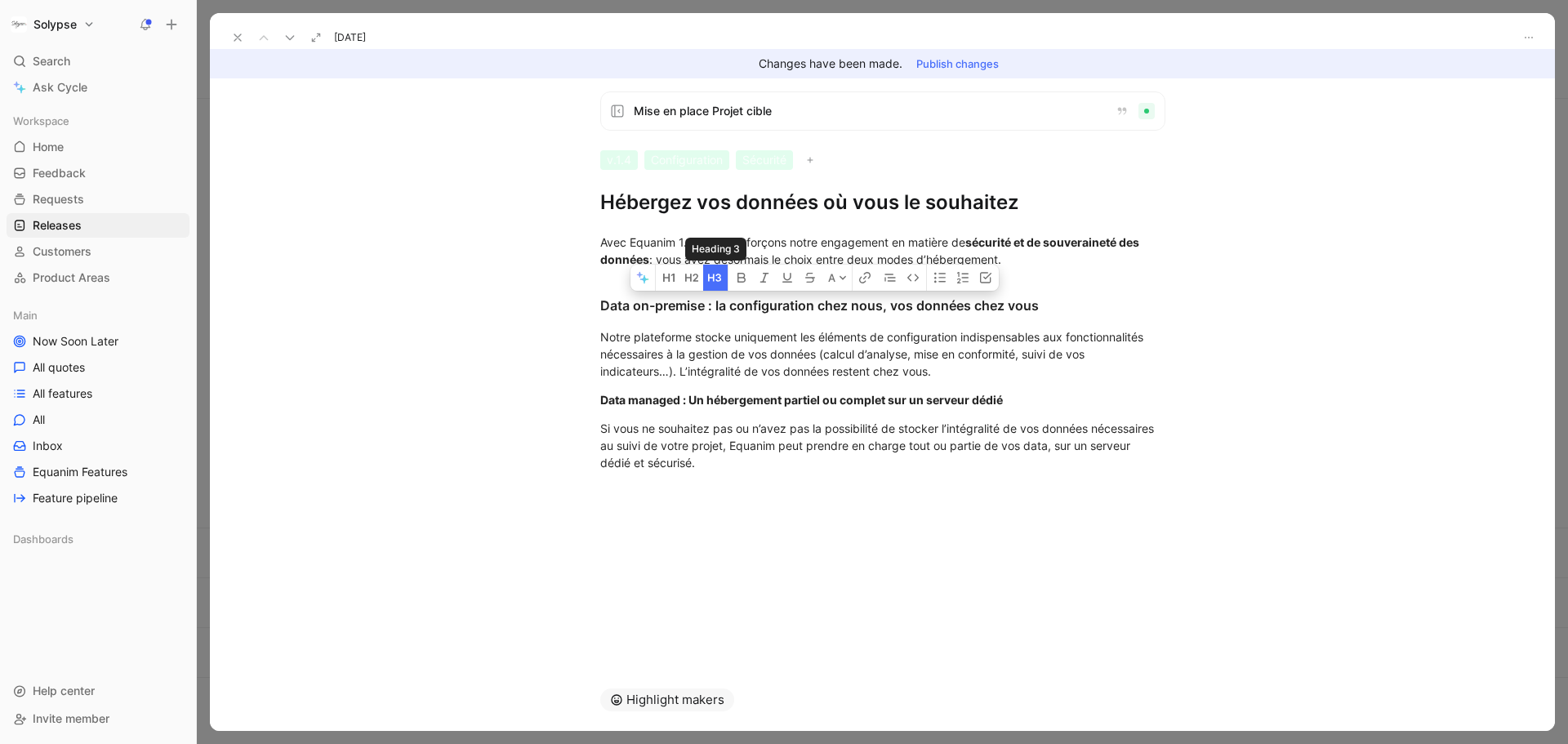 click at bounding box center [715, 278] 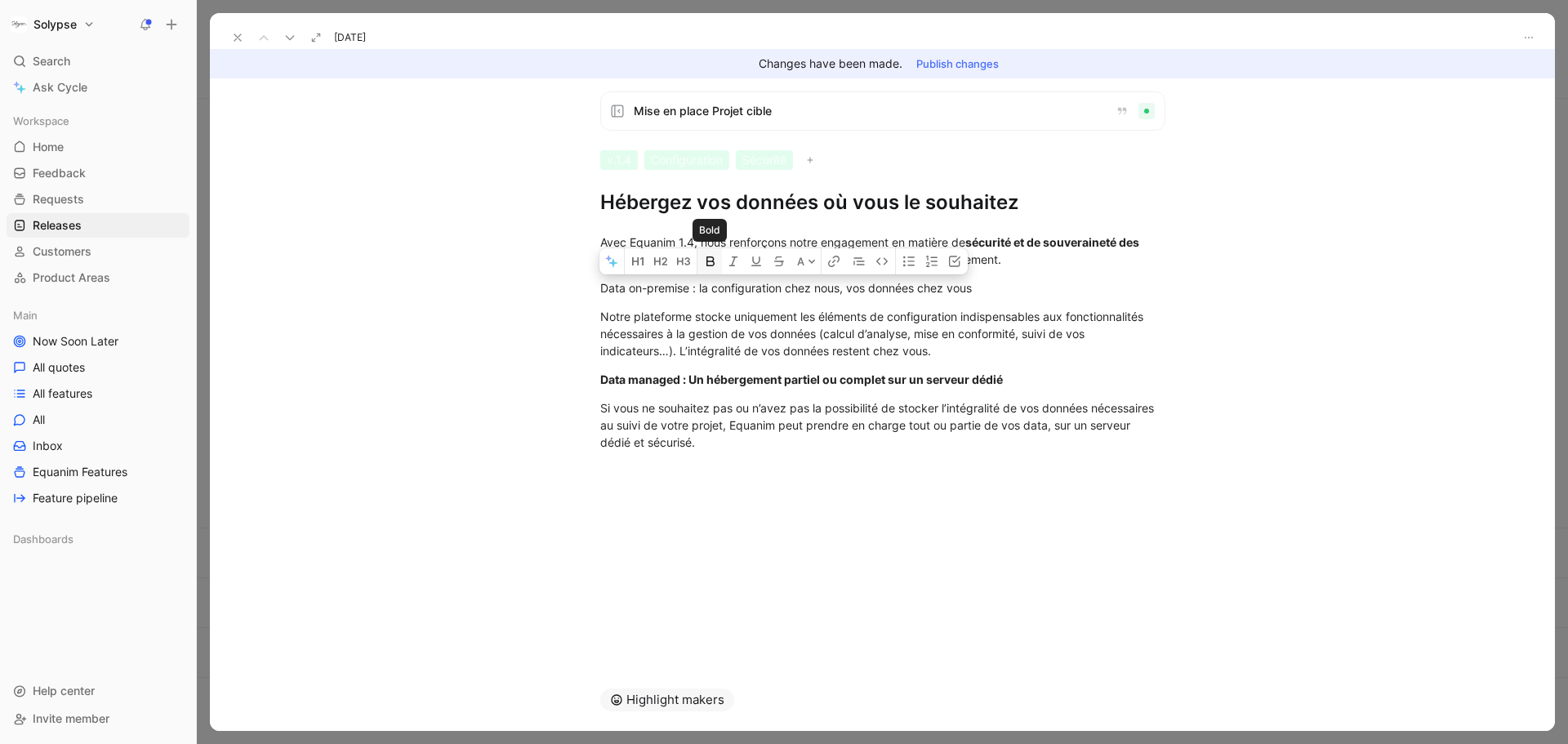 click 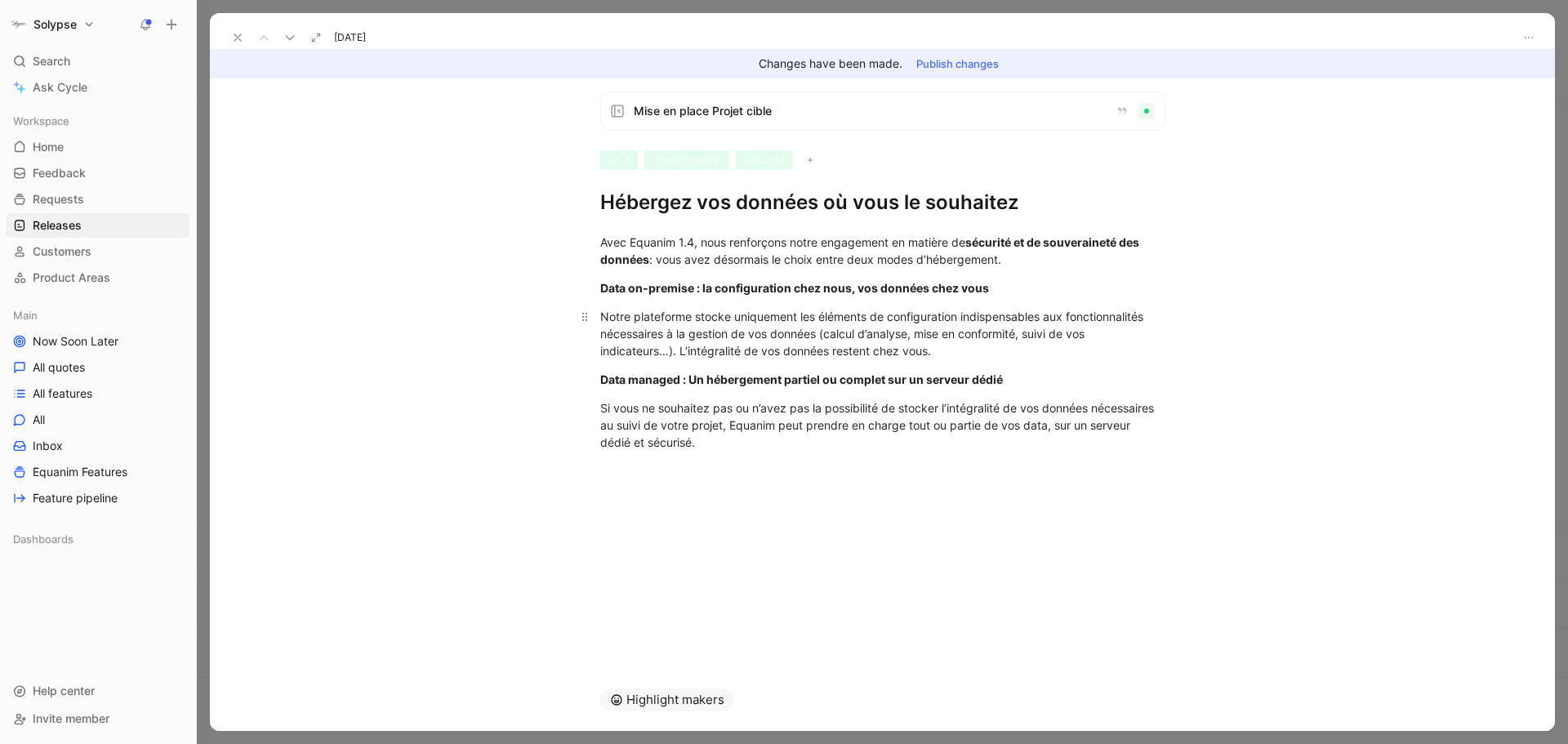 click on "Notre plateforme stocke uniquement les éléments de configuration indispensables aux fonctionnalités nécessaires à la gestion de vos données (calcul d’analyse, mise en conformité, suivi de vos indicateurs…). L’intégralité de vos données restent chez vous." at bounding box center (883, 333) 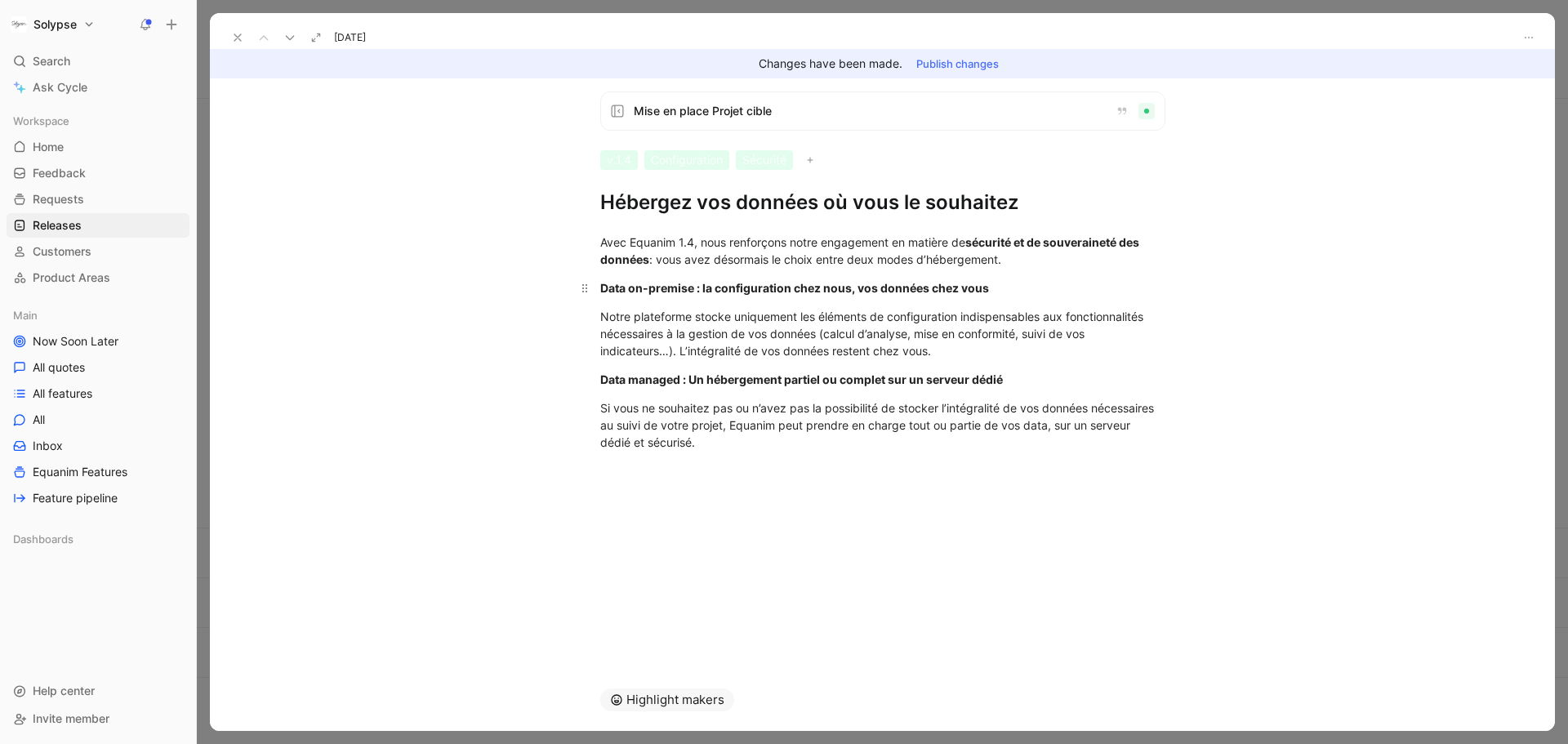 click on "Data on-premise : la configuration chez nous, vos données chez vous" at bounding box center (883, 287) 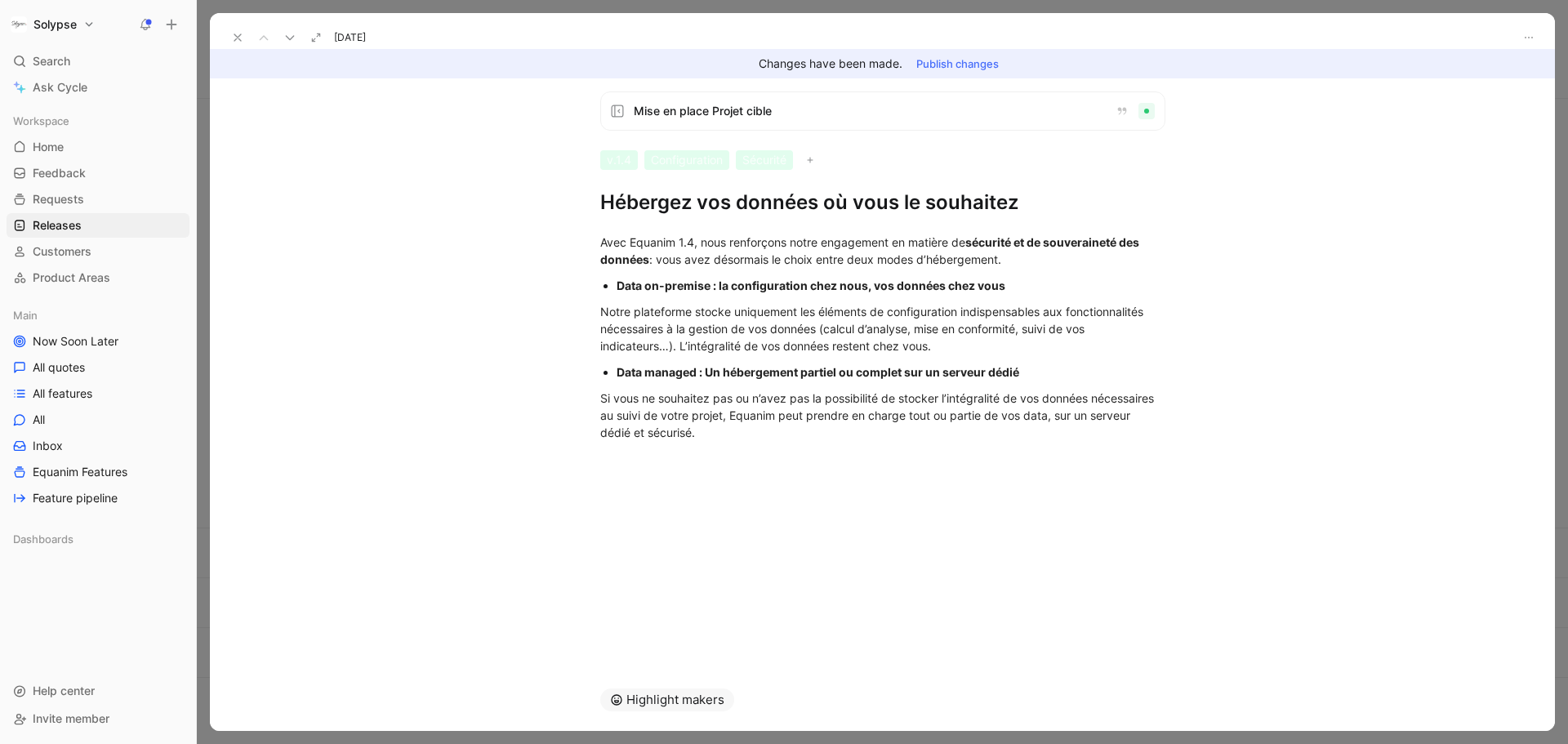 click on "Publish changes" at bounding box center (957, 64) 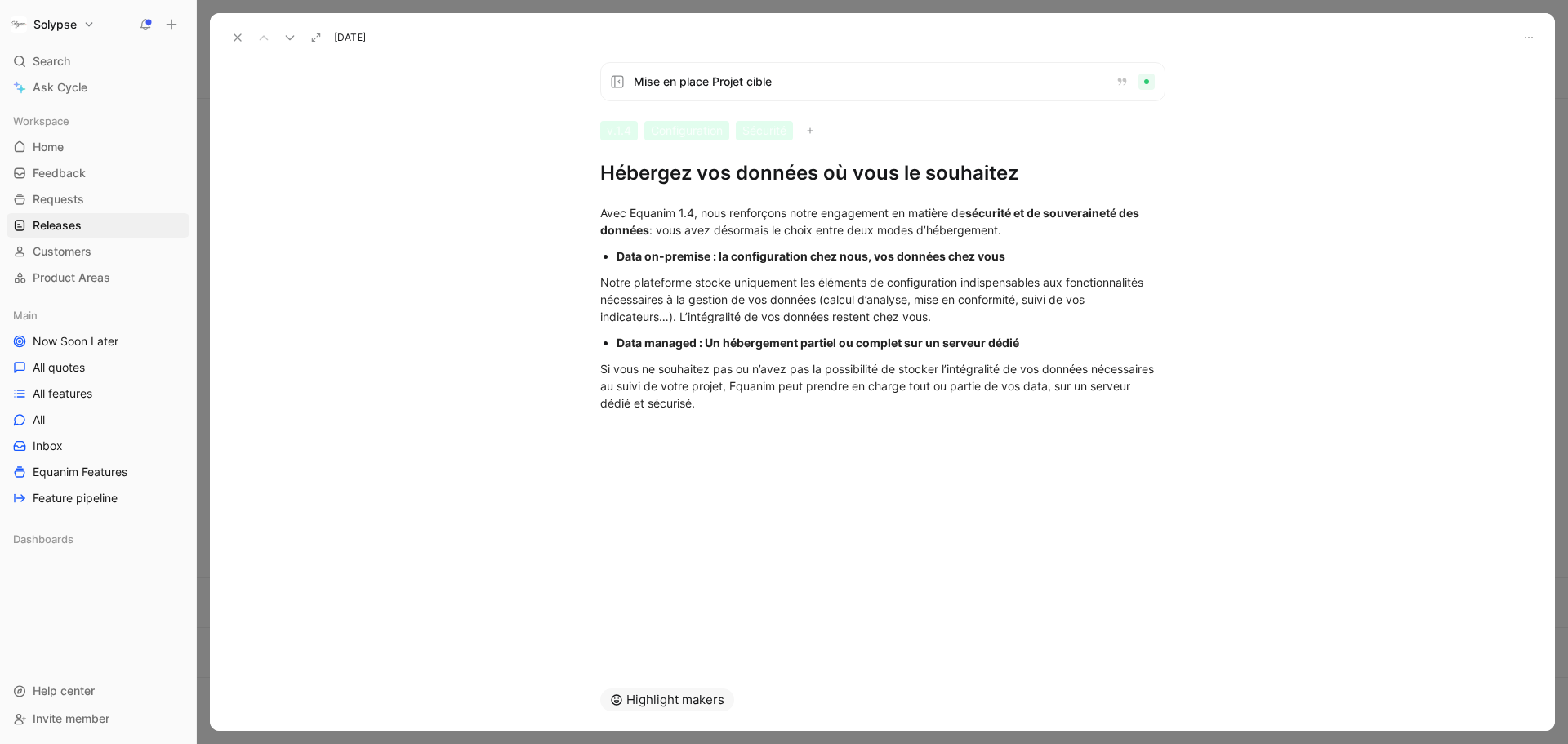 click at bounding box center (238, 38) 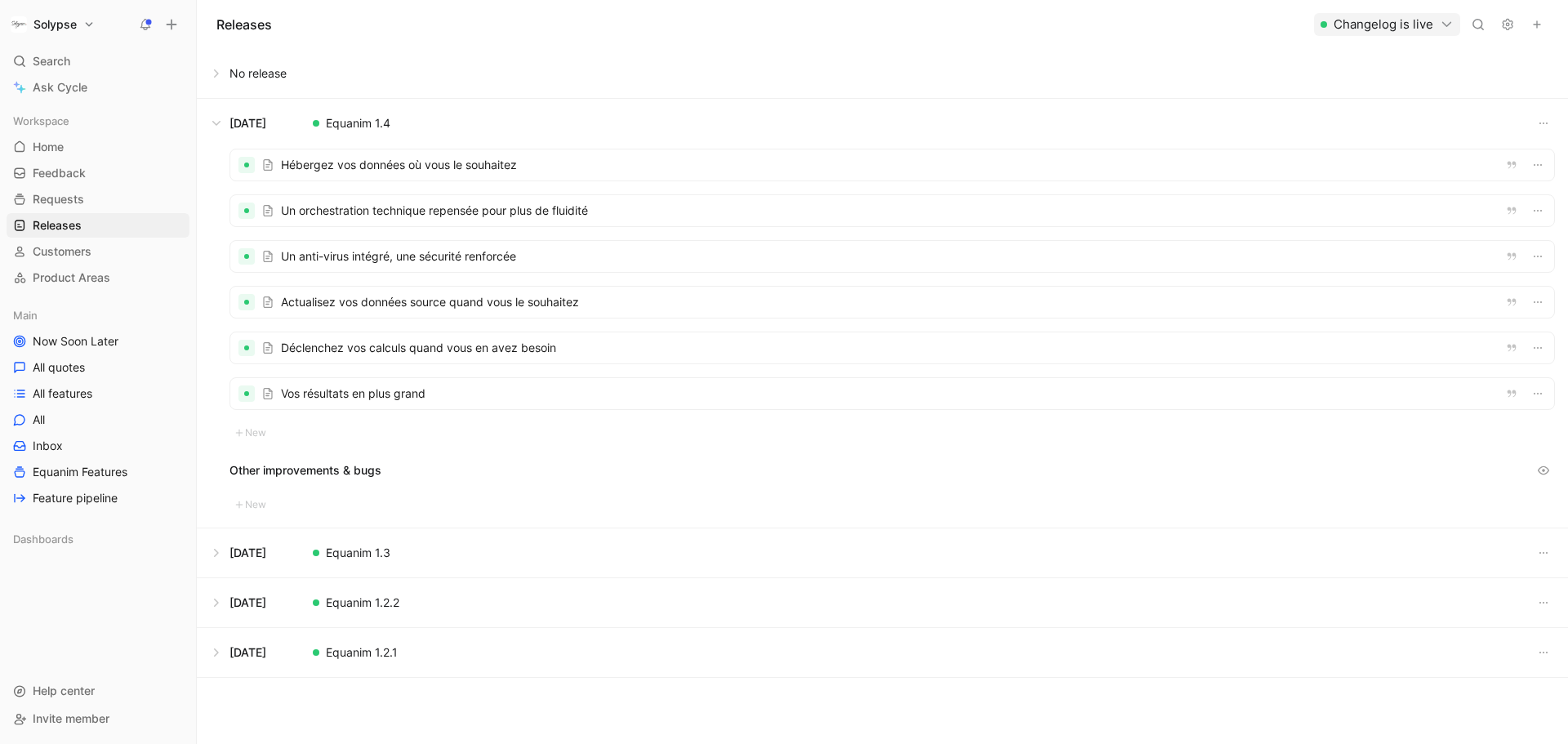 click at bounding box center [892, 165] 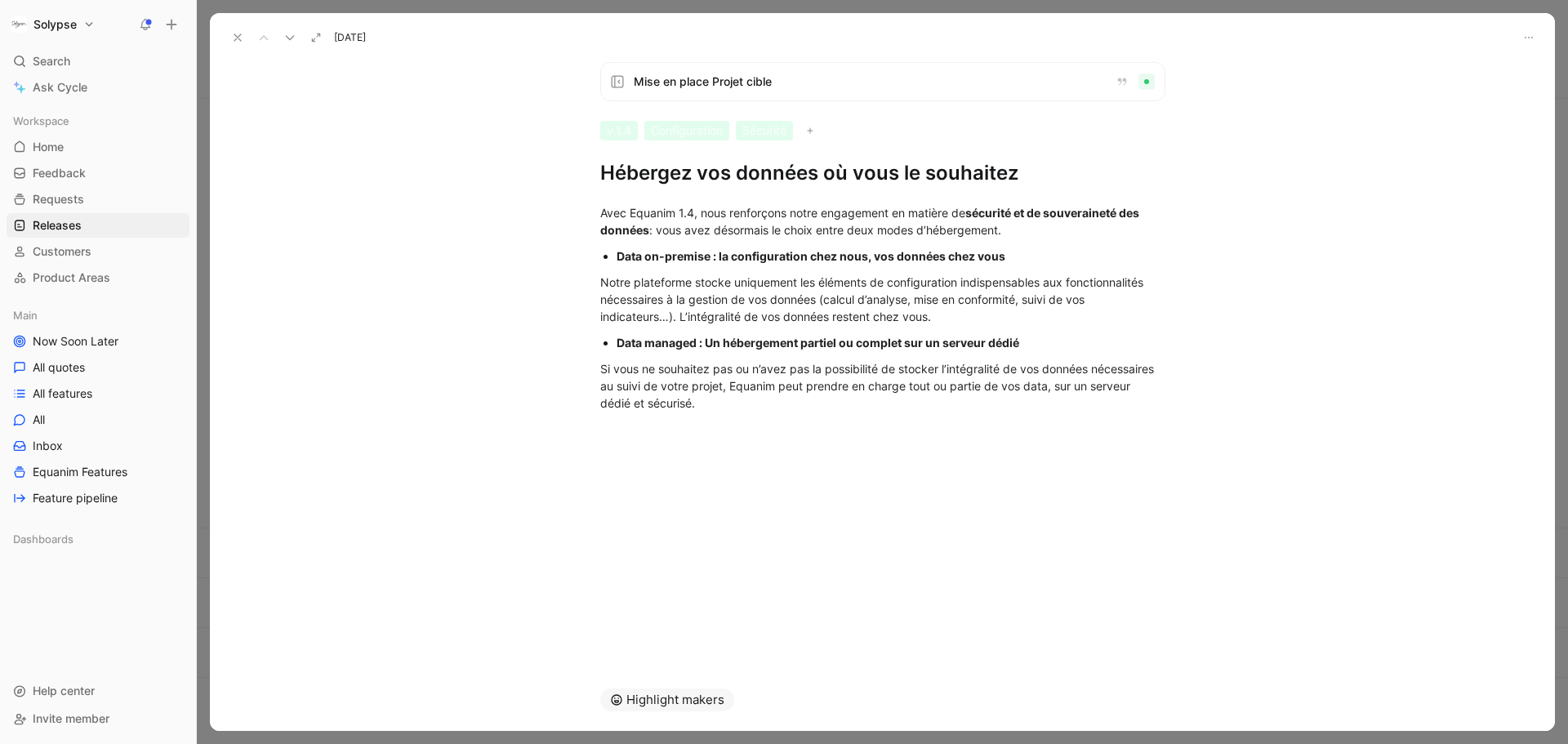 click on "Data on-premise : la configuration chez nous, vos données chez vous" at bounding box center [811, 256] 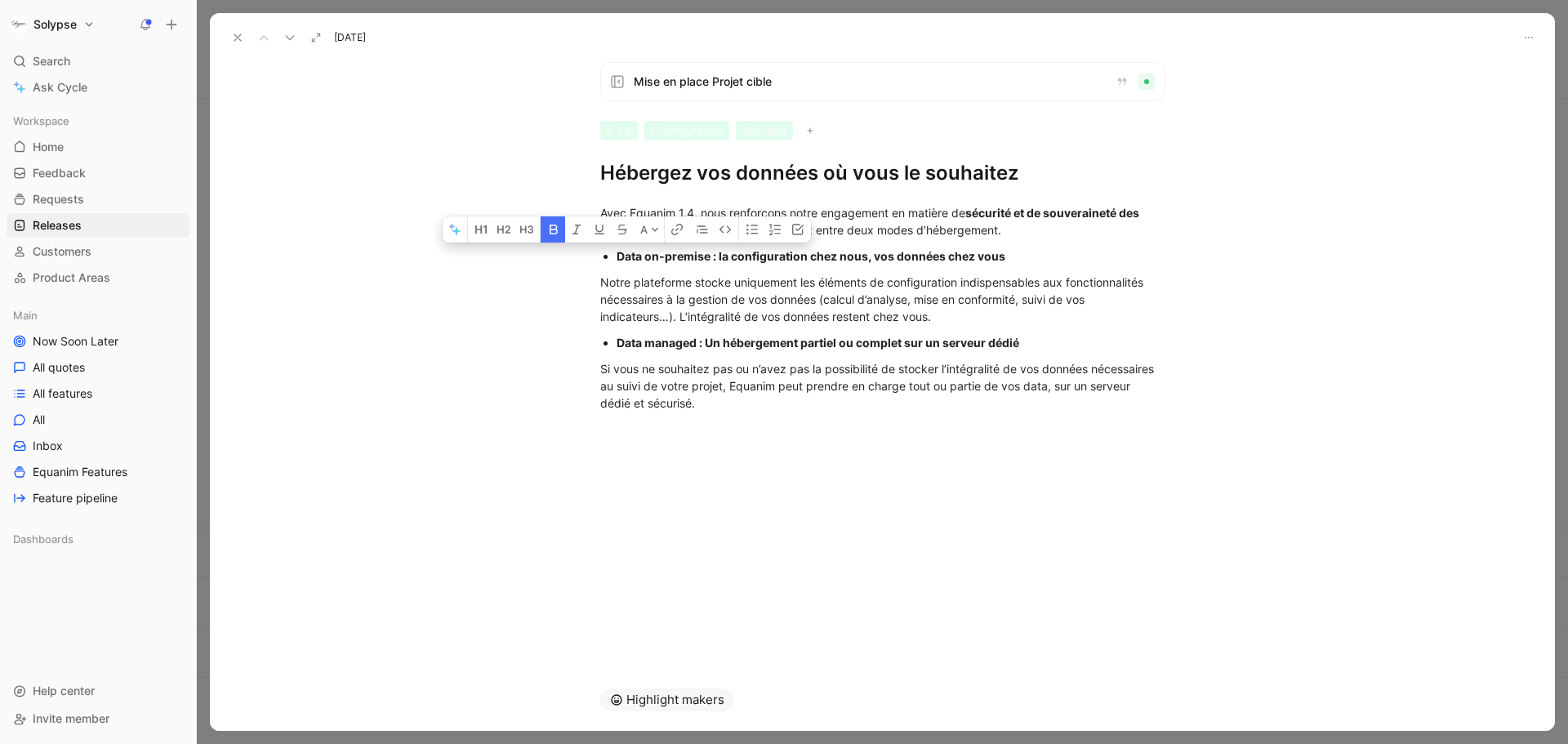 type 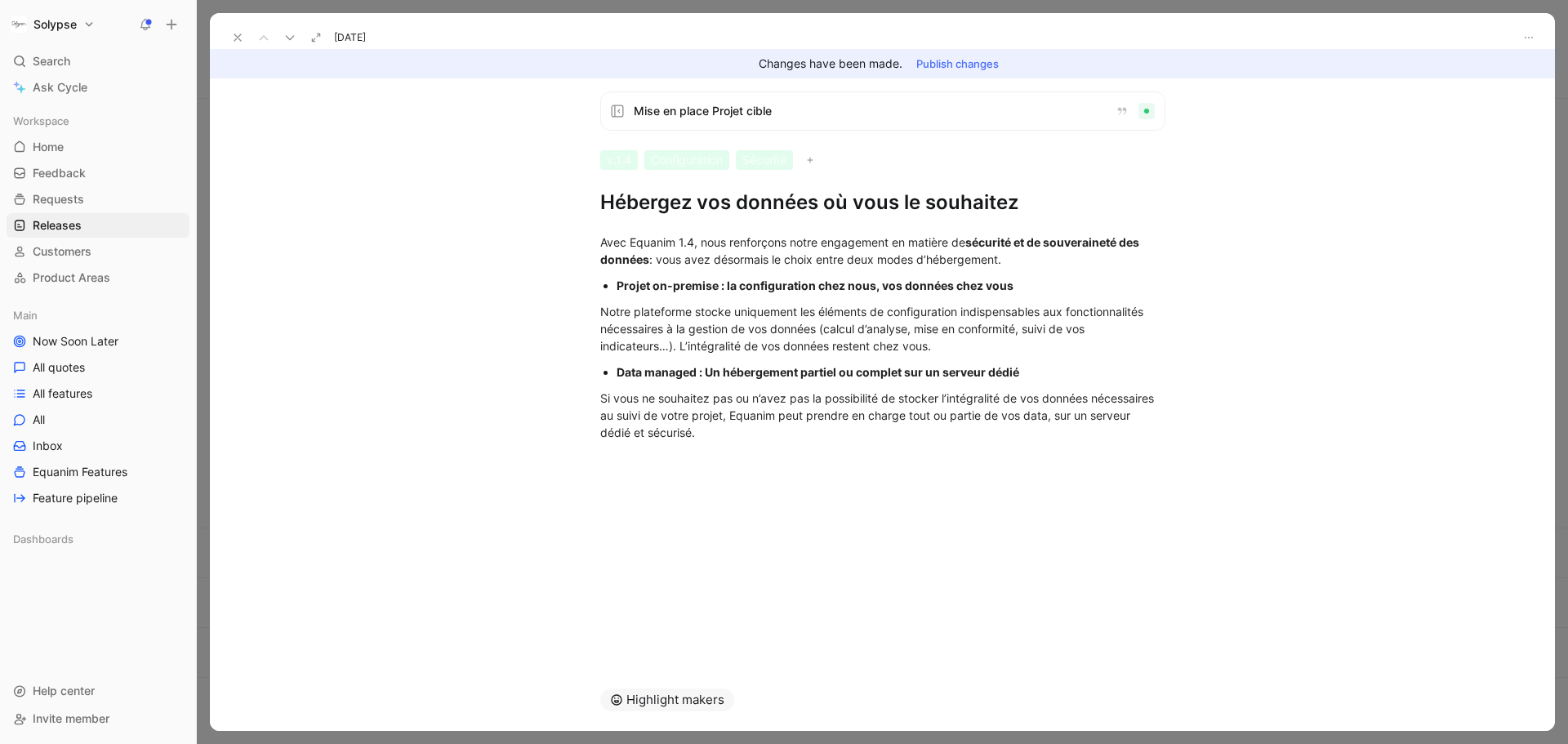 click on "Data managed : Un hébergement partiel ou complet sur un serveur dédié" at bounding box center [817, 372] 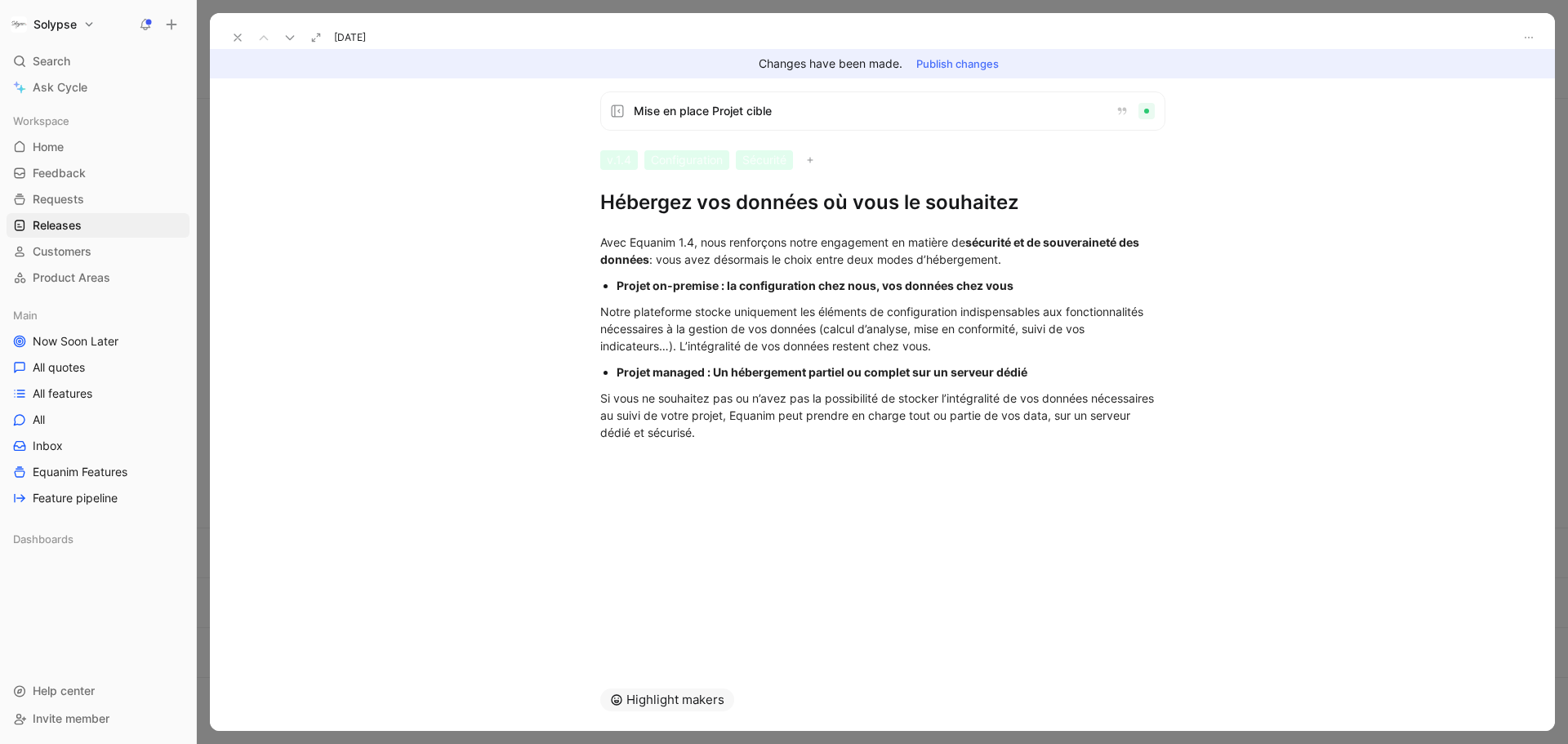 click on "Projet on-premise : la configuration chez nous, vos données chez vous" at bounding box center [815, 285] 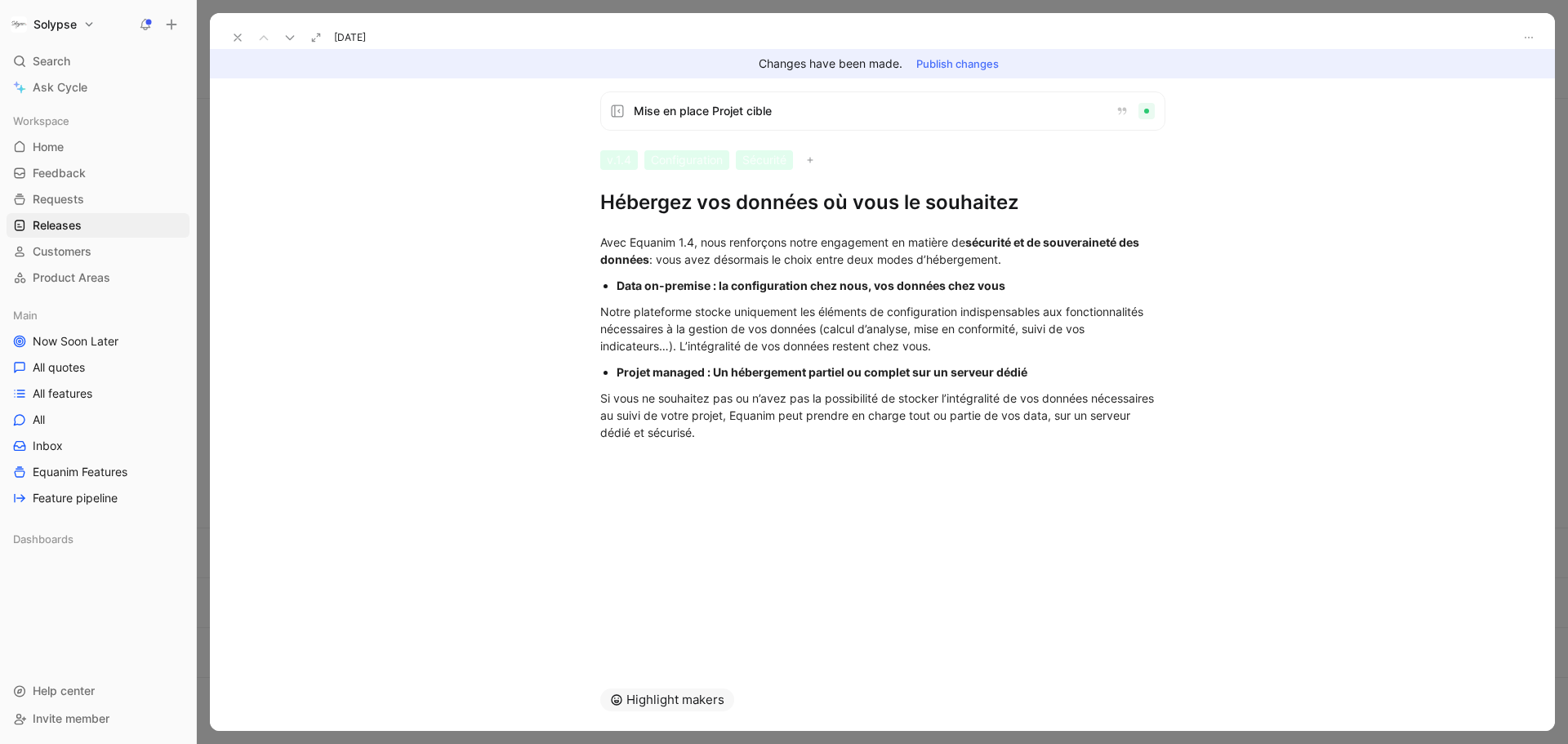 click on "Projet managed : Un hébergement partiel ou complet sur un serveur dédié" at bounding box center [822, 372] 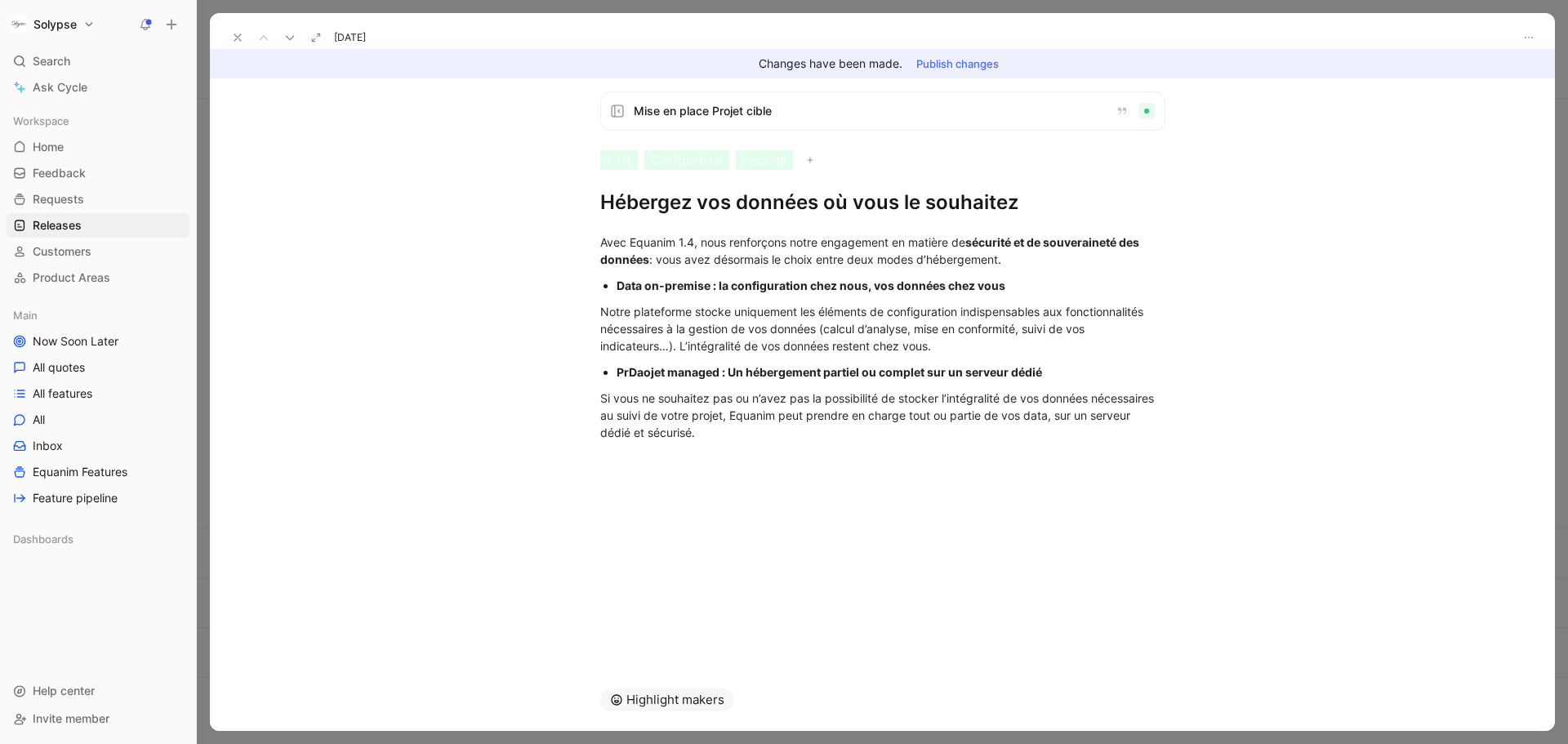 click on "PrDaojet managed : Un hébergement partiel ou complet sur un serveur dédié" at bounding box center [829, 372] 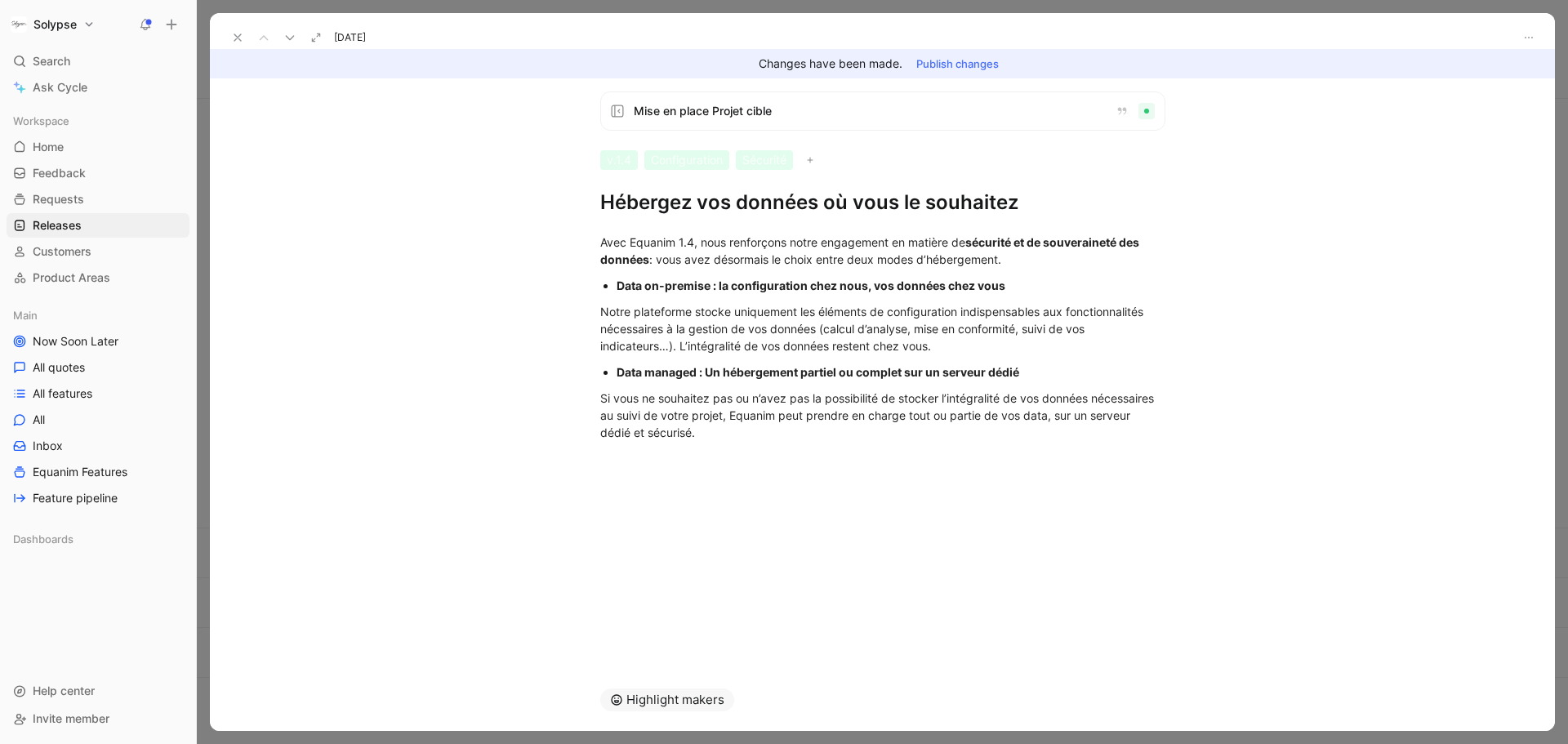click on "Publish changes" at bounding box center [957, 64] 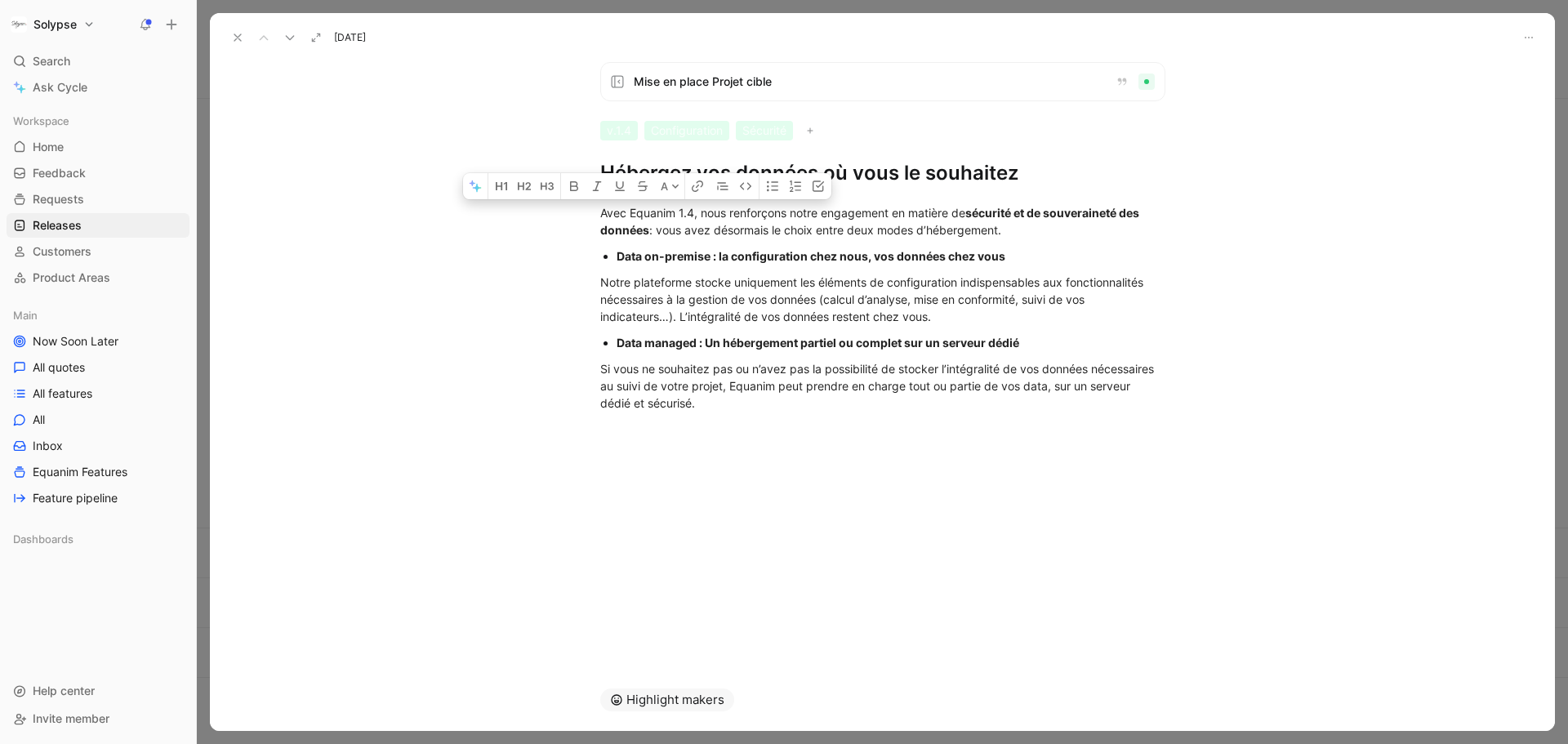 drag, startPoint x: 695, startPoint y: 409, endPoint x: 601, endPoint y: 167, distance: 259.6151 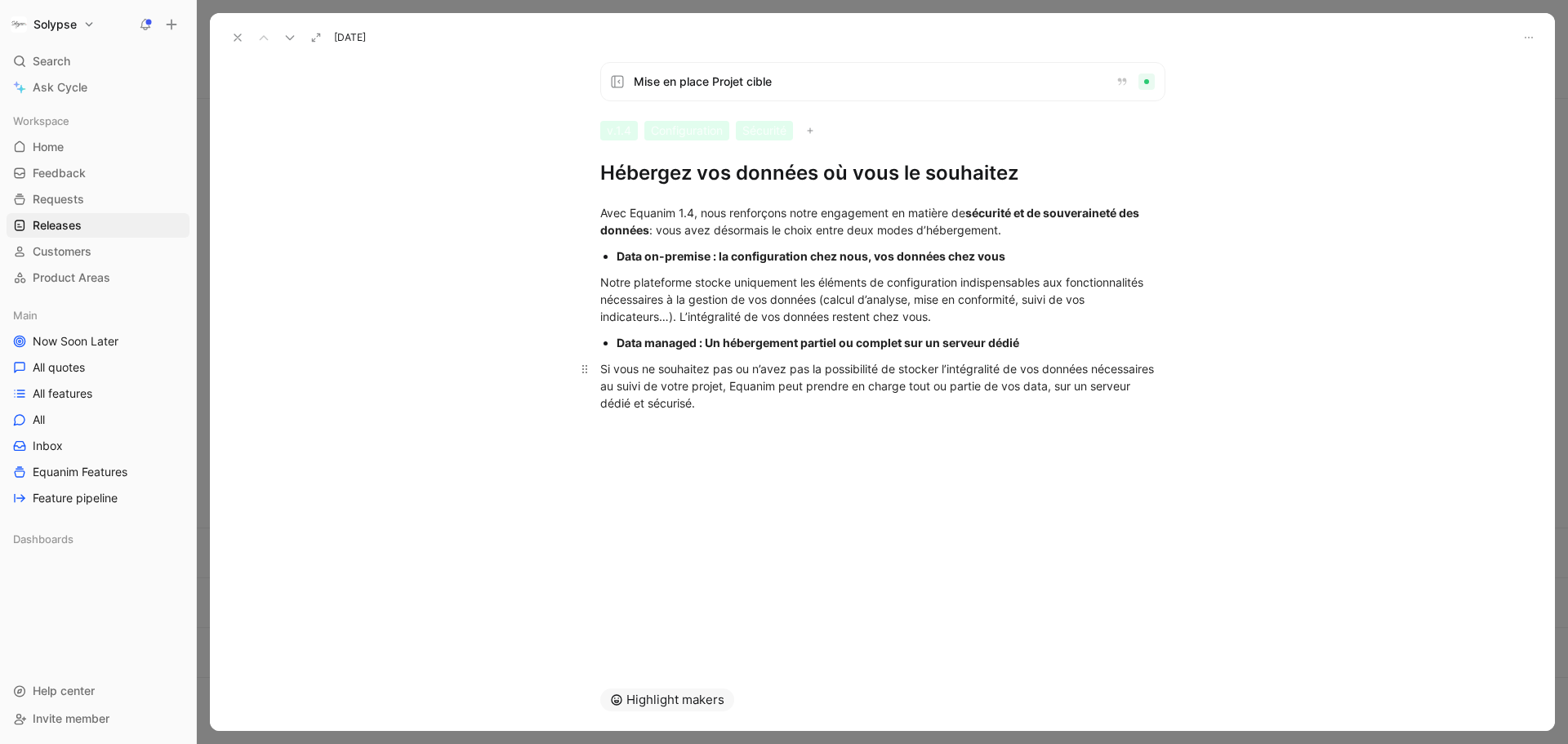 drag, startPoint x: 595, startPoint y: 163, endPoint x: 1135, endPoint y: 369, distance: 577.9585 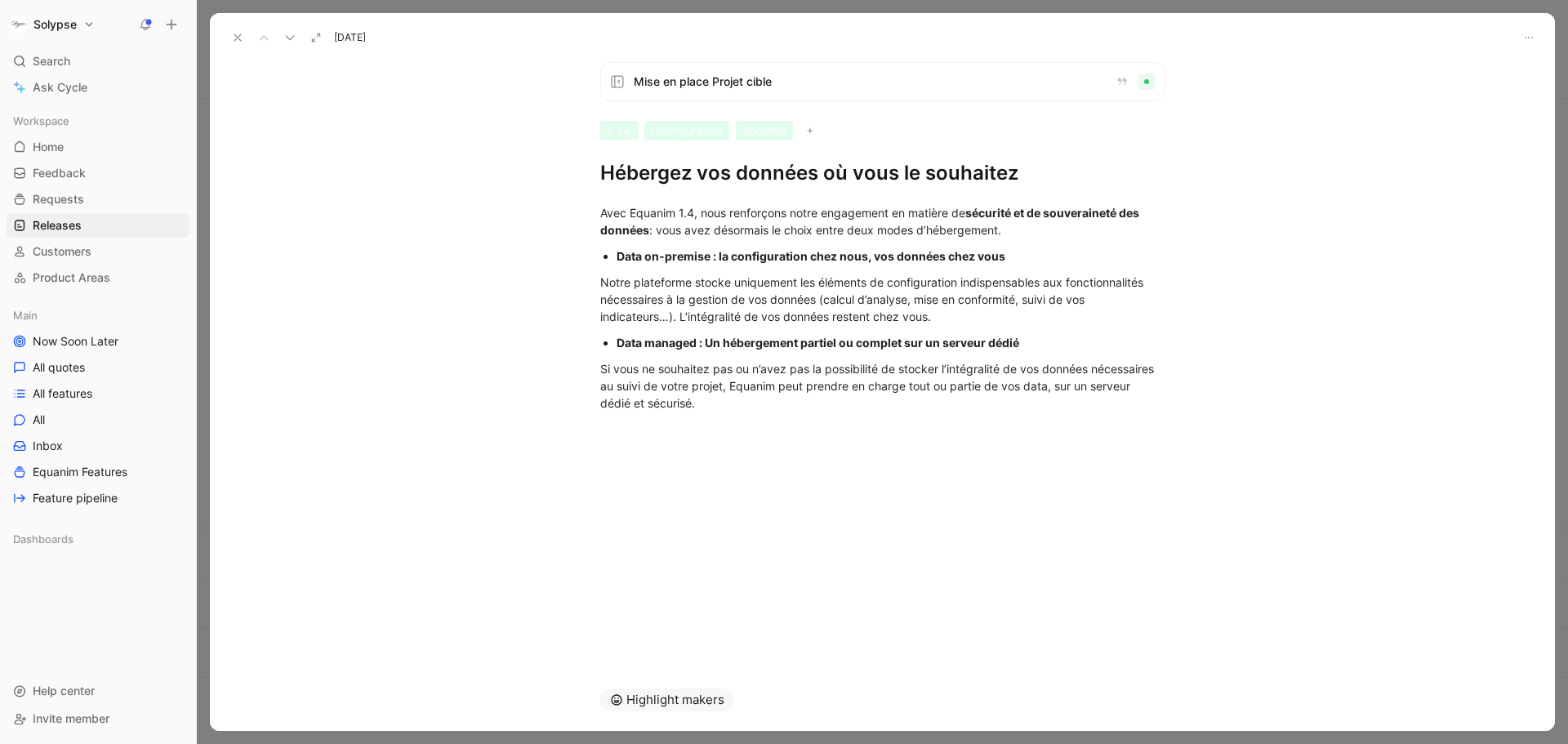 click at bounding box center (238, 38) 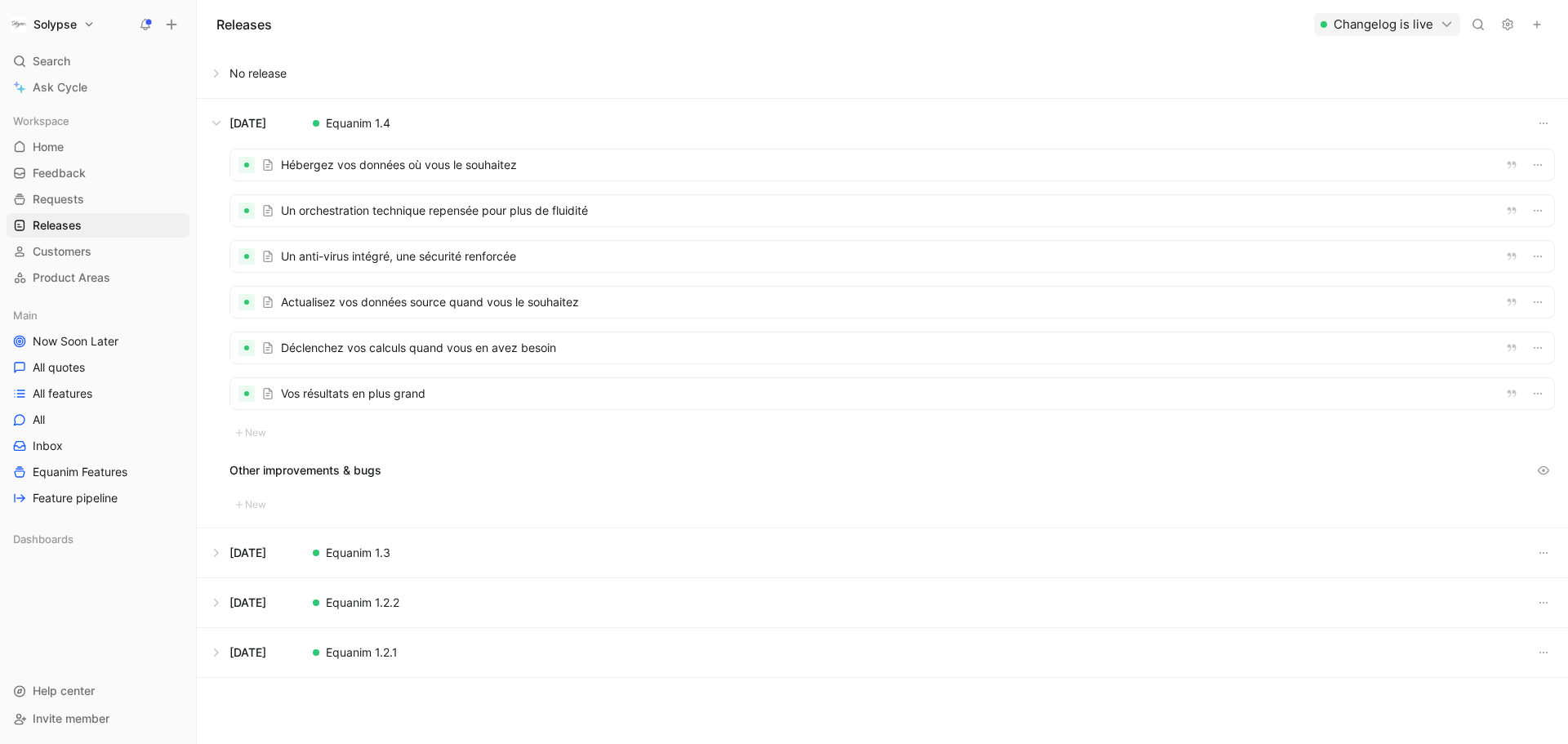 click at bounding box center (892, 165) 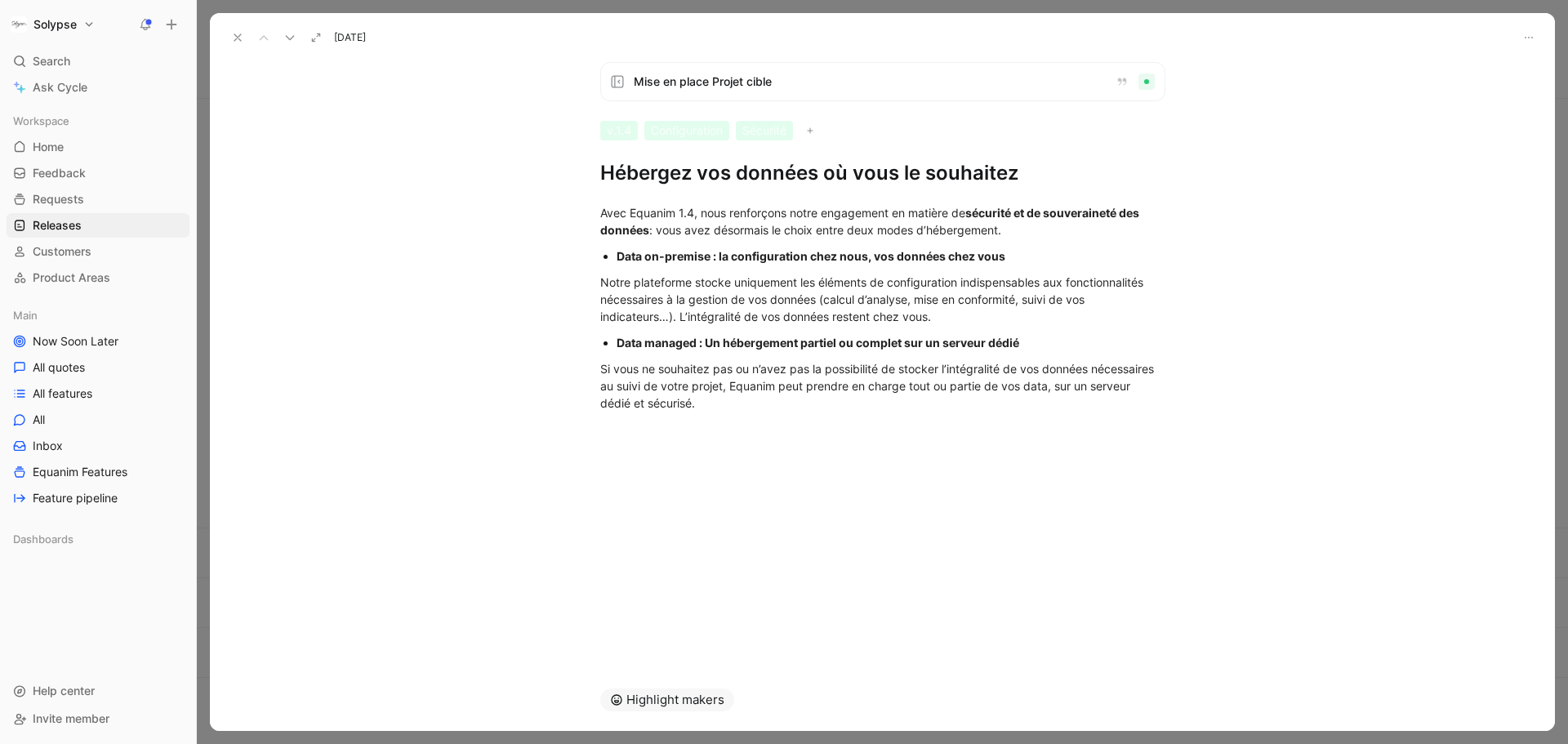 click on "Data managed : Un hébergement partiel ou complet sur un serveur dédié" at bounding box center (883, 342) 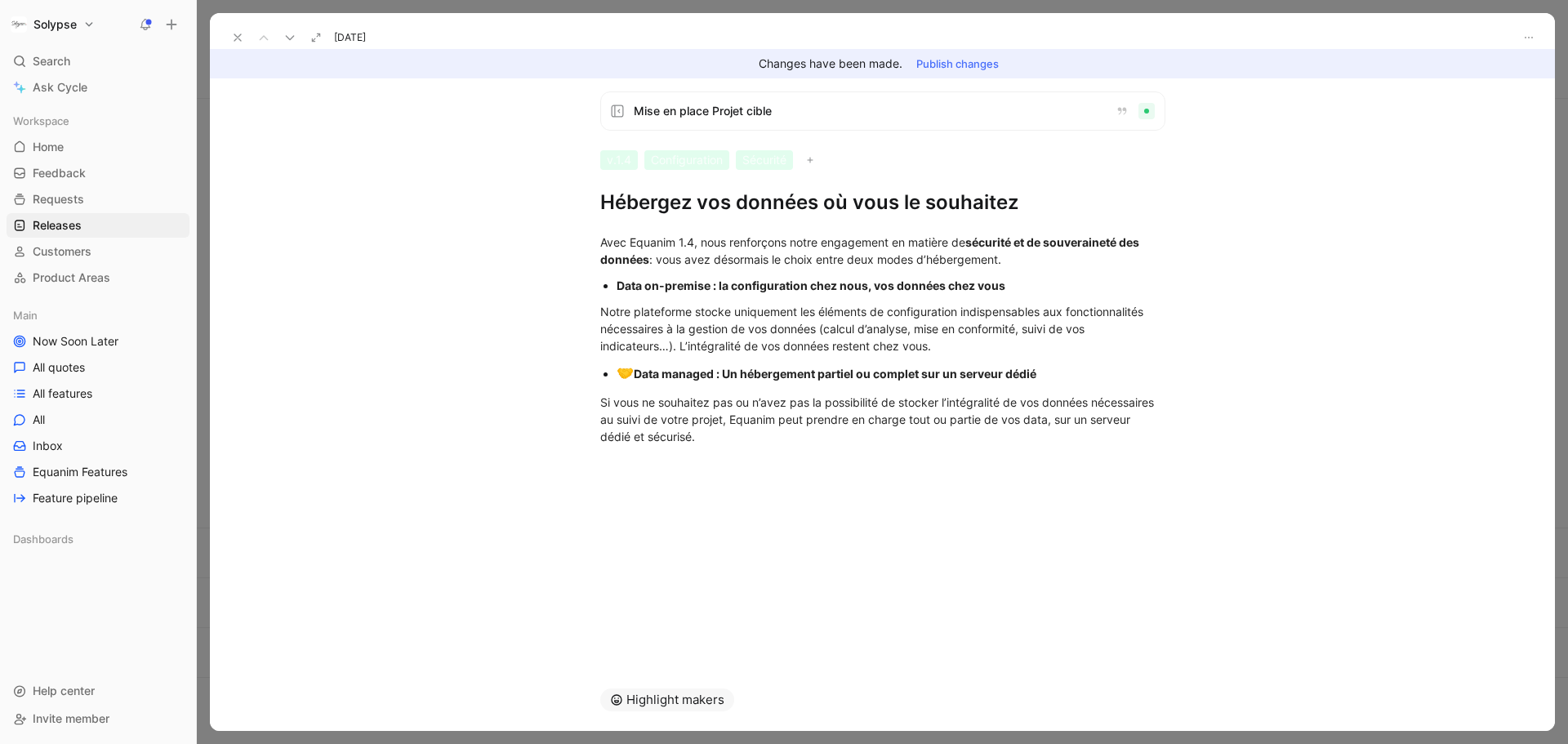 type 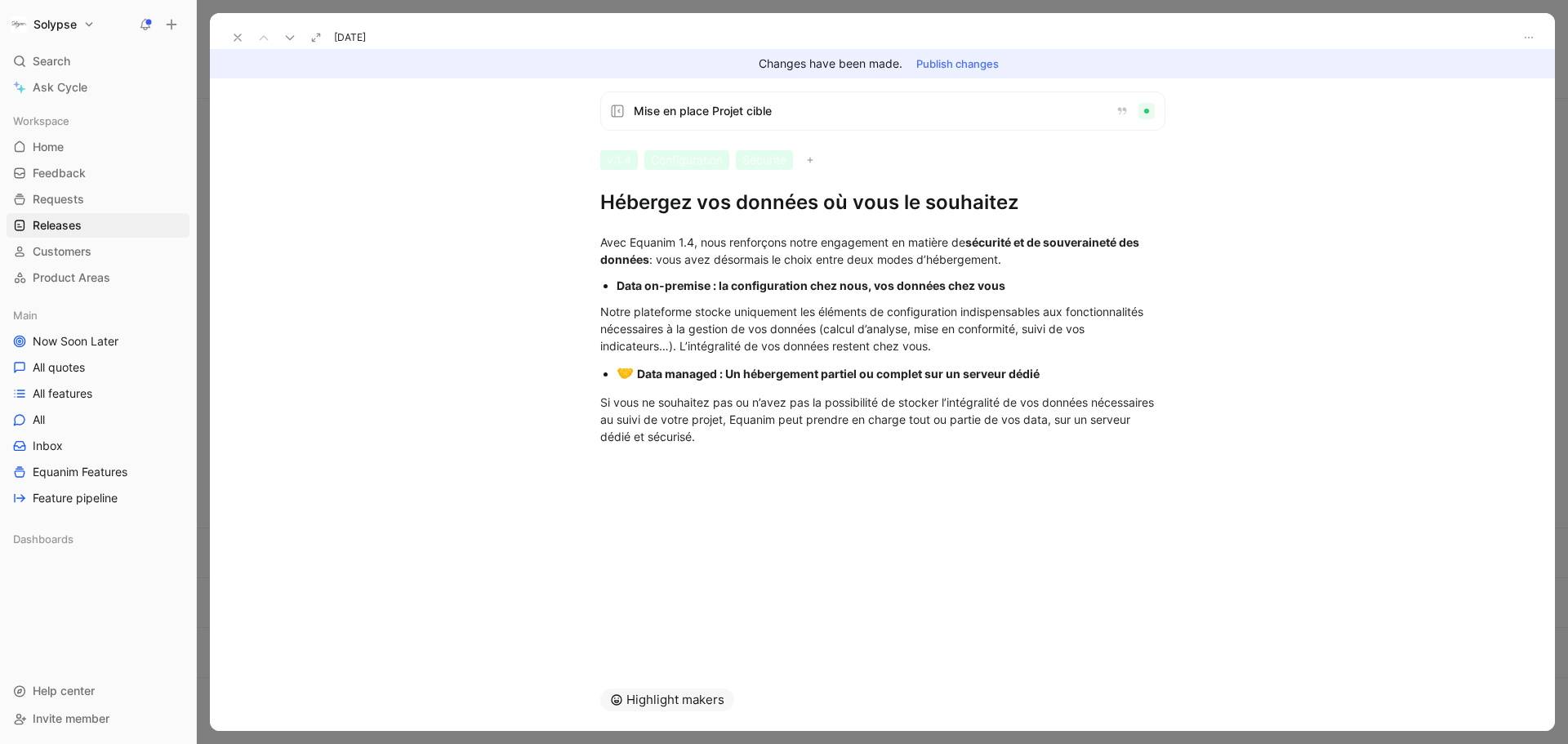 click on "Data on-premise : la configuration chez nous, vos données chez vous" at bounding box center (811, 285) 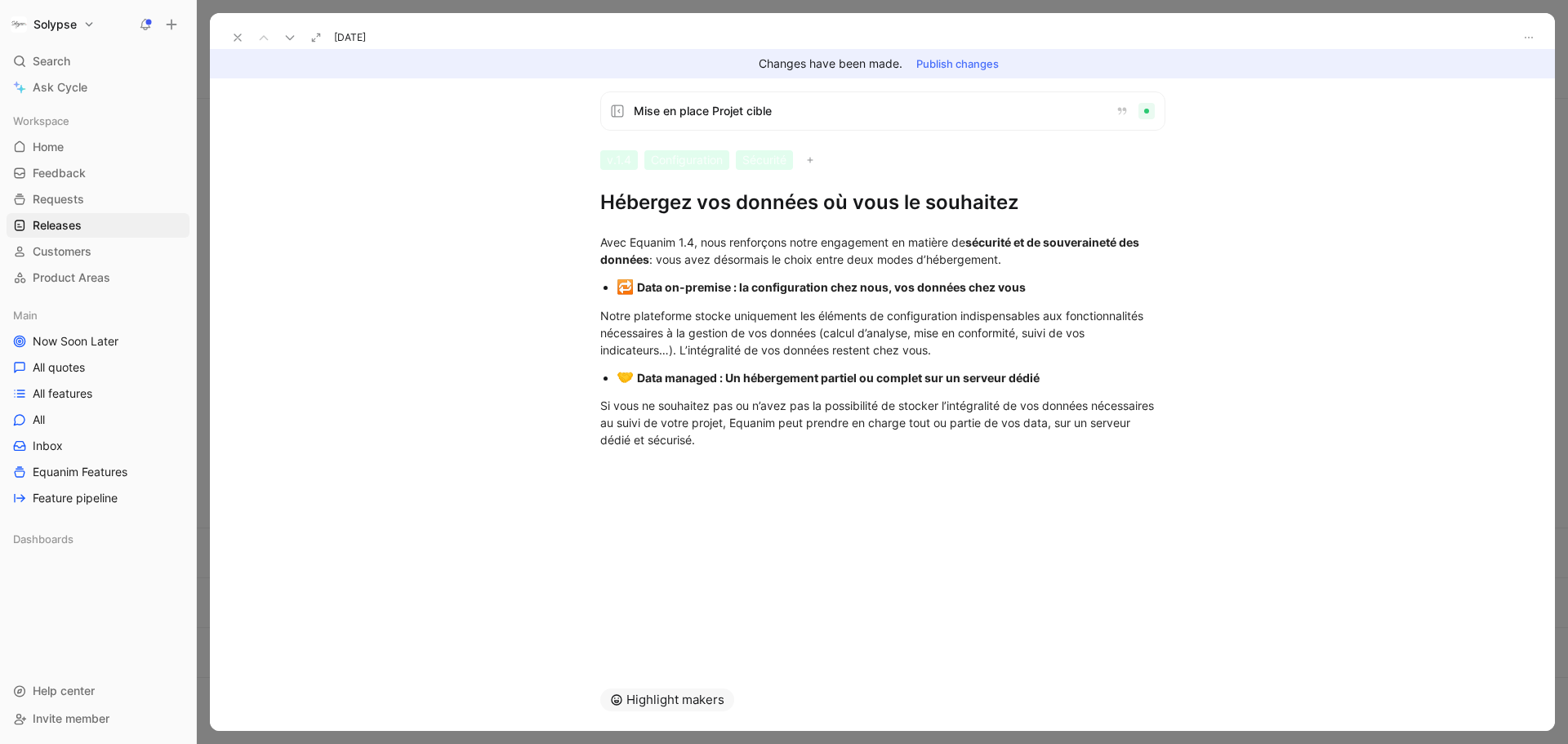 click on "Publish changes" at bounding box center [957, 64] 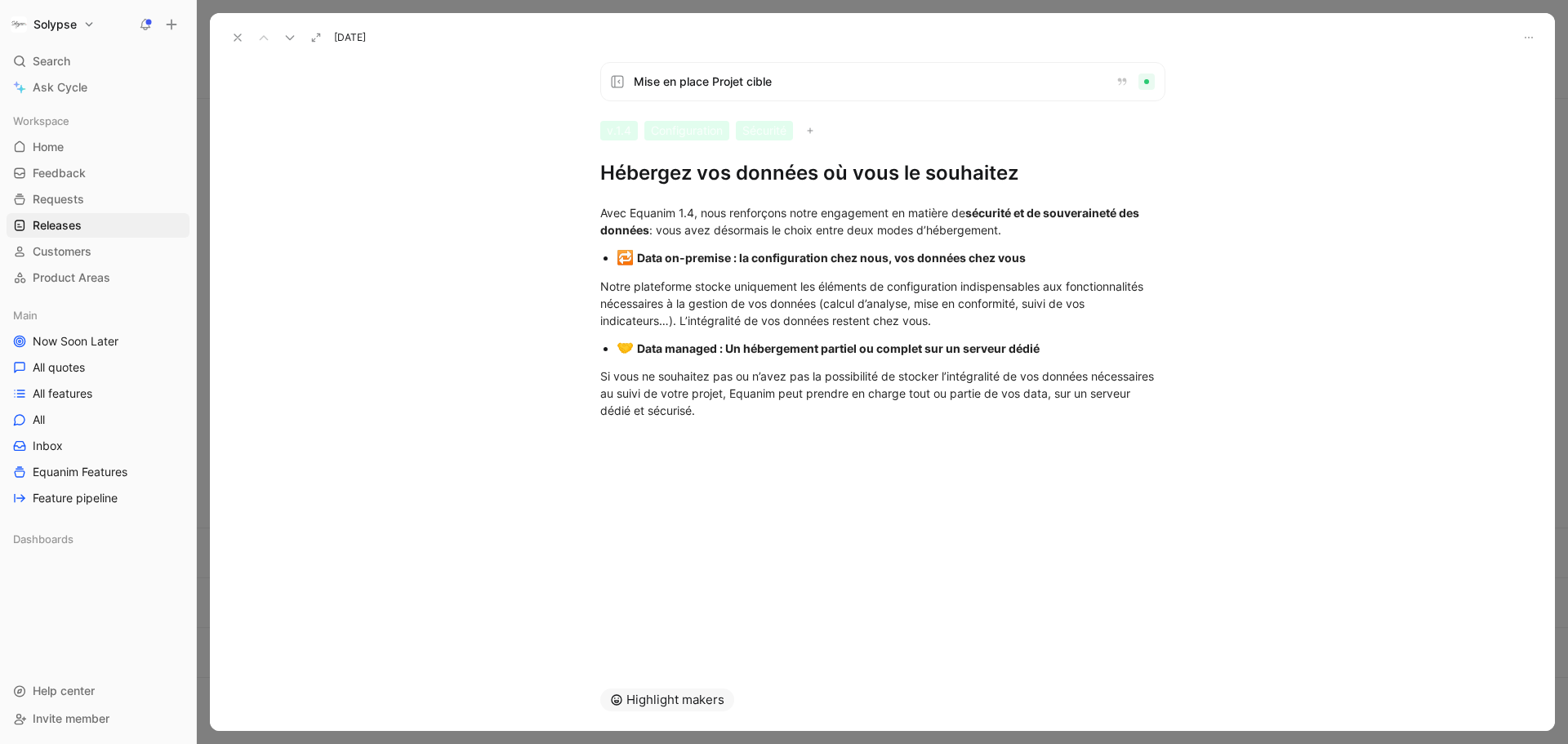 click 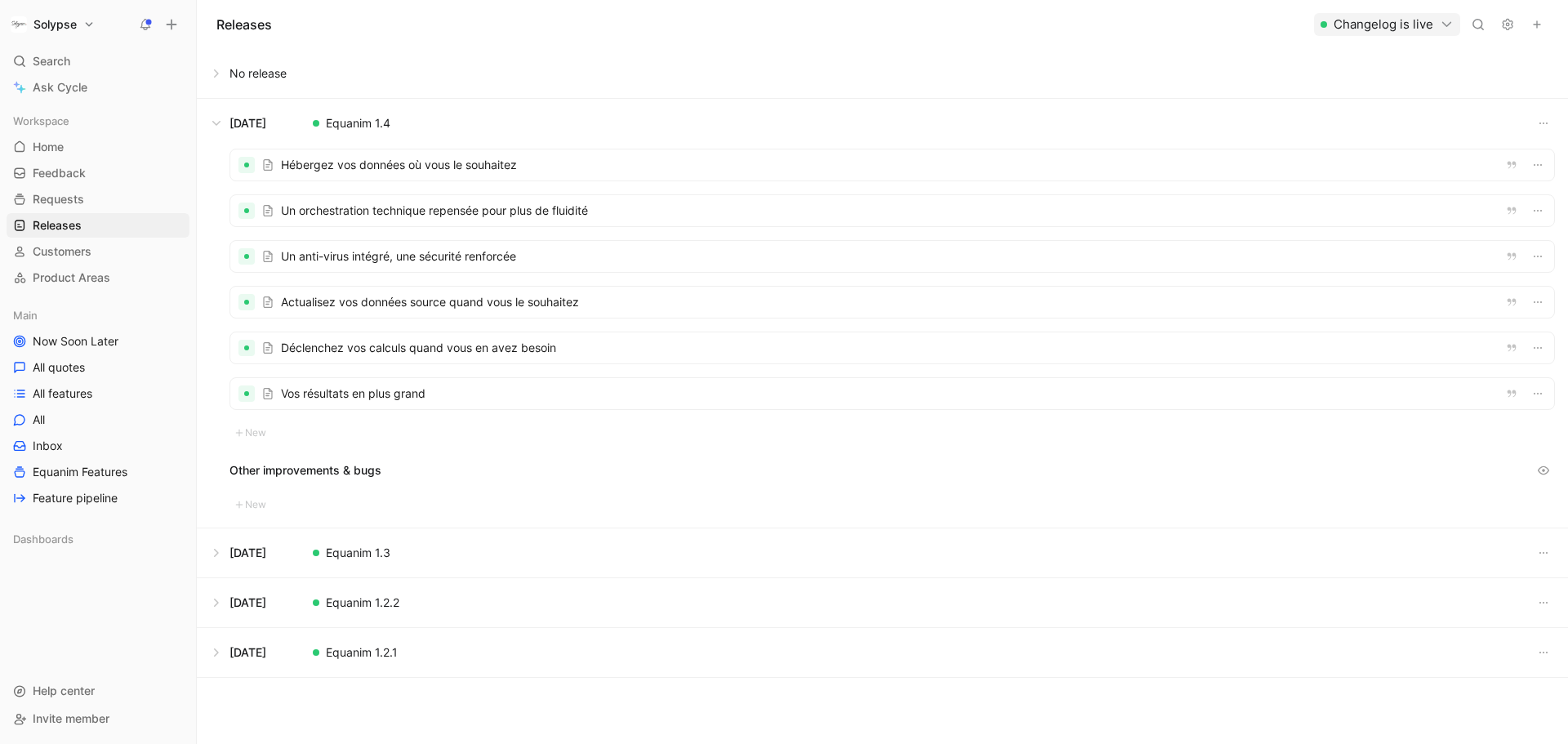click at bounding box center (892, 302) 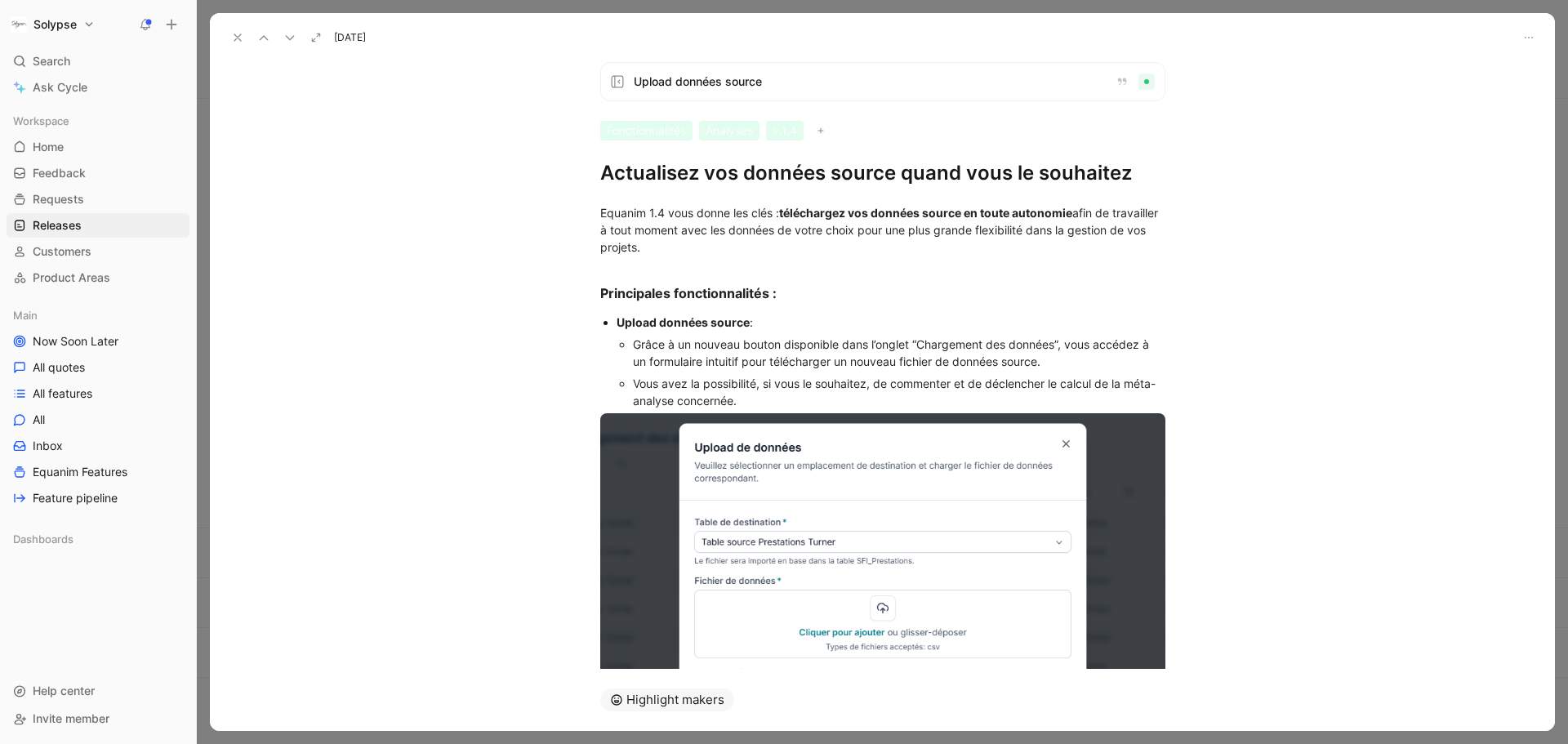 click on "Upload données source Fonctionnalités Analyses v.1.4 Actualisez vos données source quand vous le souhaitez" at bounding box center (883, 124) 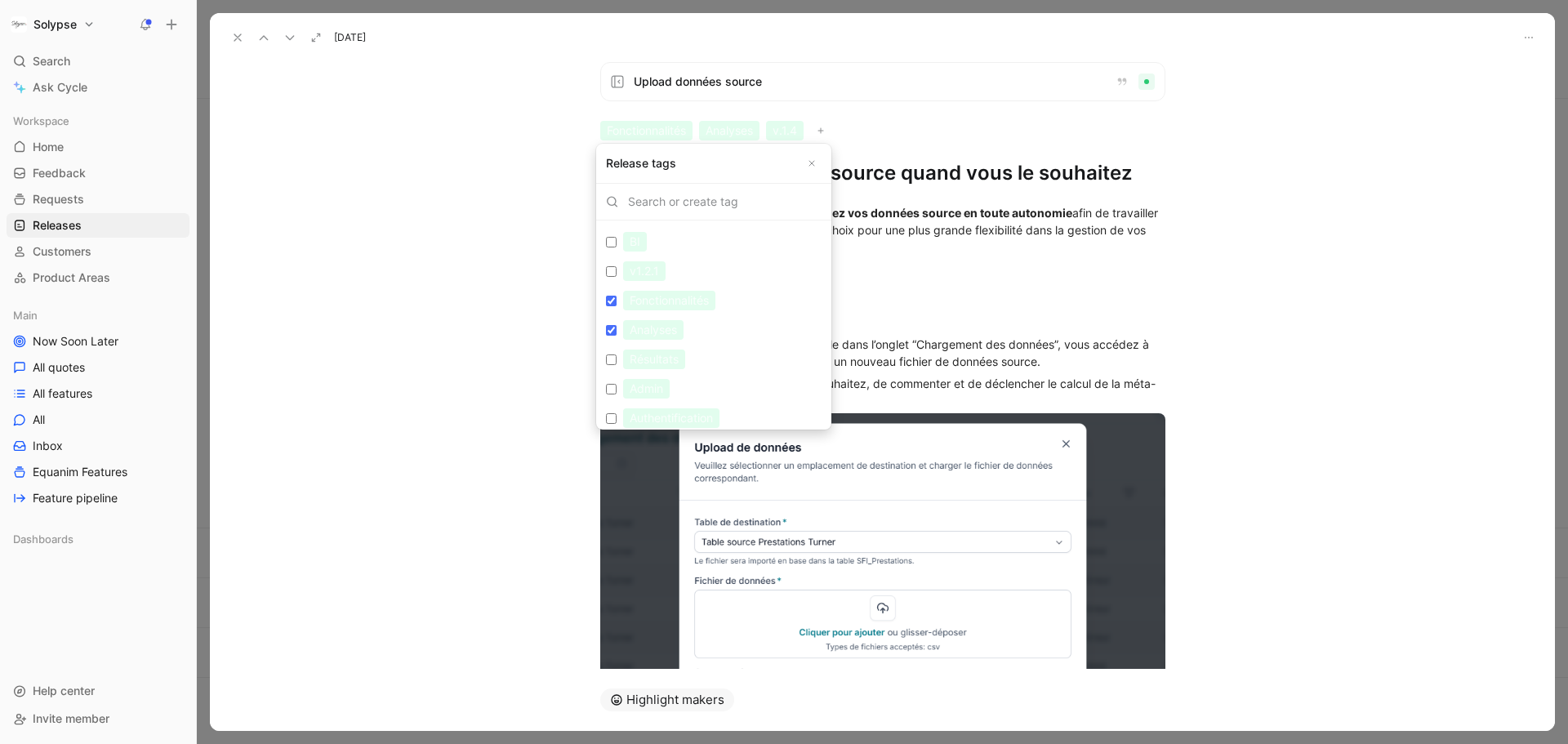 click at bounding box center (812, 163) 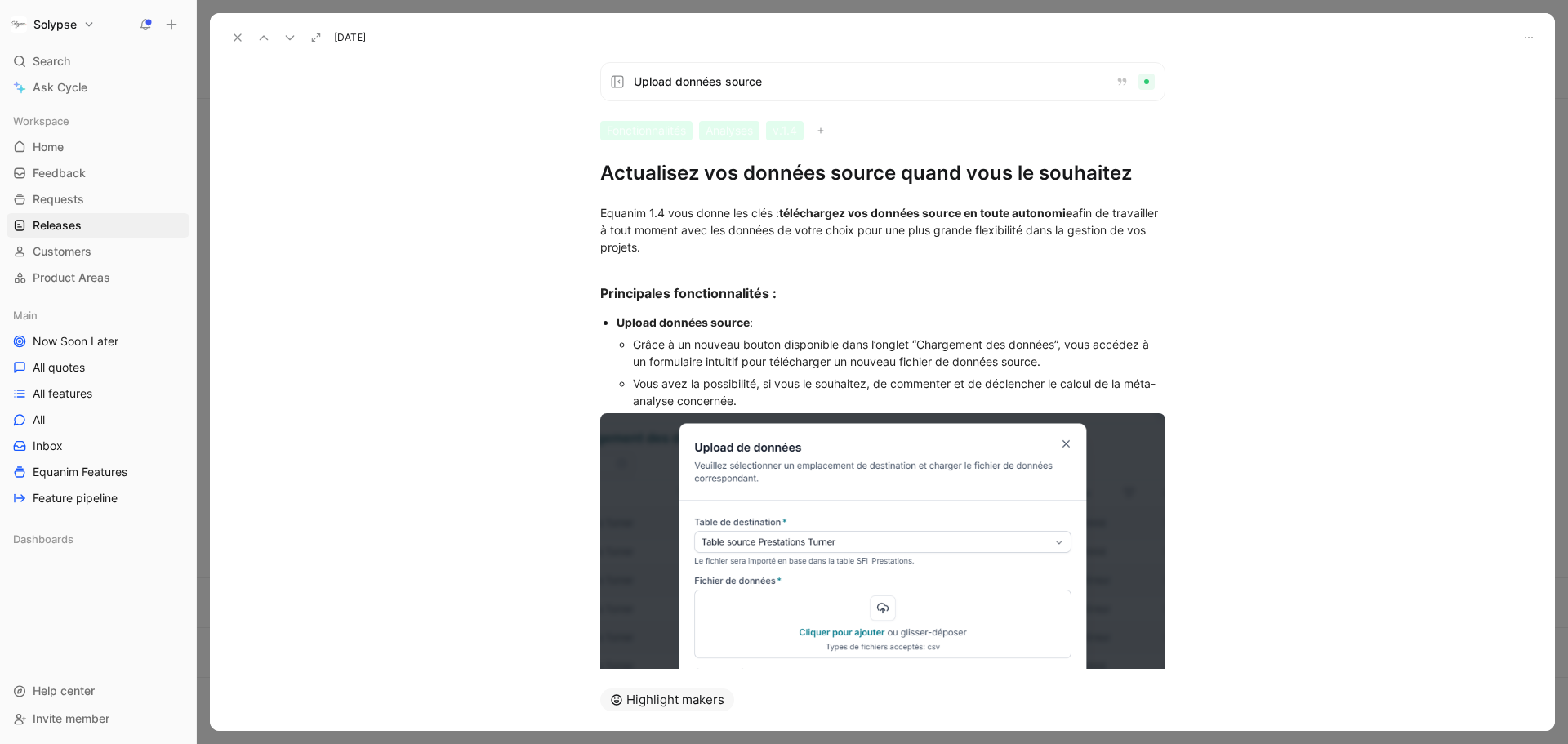click on "v.1.4" at bounding box center [785, 131] 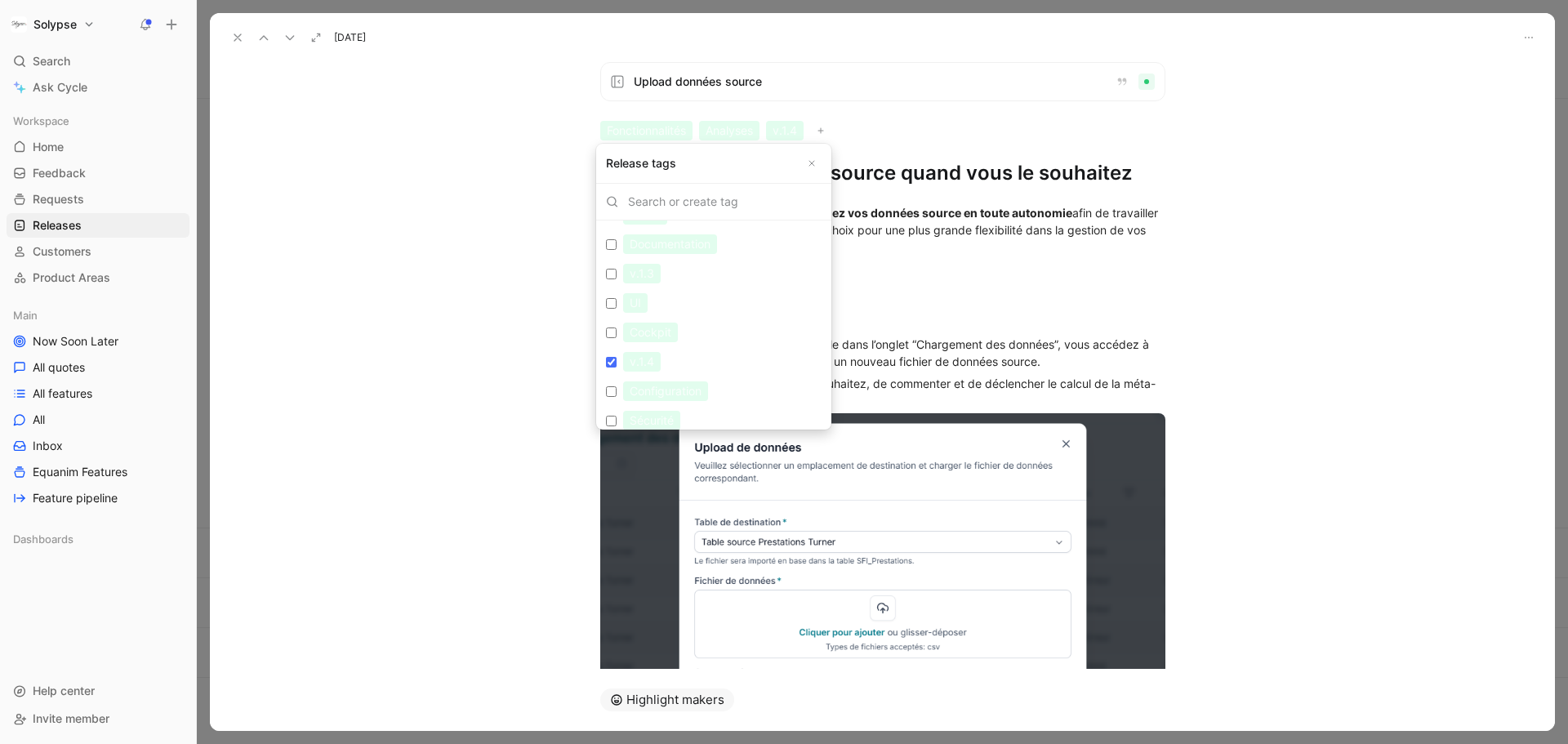scroll, scrollTop: 333, scrollLeft: 0, axis: vertical 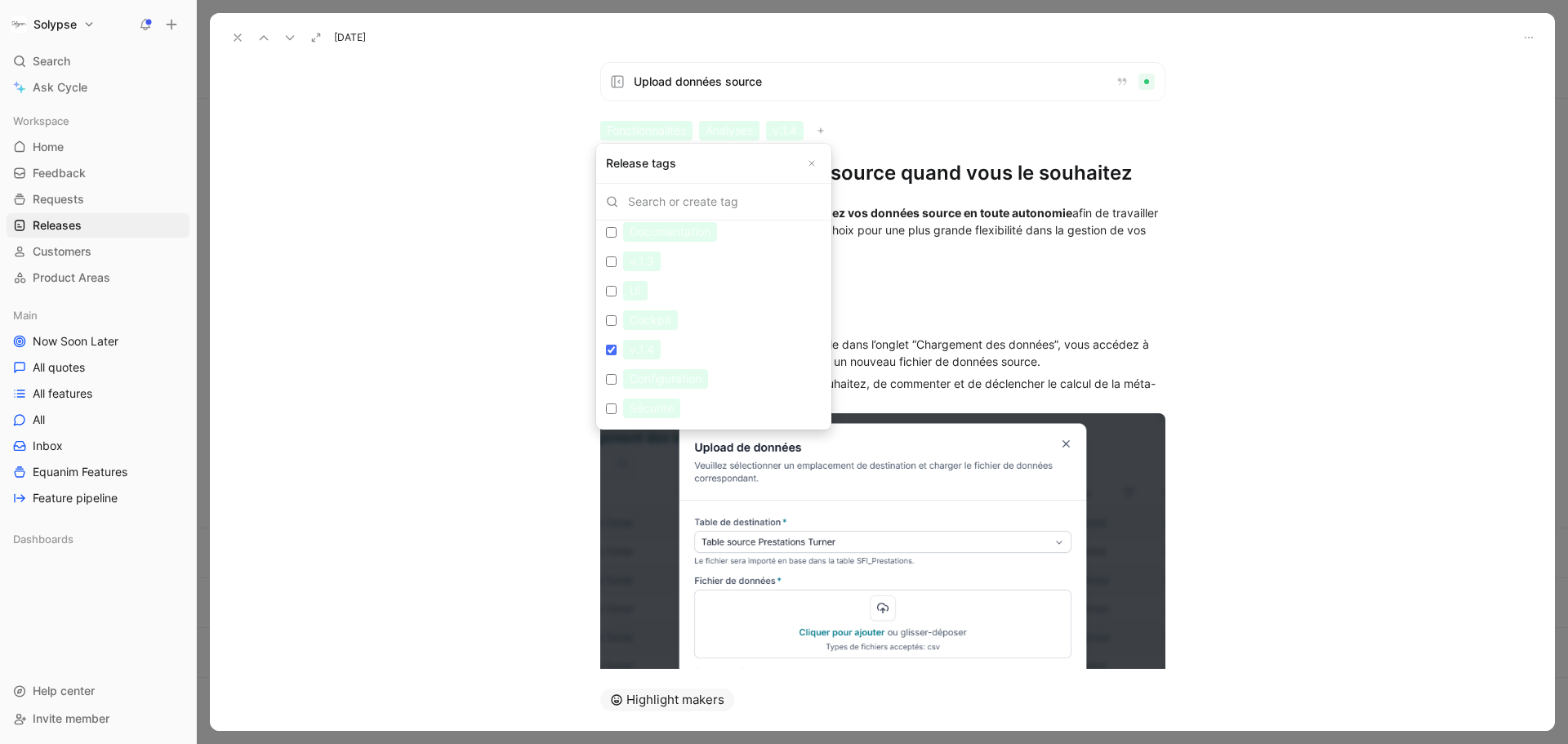 click on "v.1.4 Edit" at bounding box center (611, 350) 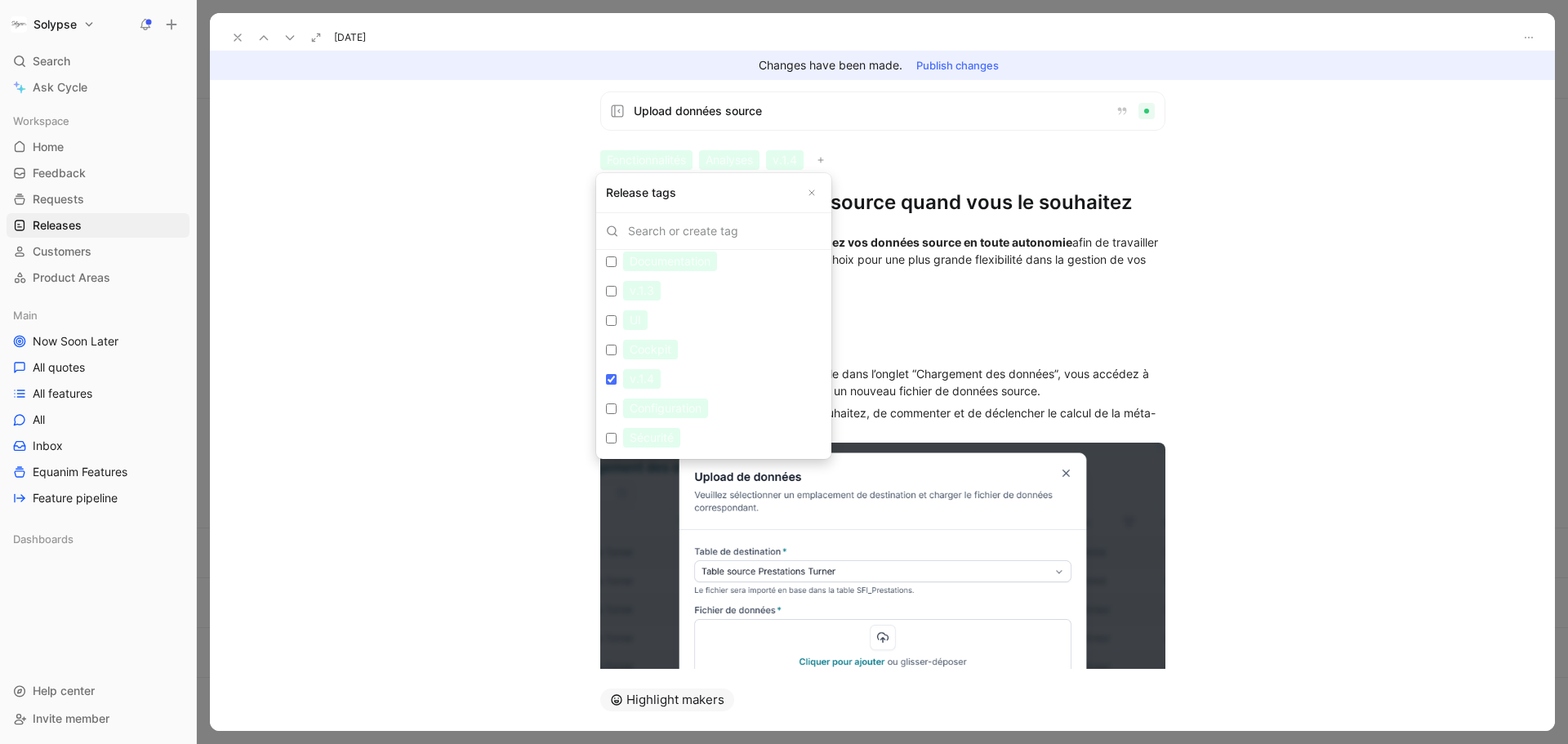 checkbox on "false" 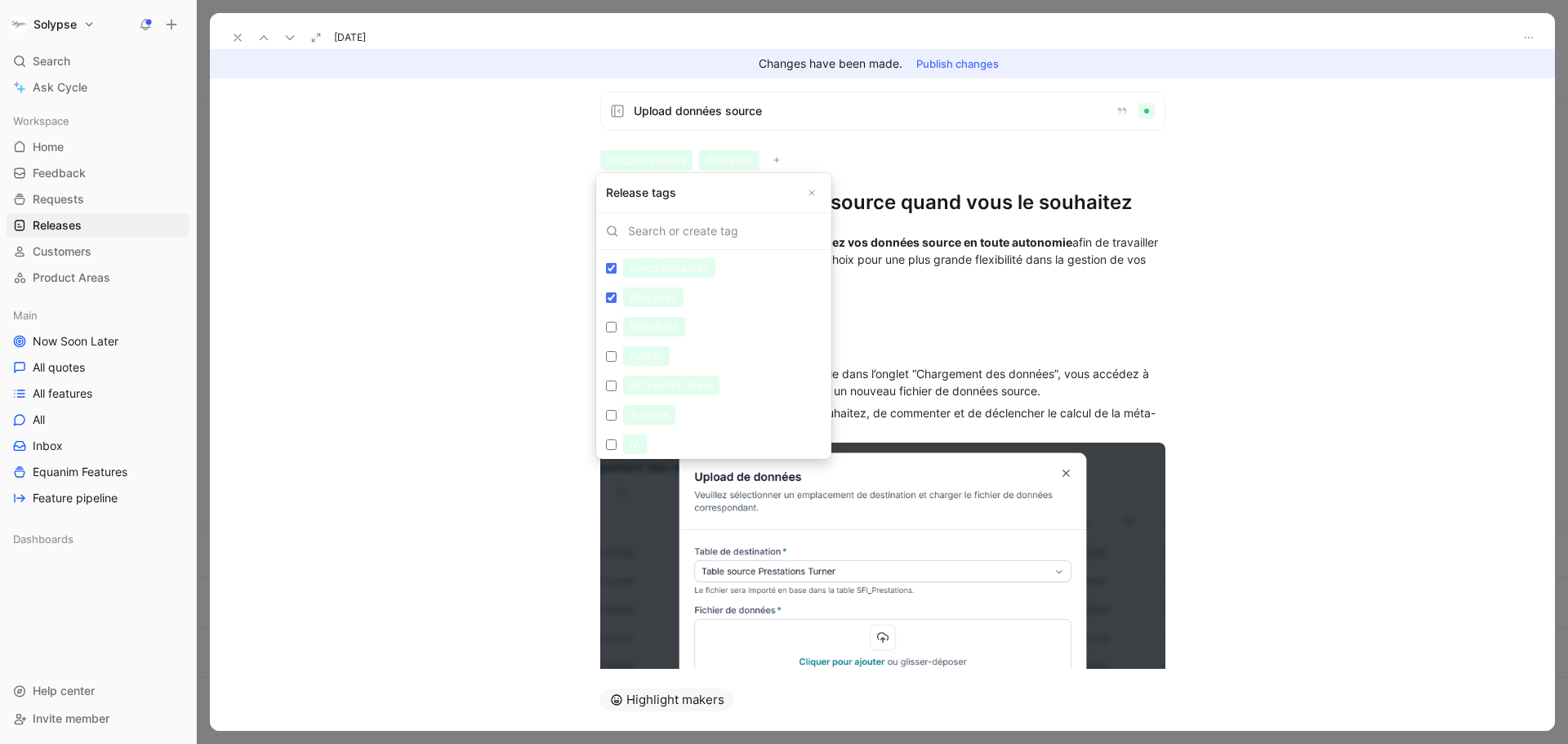 scroll, scrollTop: 59, scrollLeft: 0, axis: vertical 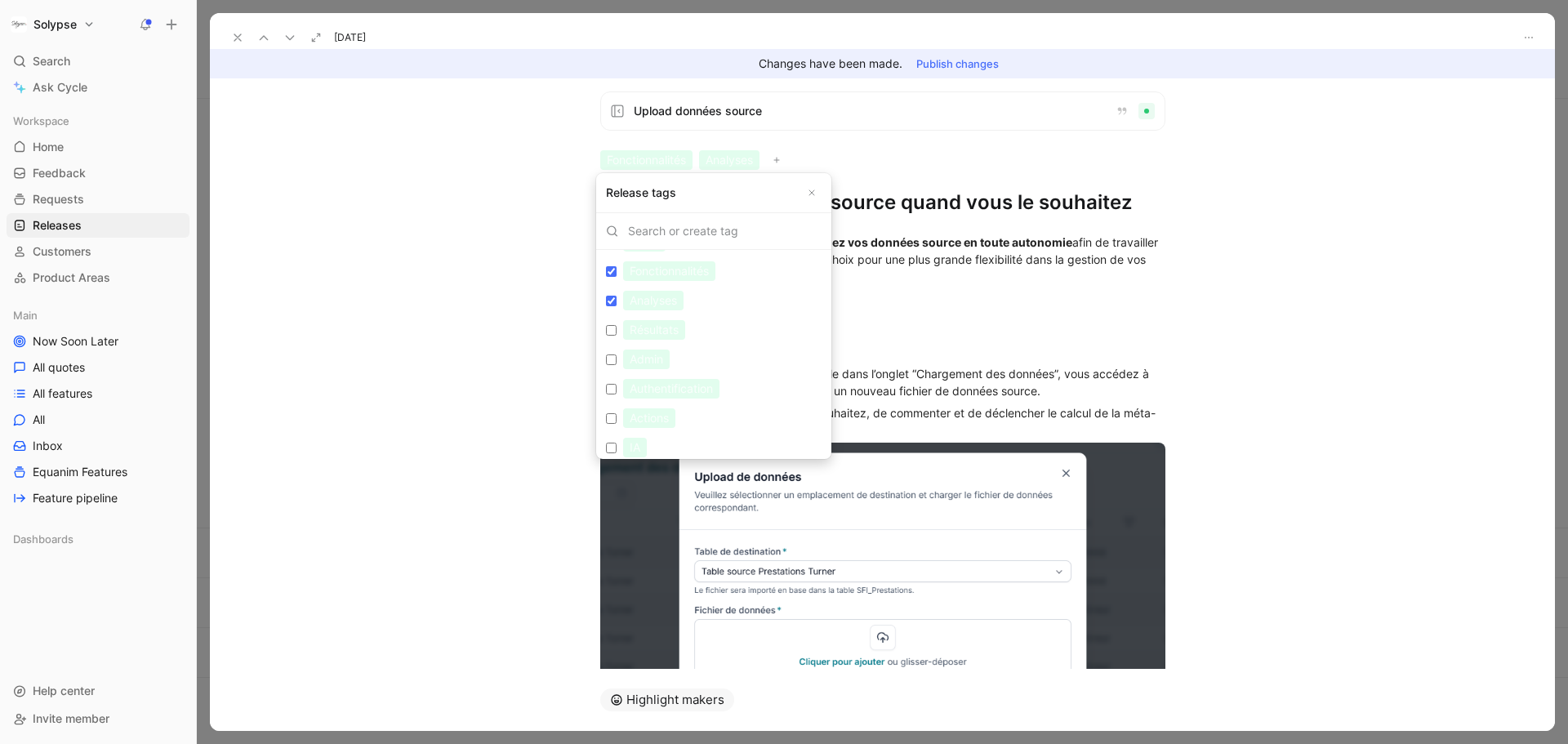 click on "Analyses Edit" at bounding box center (611, 301) 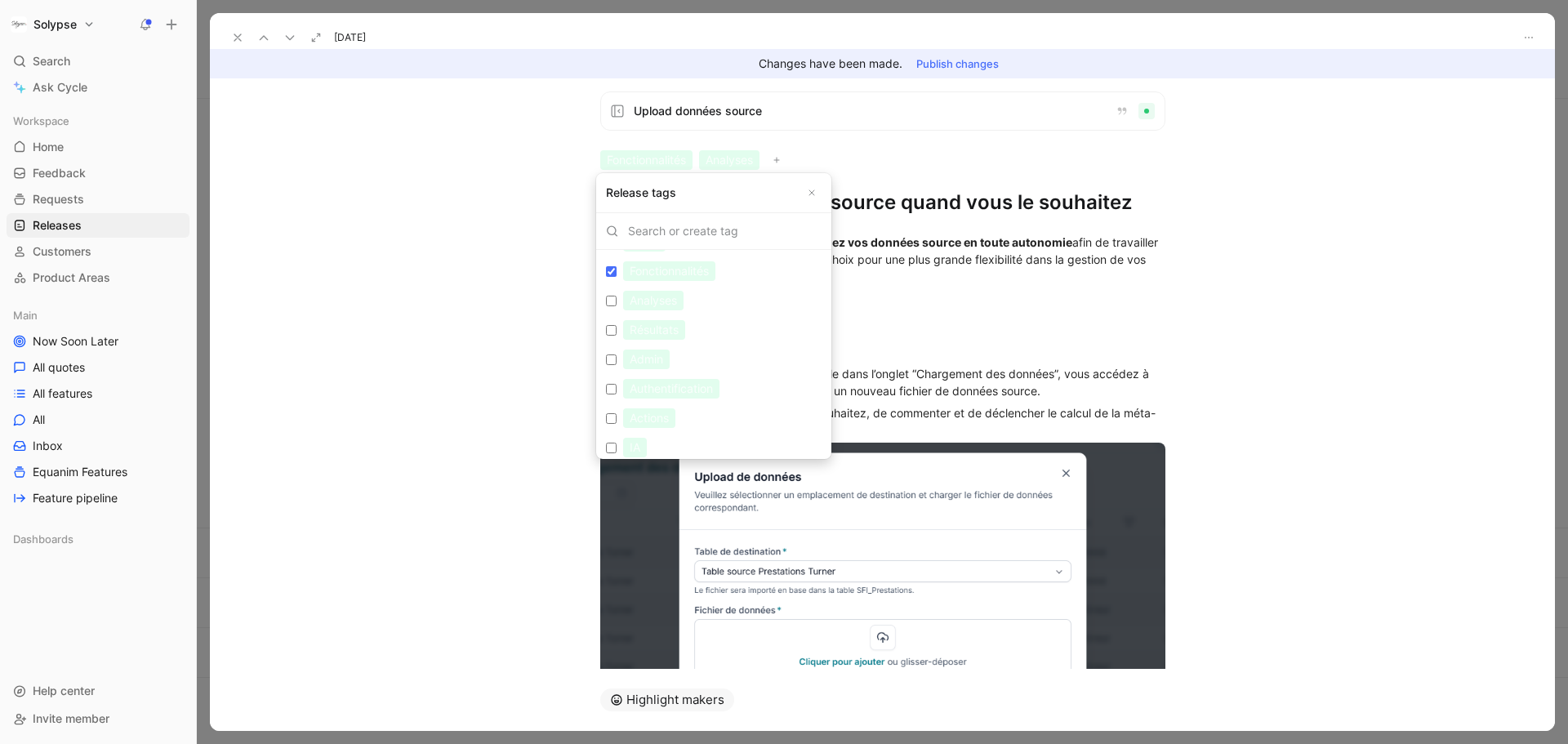 checkbox on "false" 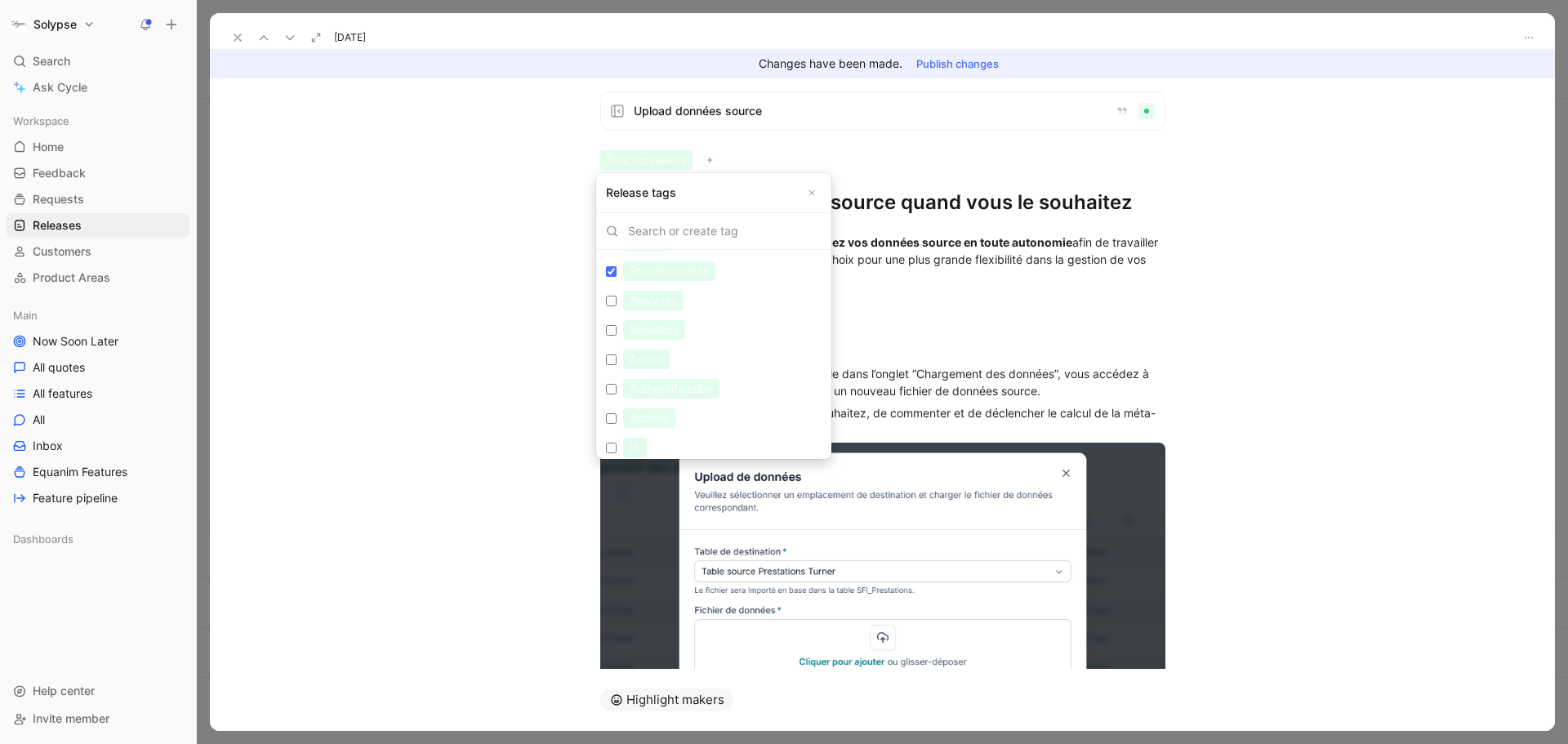 click on "Fonctionnalités Edit" at bounding box center (611, 271) 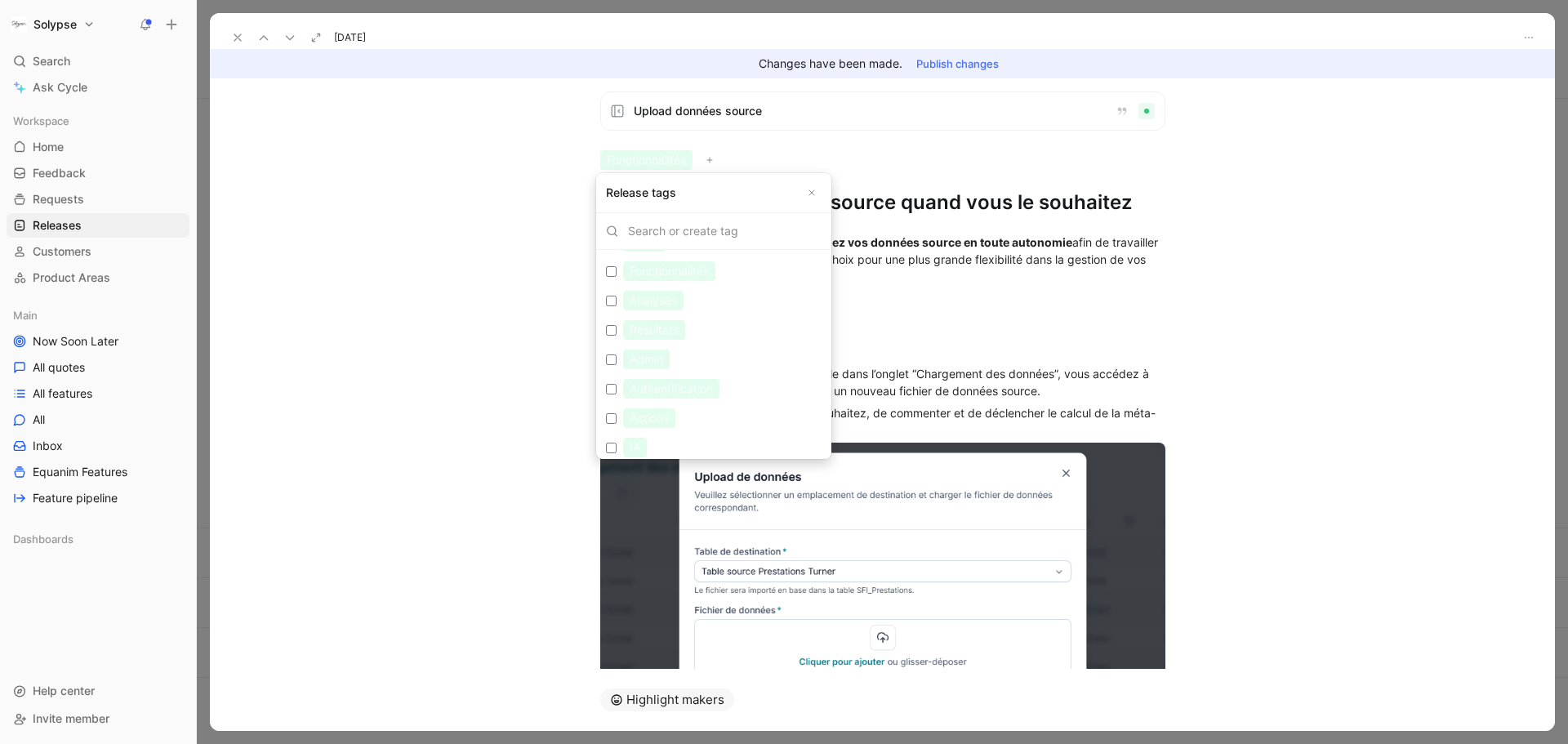 checkbox on "false" 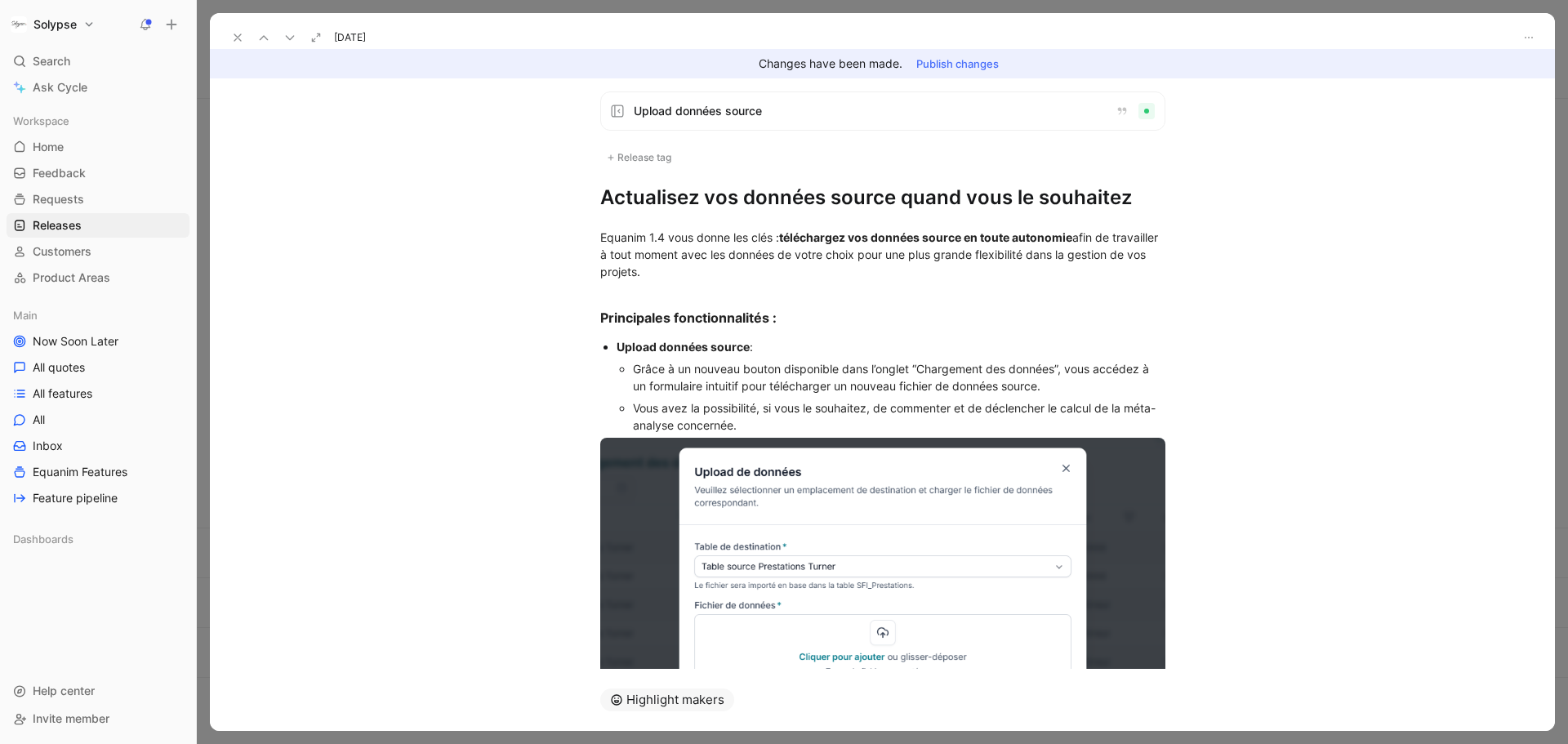 drag, startPoint x: 952, startPoint y: 139, endPoint x: 939, endPoint y: 52, distance: 87.965902 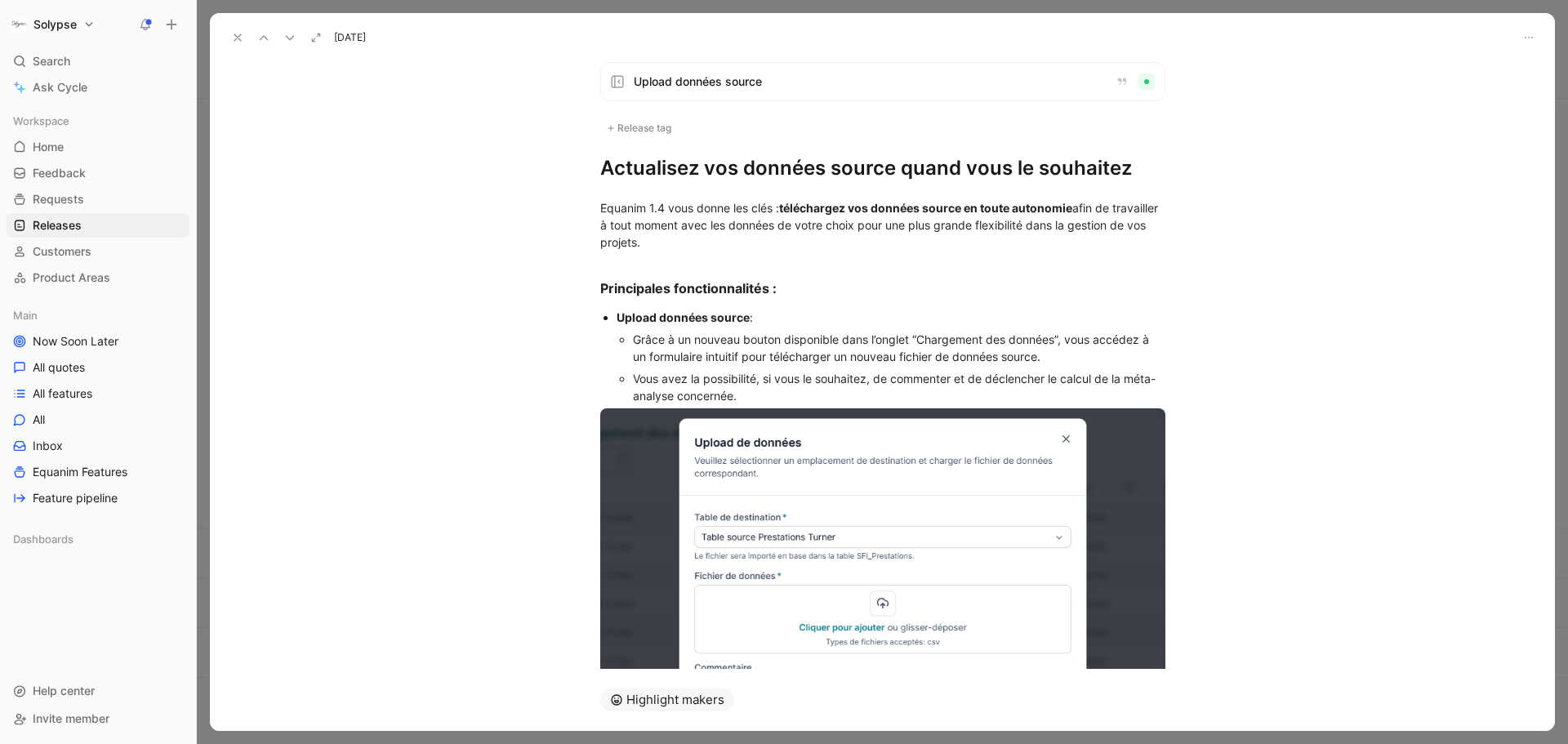 click on "Release tag" at bounding box center (639, 128) 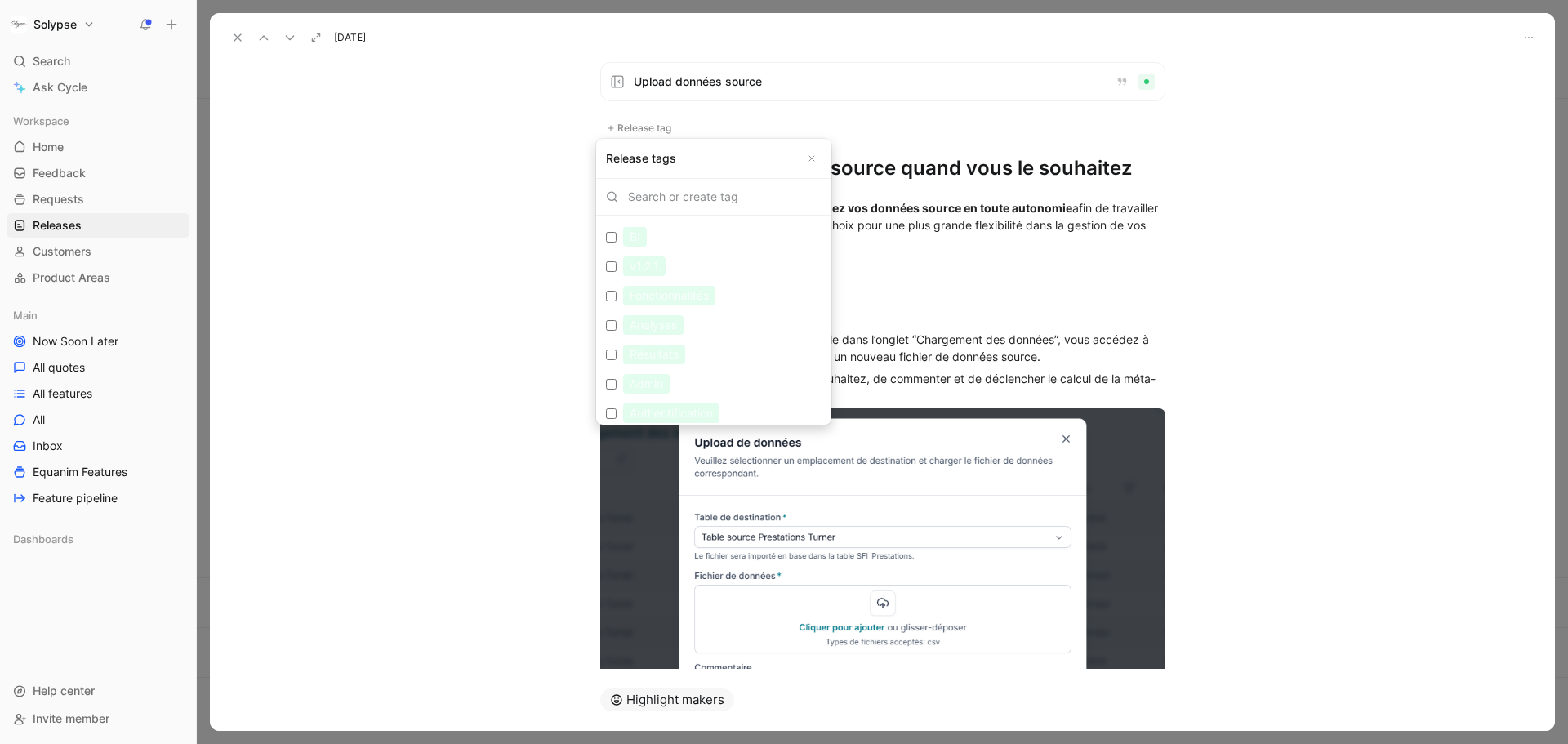 scroll, scrollTop: 333, scrollLeft: 0, axis: vertical 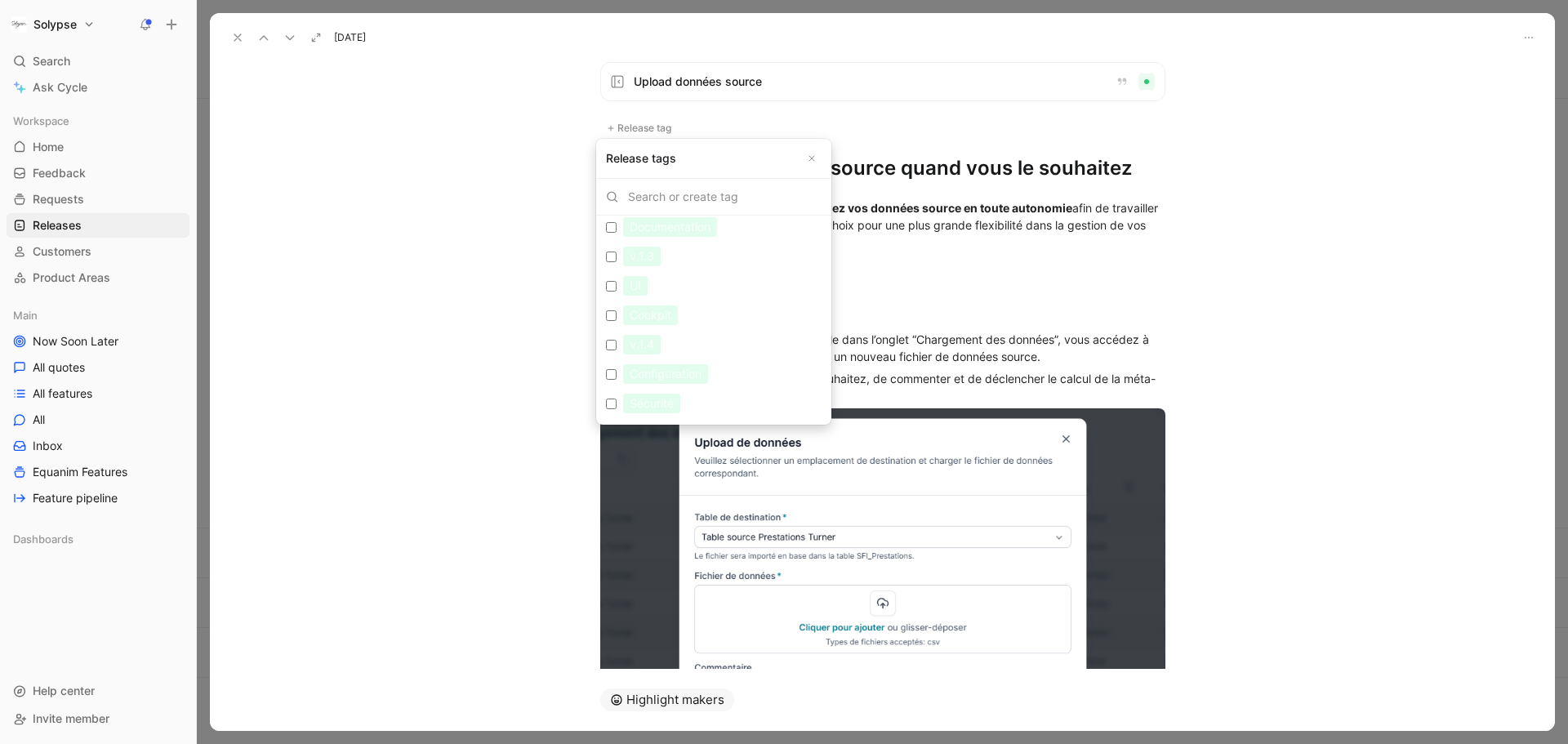 click on "v.1.4 Edit" at bounding box center (611, 345) 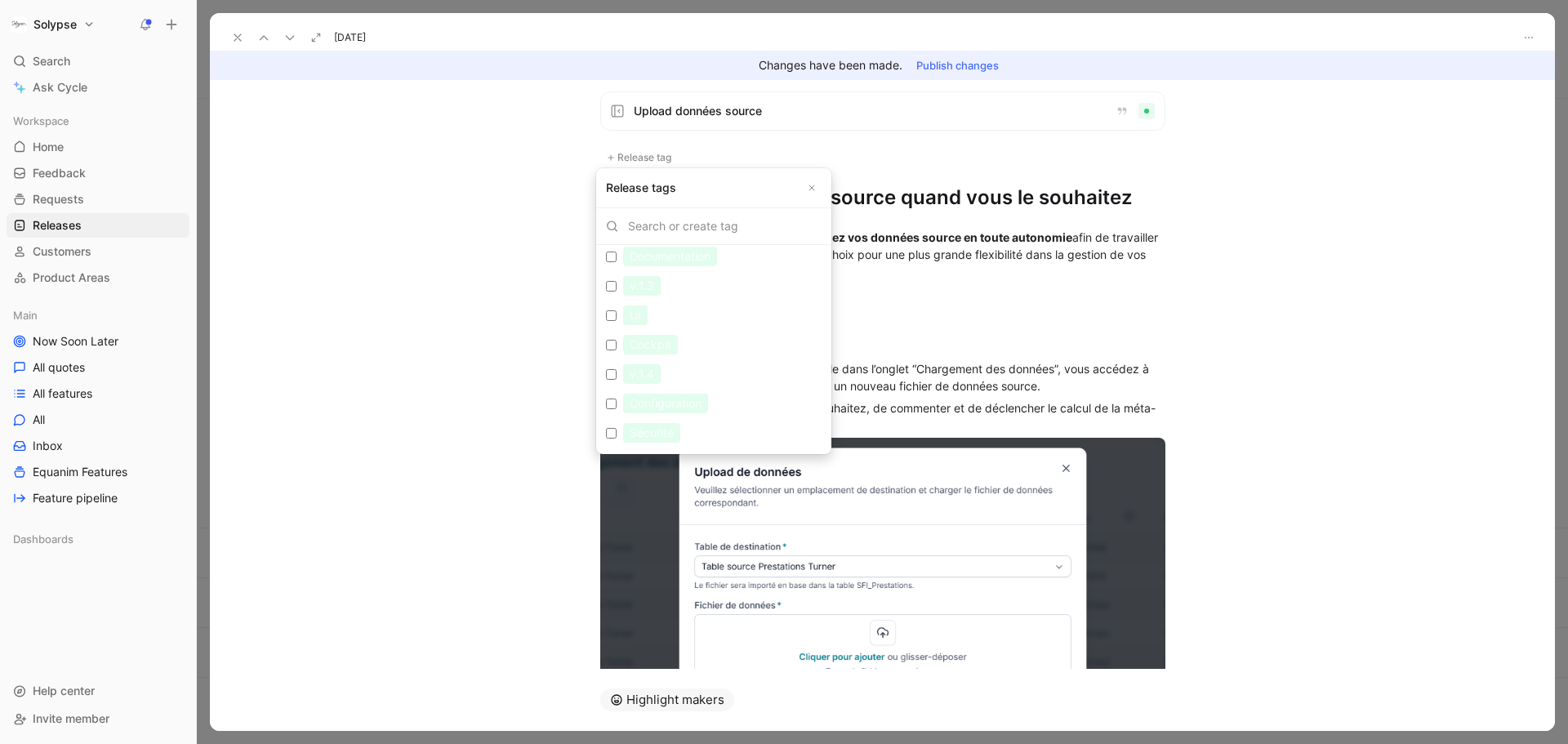 checkbox on "true" 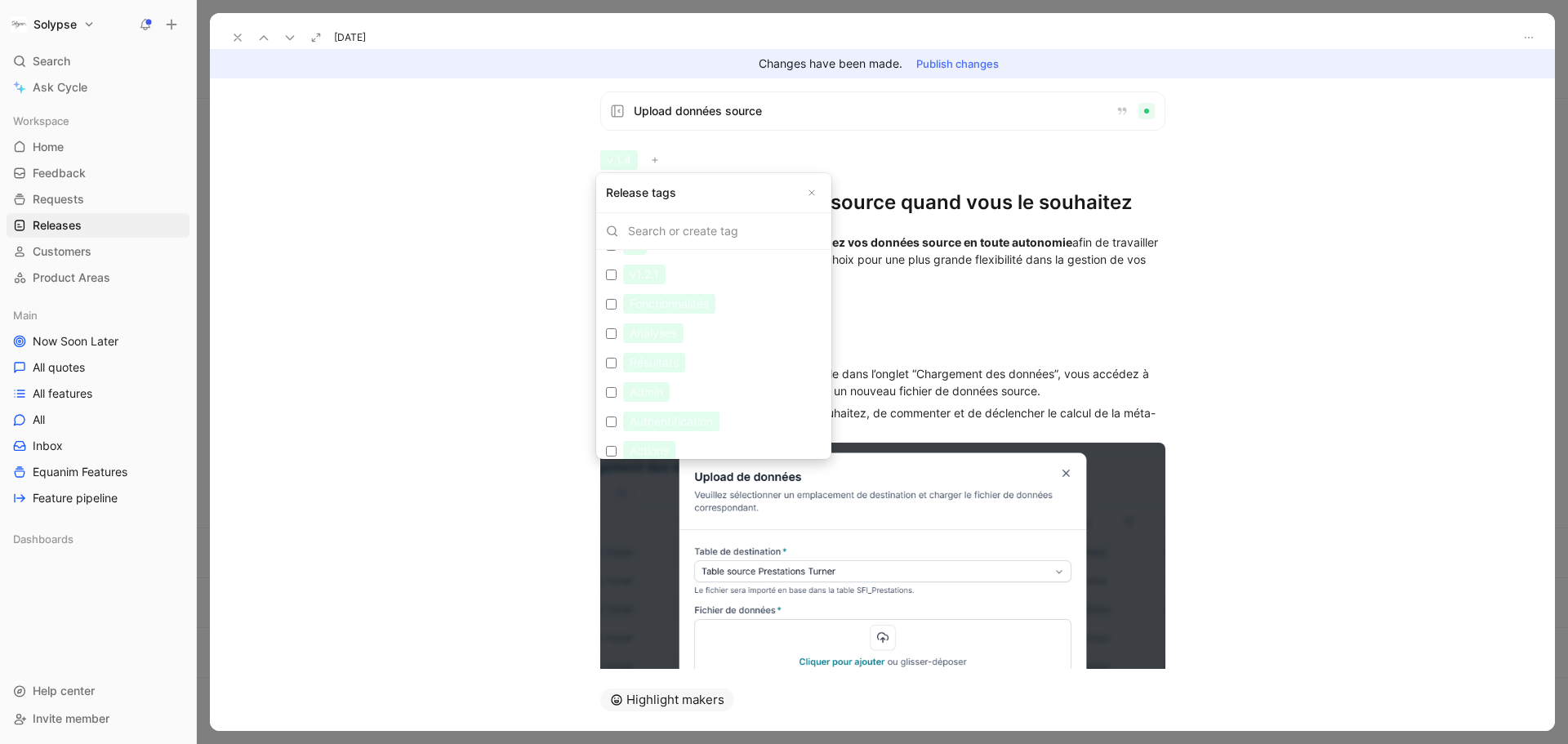 scroll, scrollTop: 25, scrollLeft: 0, axis: vertical 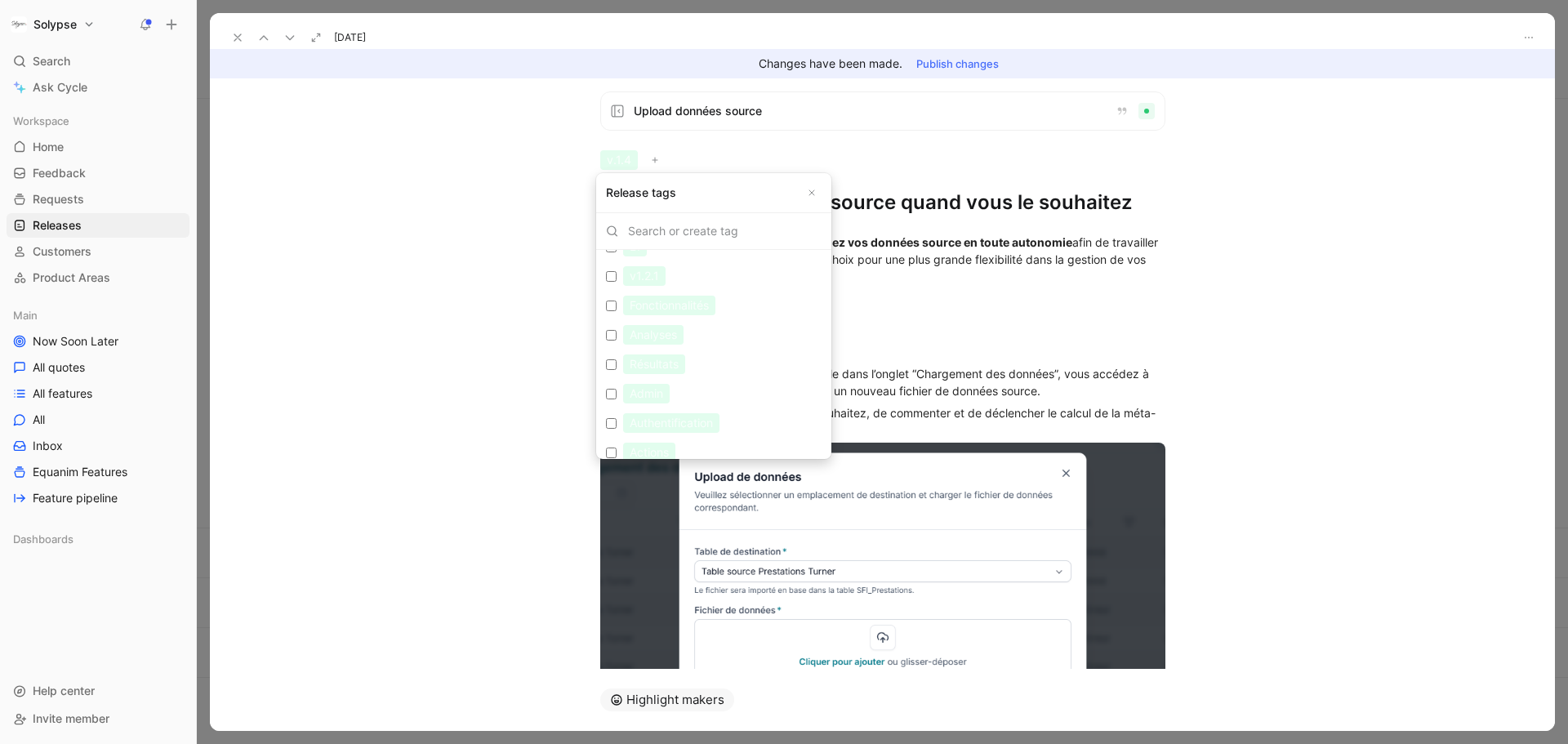 click on "Fonctionnalités Edit" at bounding box center (611, 305) 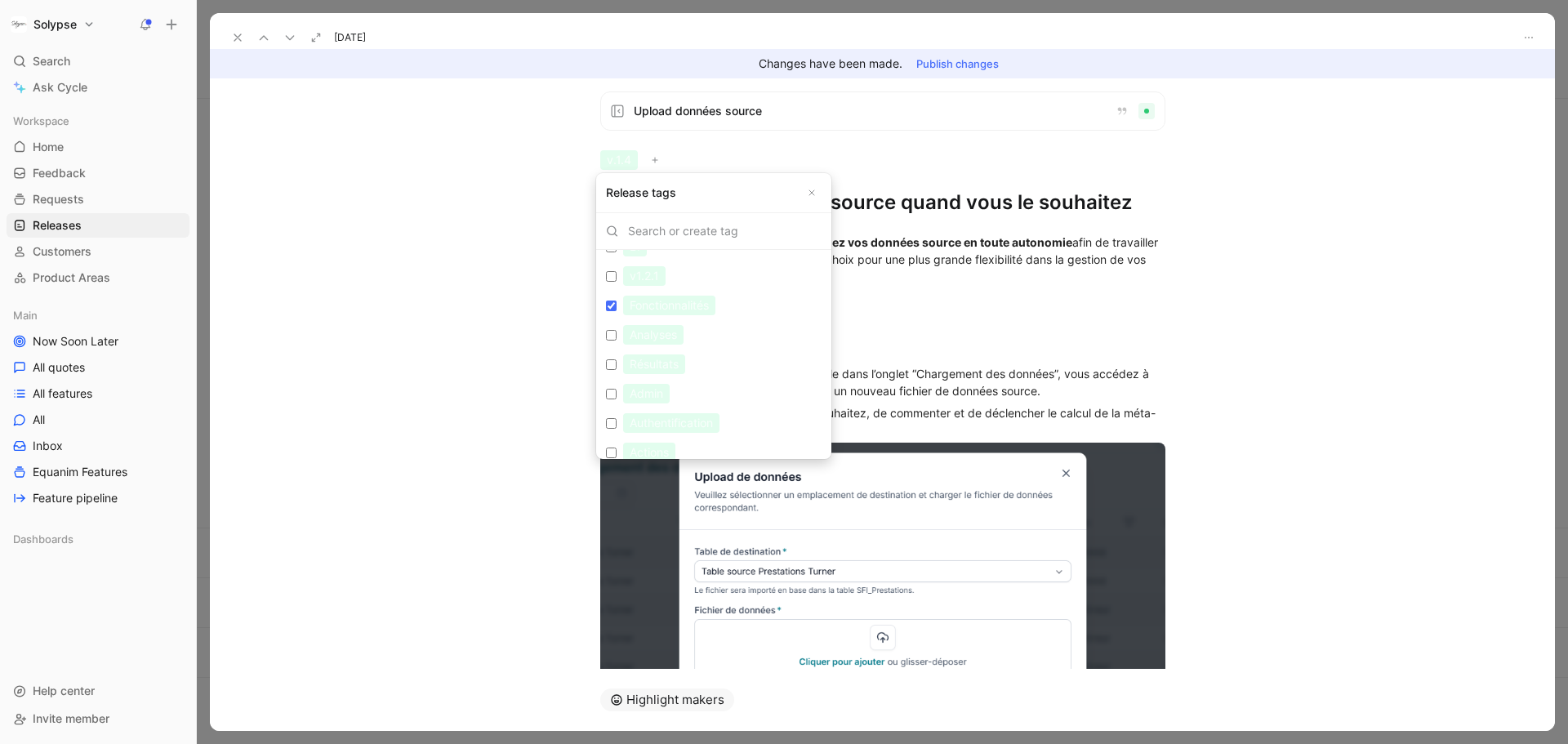 checkbox on "true" 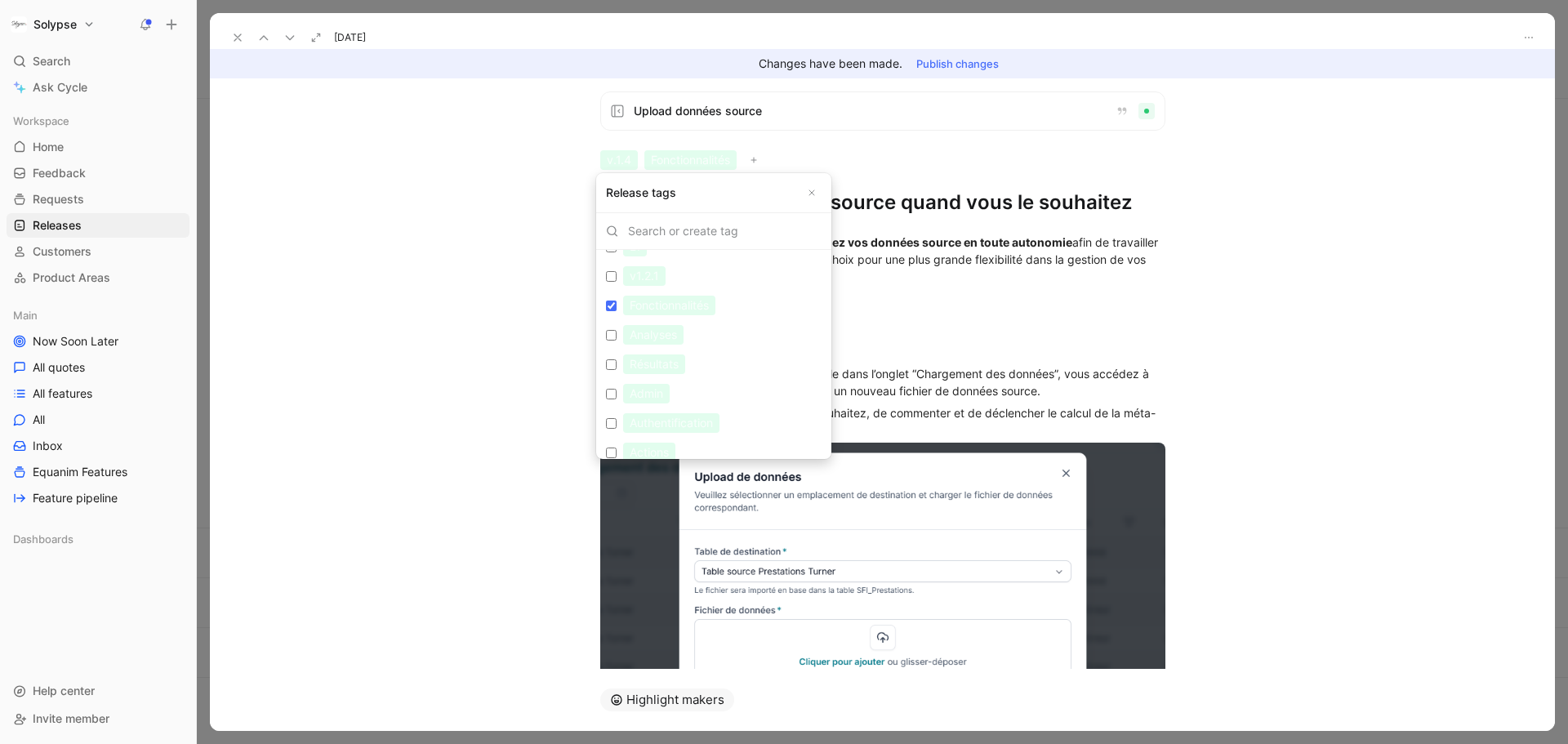 click on "Analyses Edit" at bounding box center (611, 335) 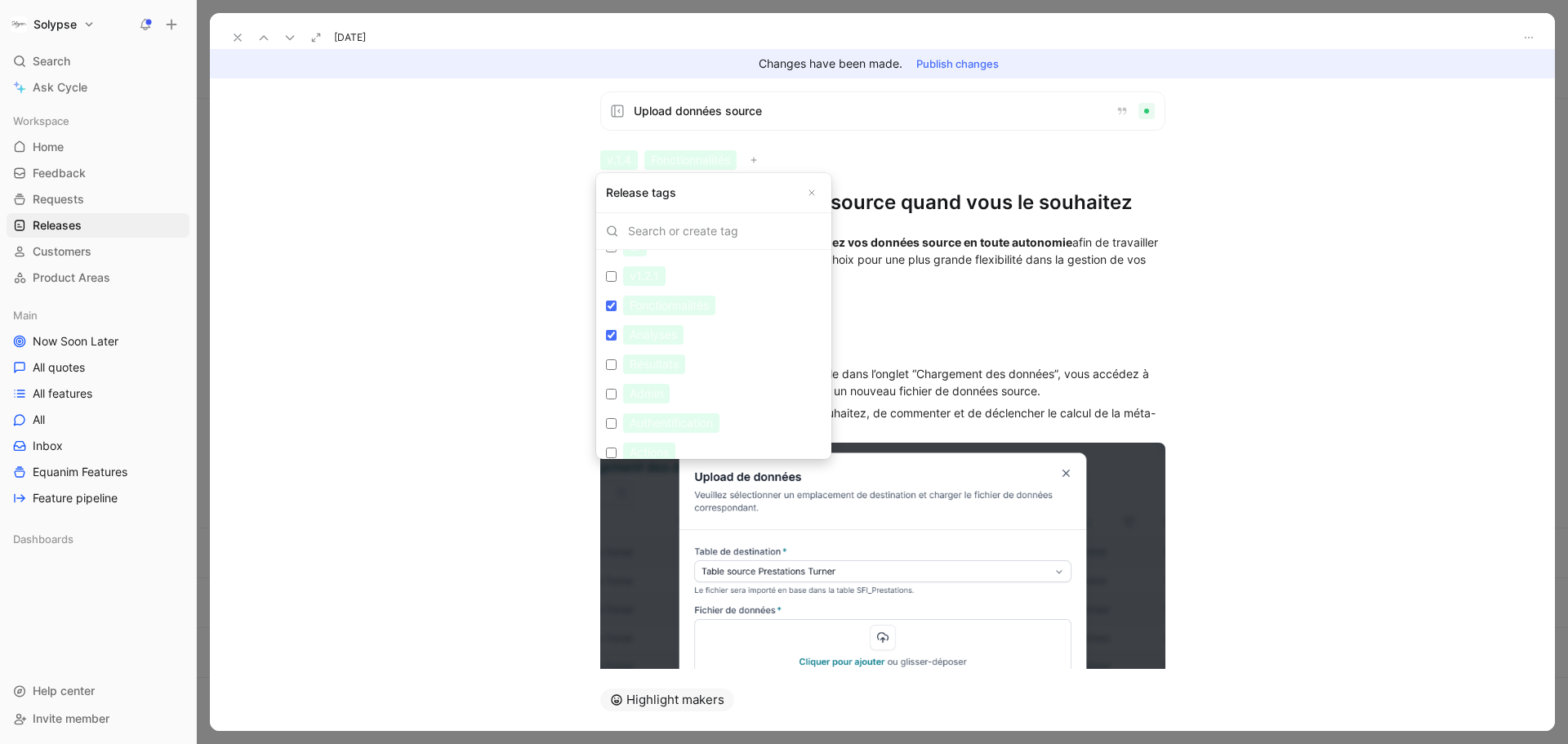 checkbox on "true" 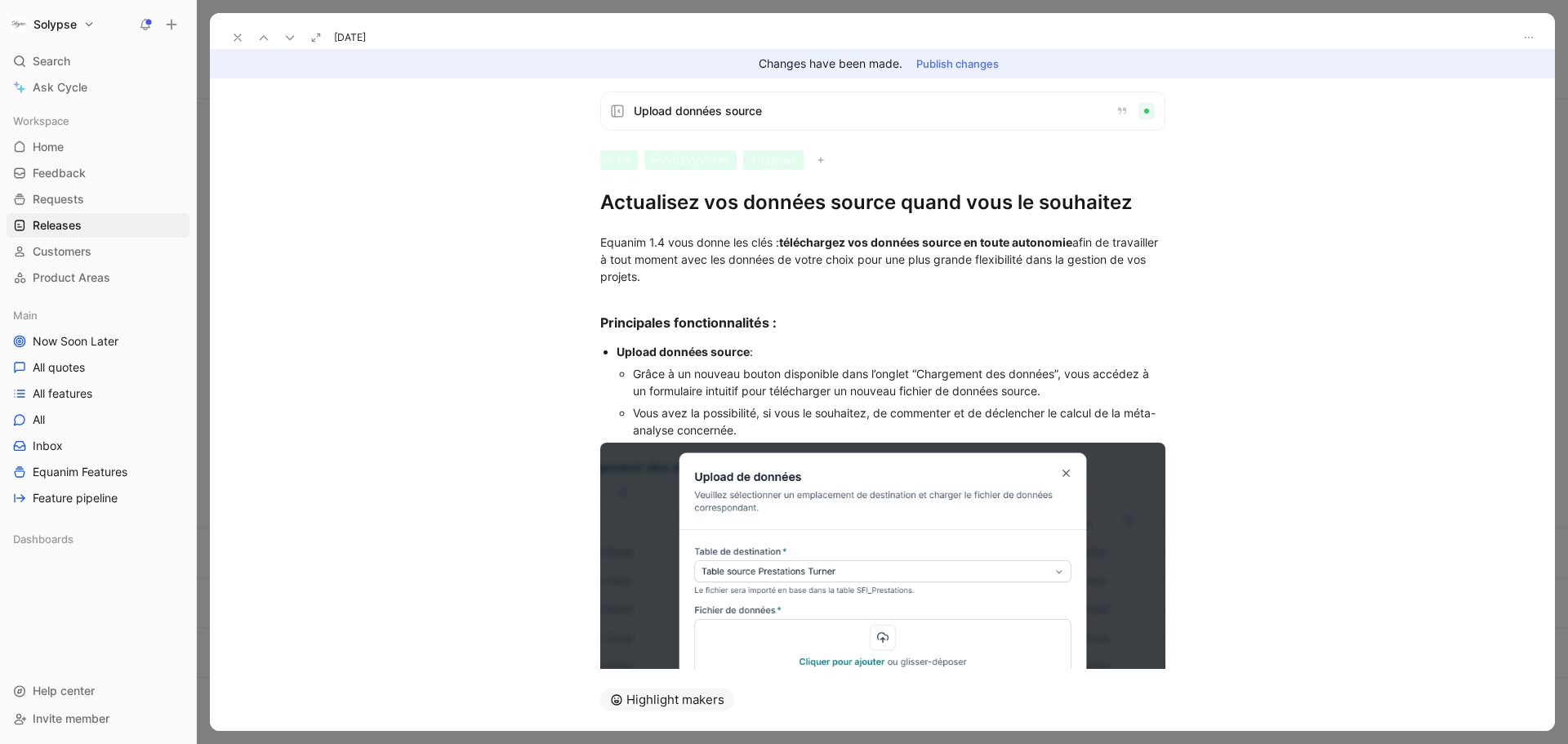 click on "Publish changes" at bounding box center [957, 64] 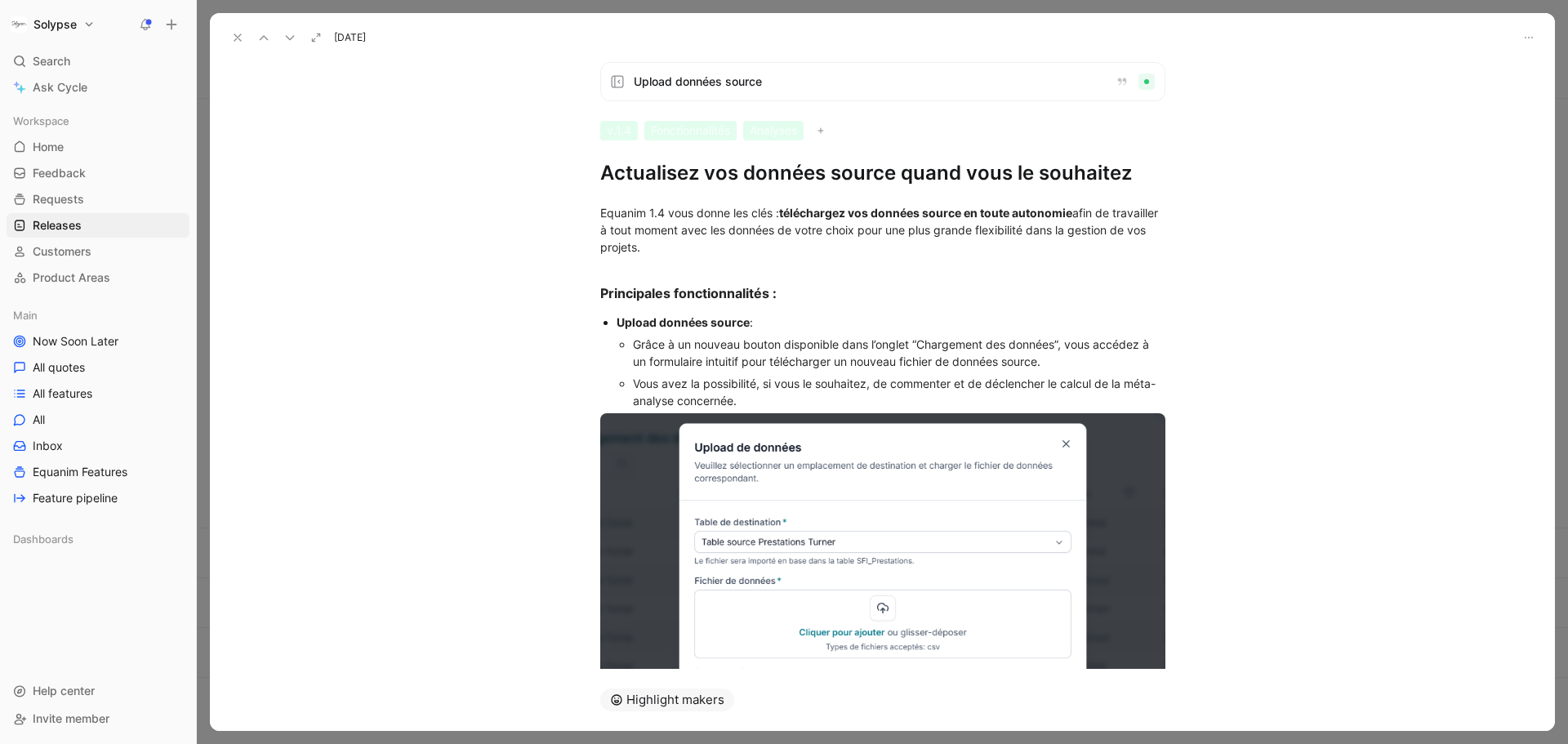 click 